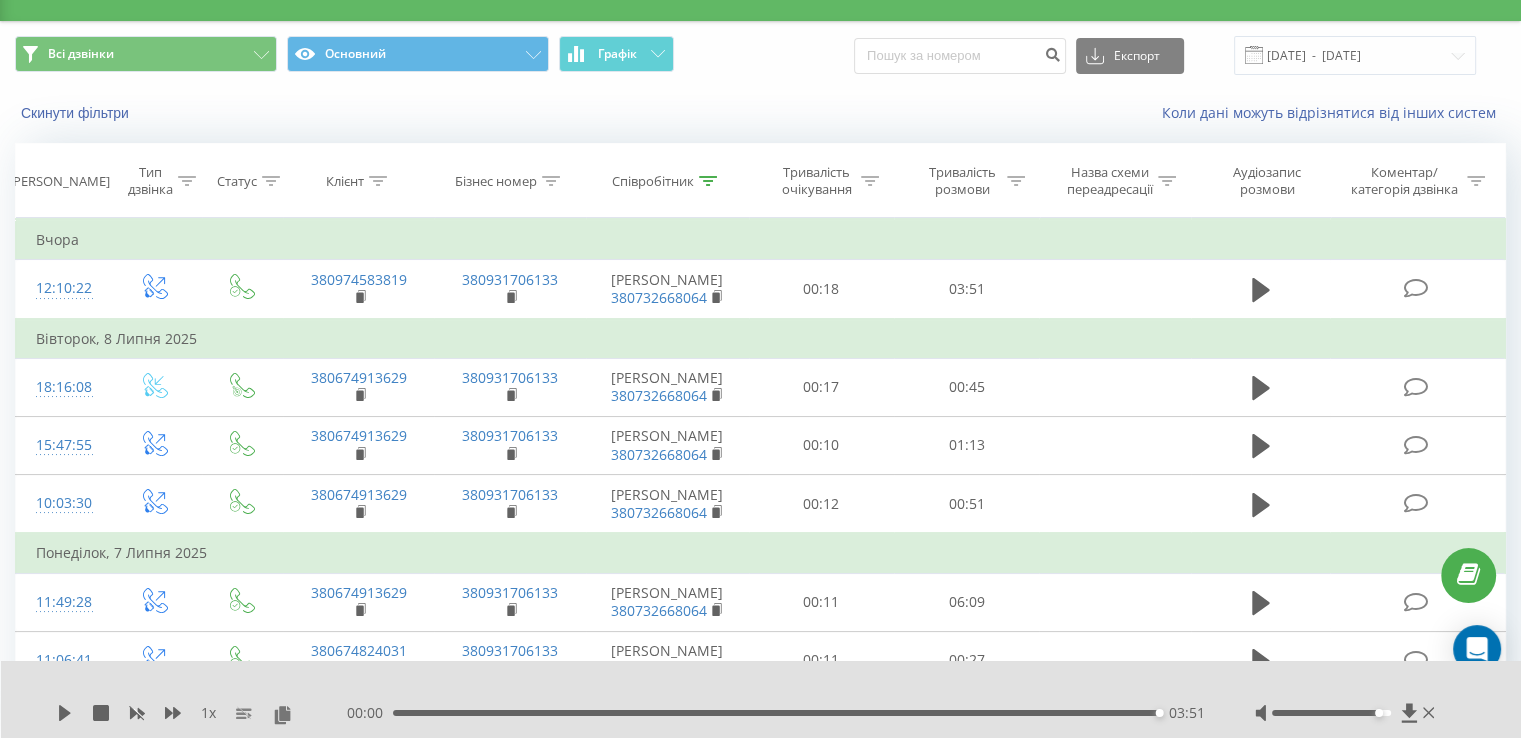 scroll, scrollTop: 0, scrollLeft: 0, axis: both 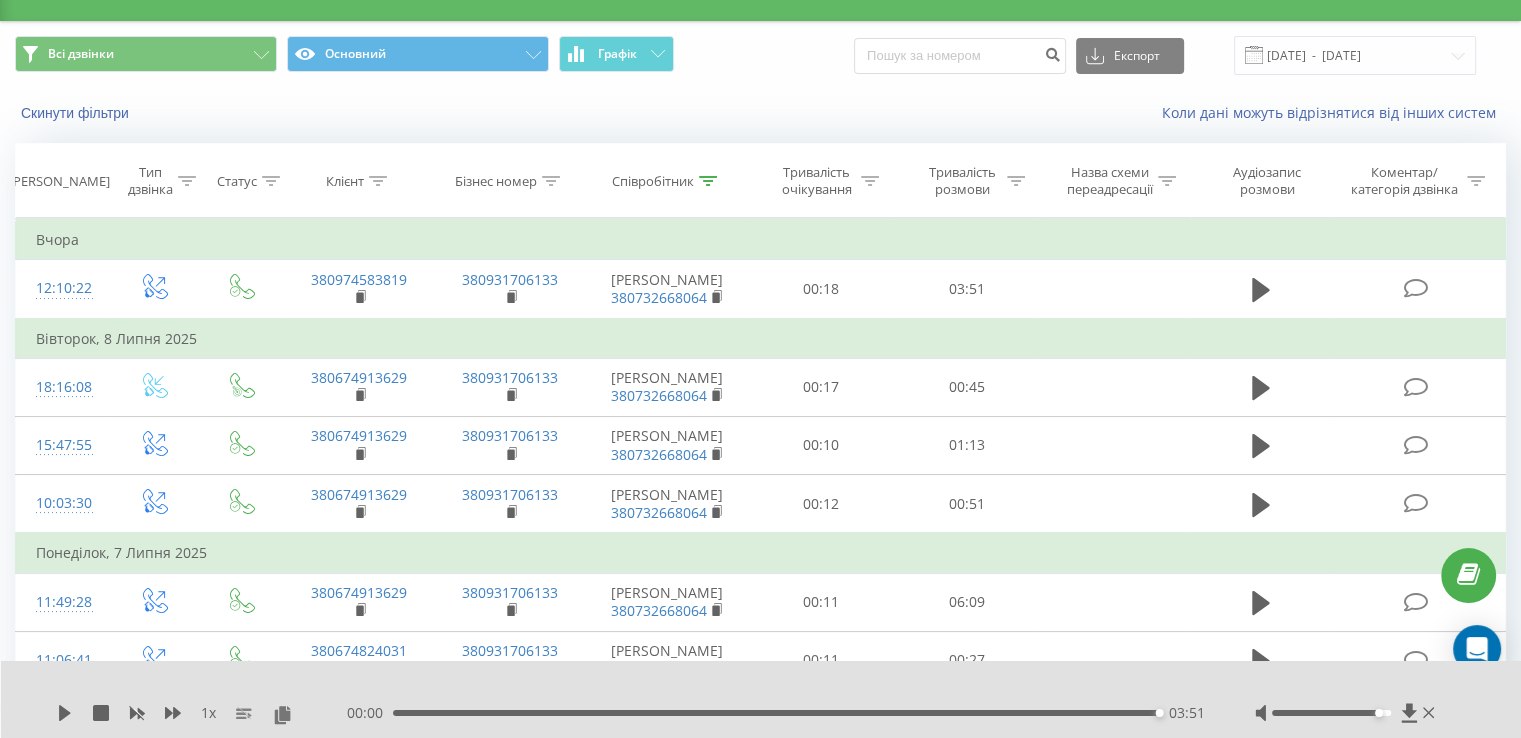 click on "Співробітник" at bounding box center [653, 181] 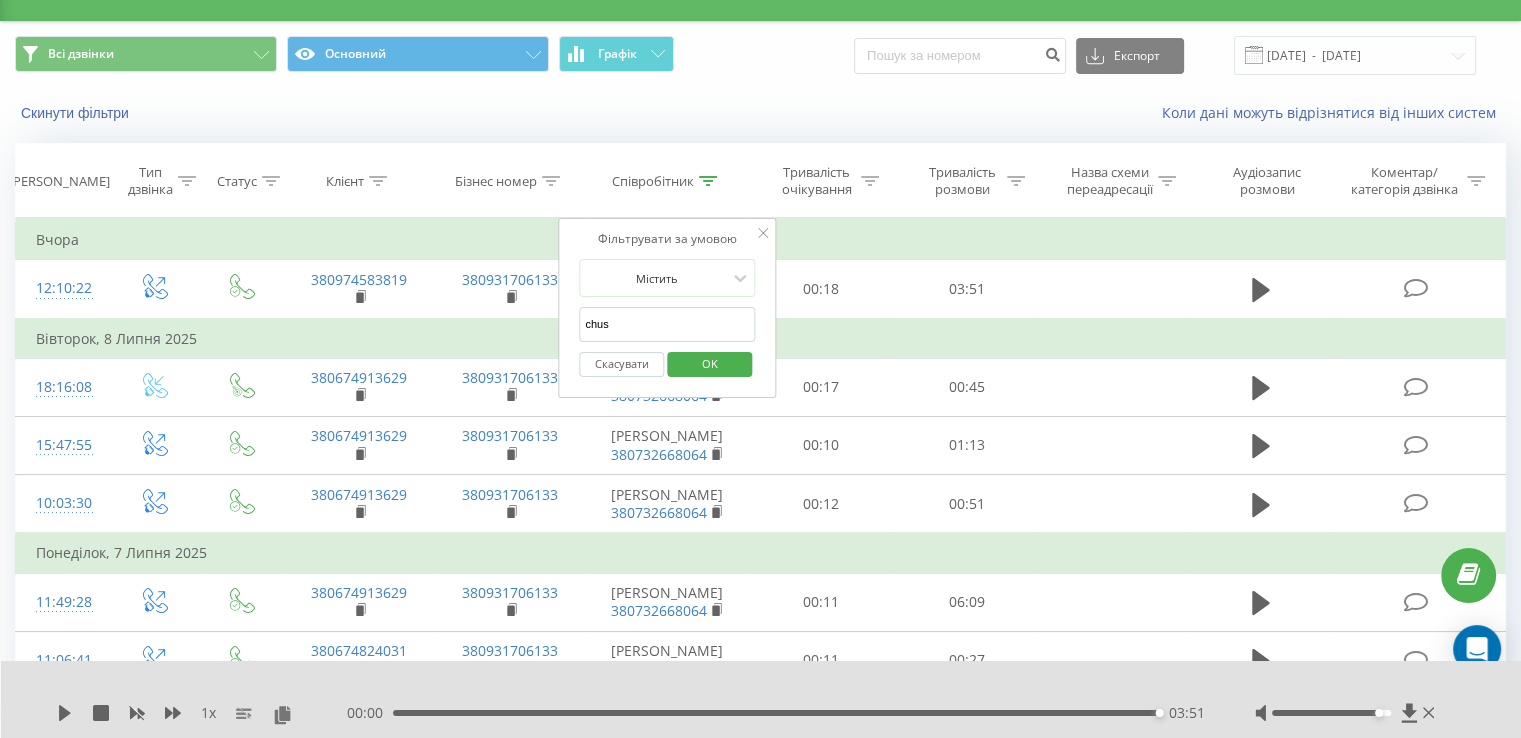 click on "chus" at bounding box center [667, 324] 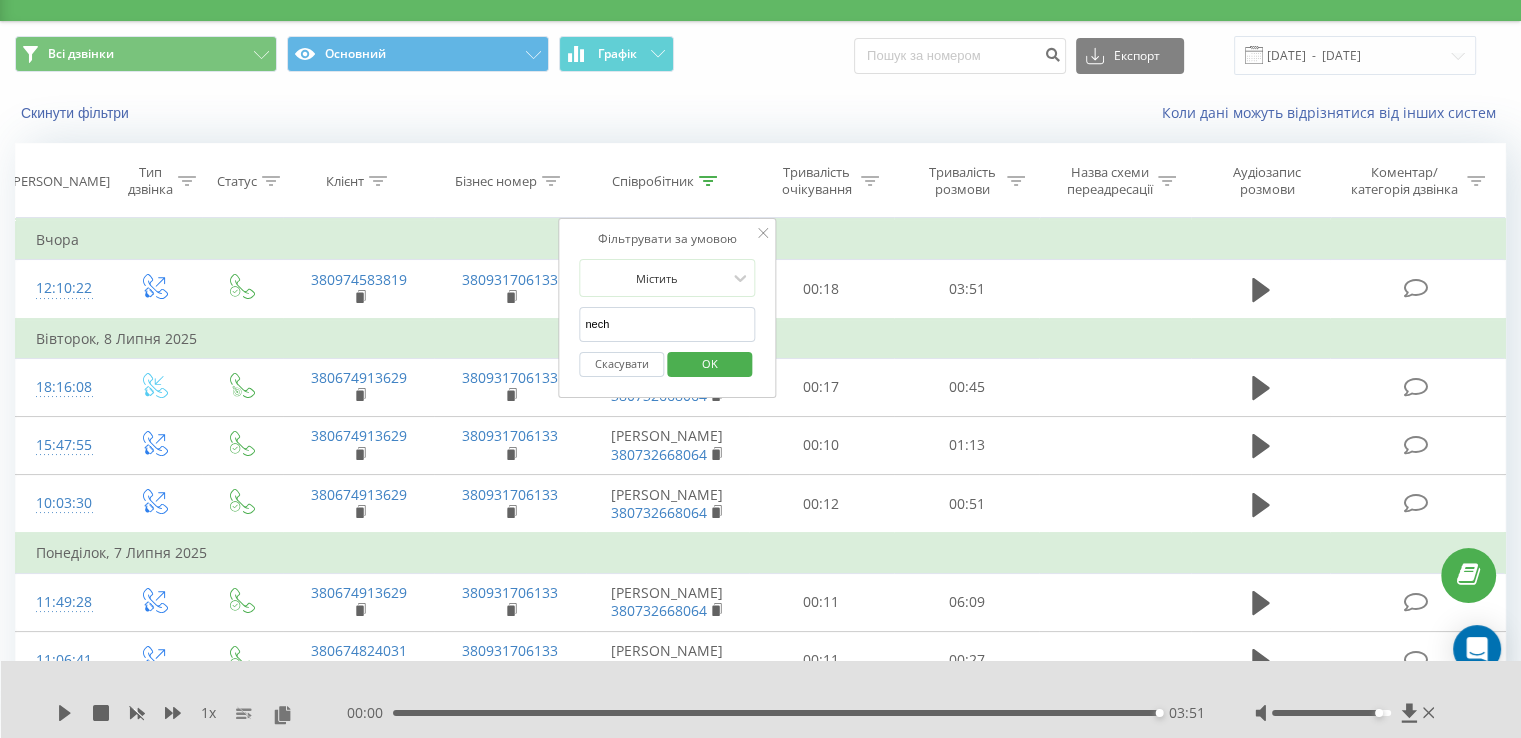 type on "nech" 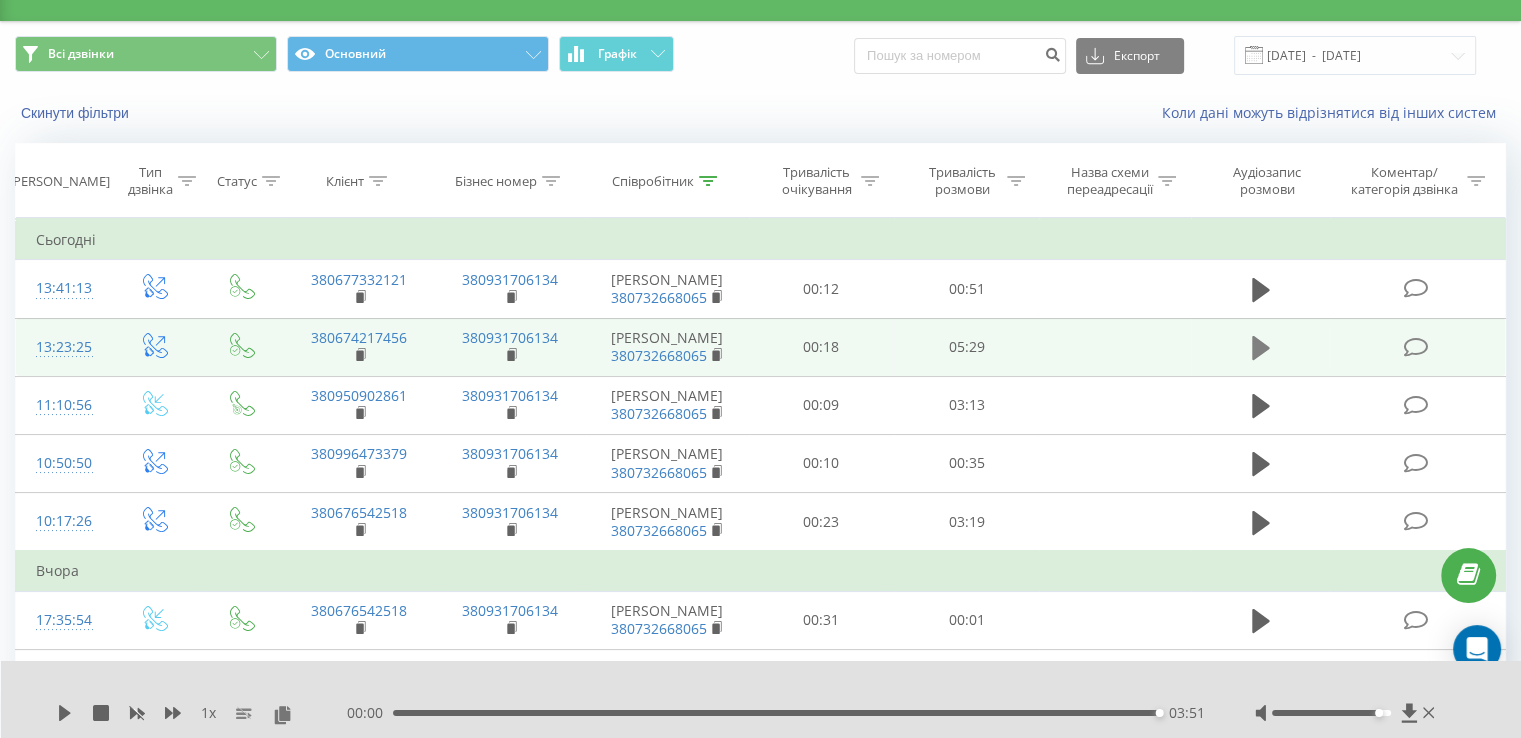 click 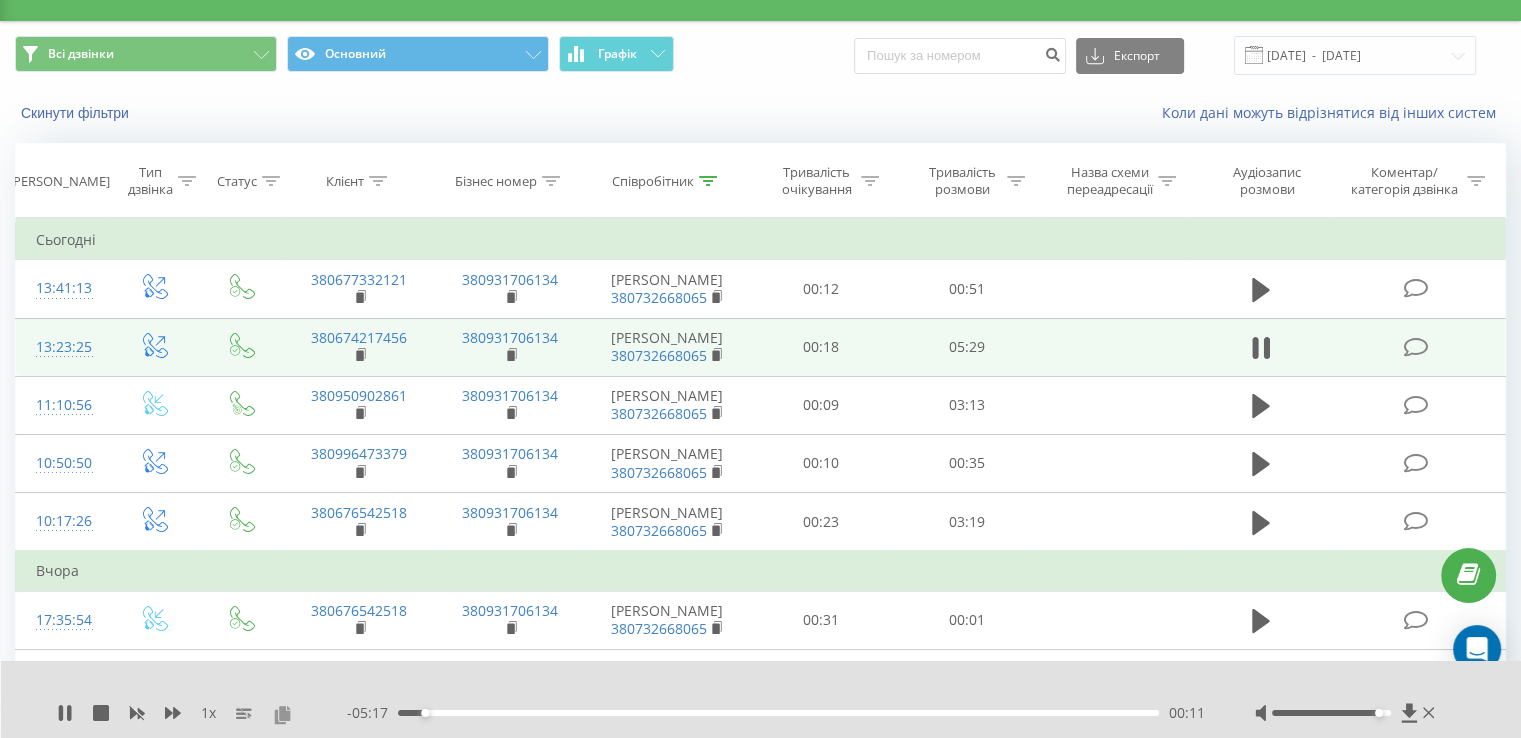 click at bounding box center [282, 714] 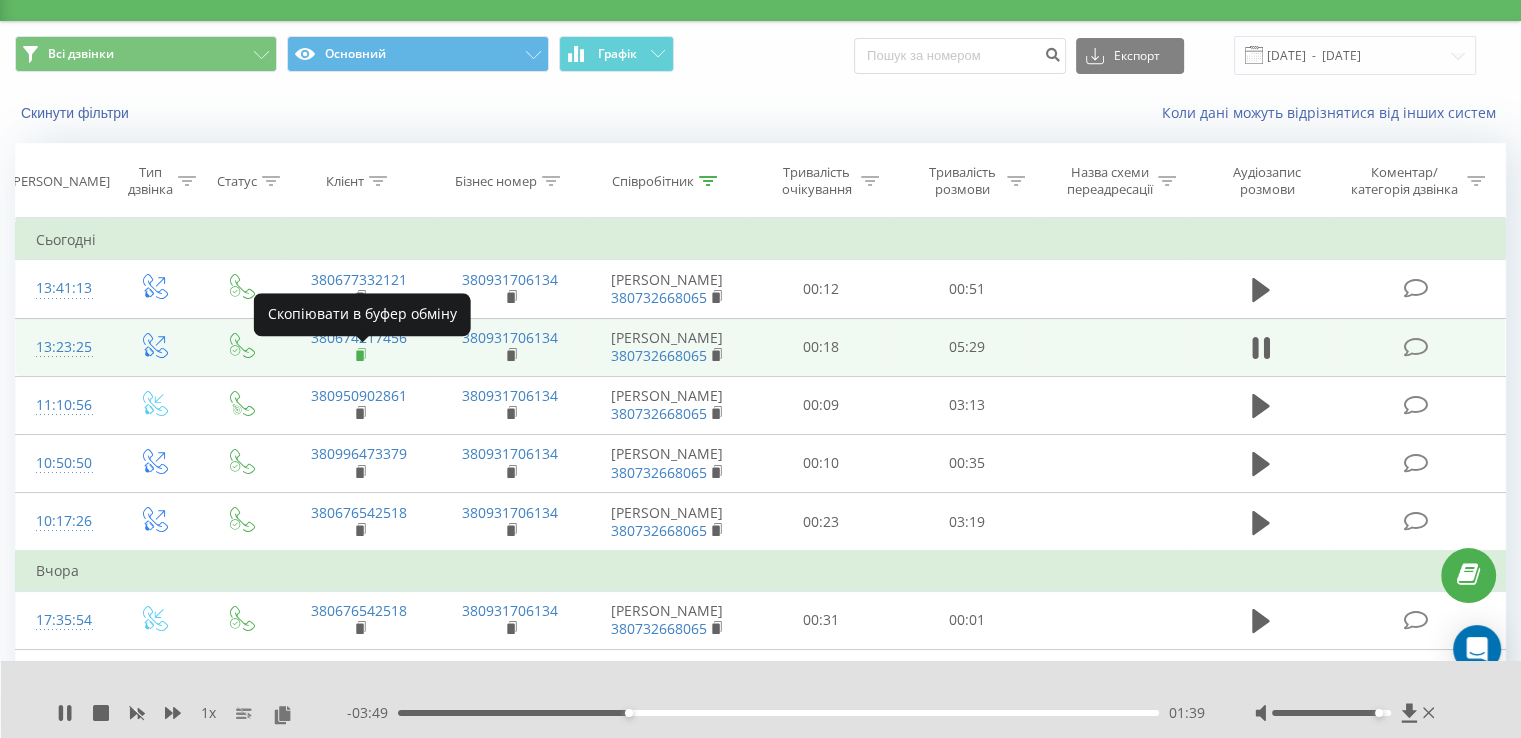 click 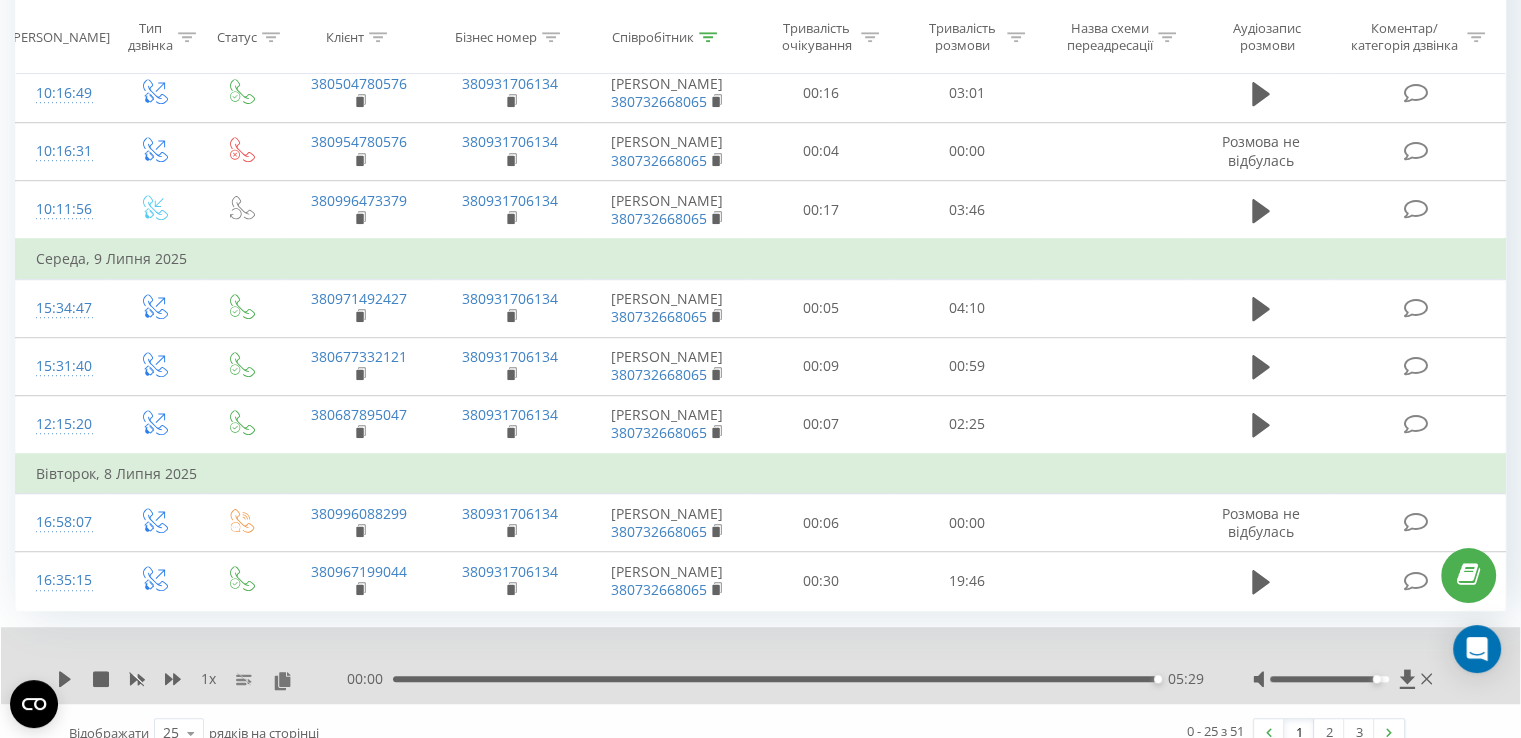 scroll, scrollTop: 1281, scrollLeft: 0, axis: vertical 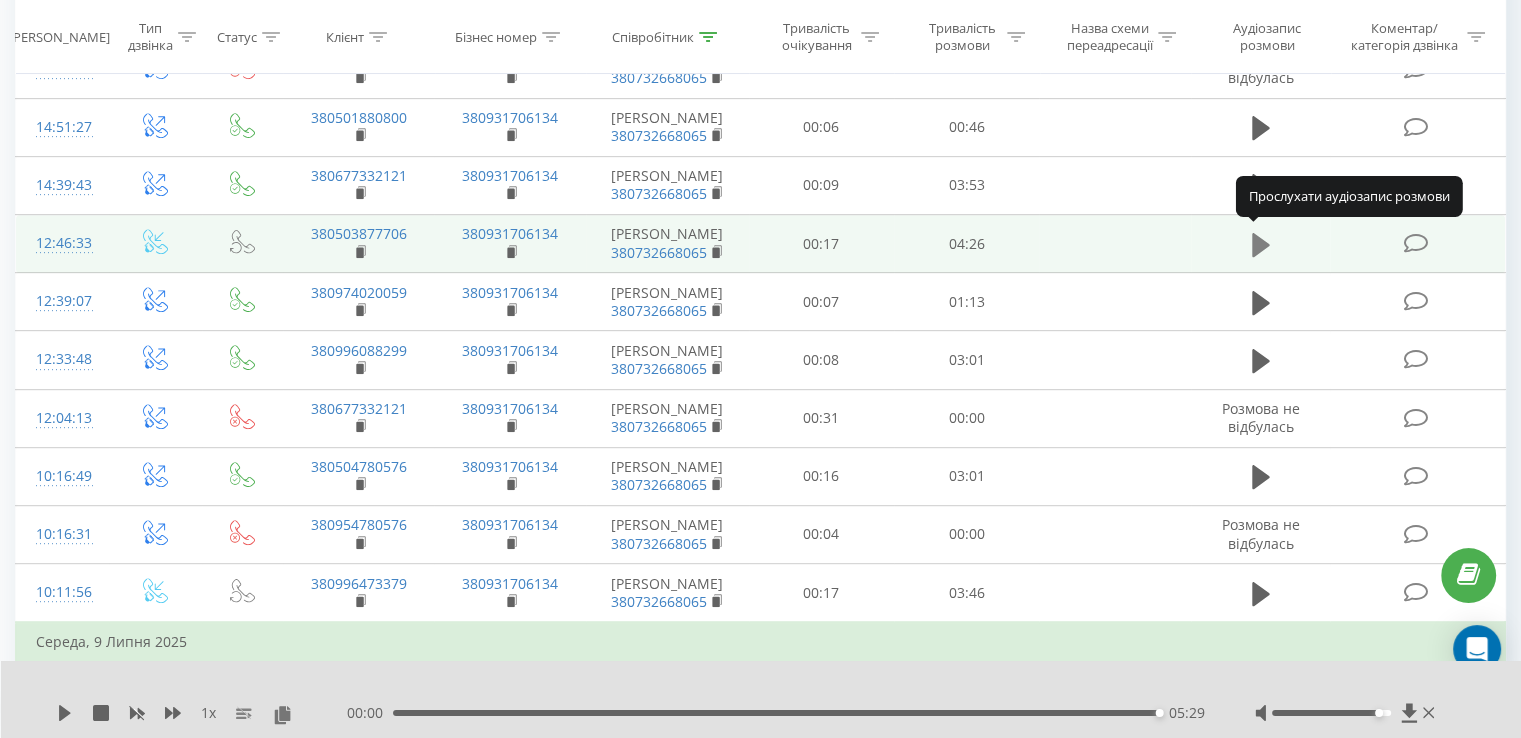 click 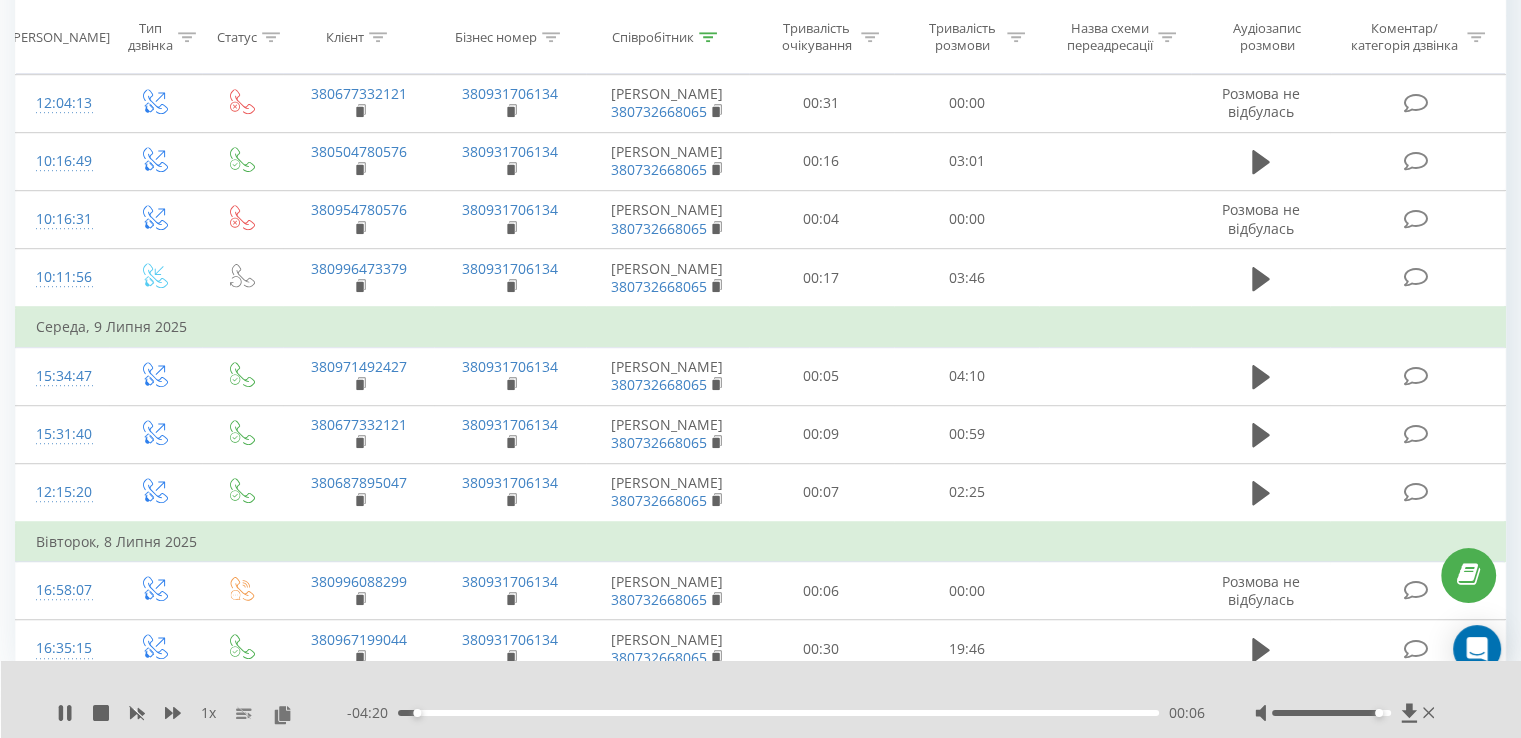 scroll, scrollTop: 1281, scrollLeft: 0, axis: vertical 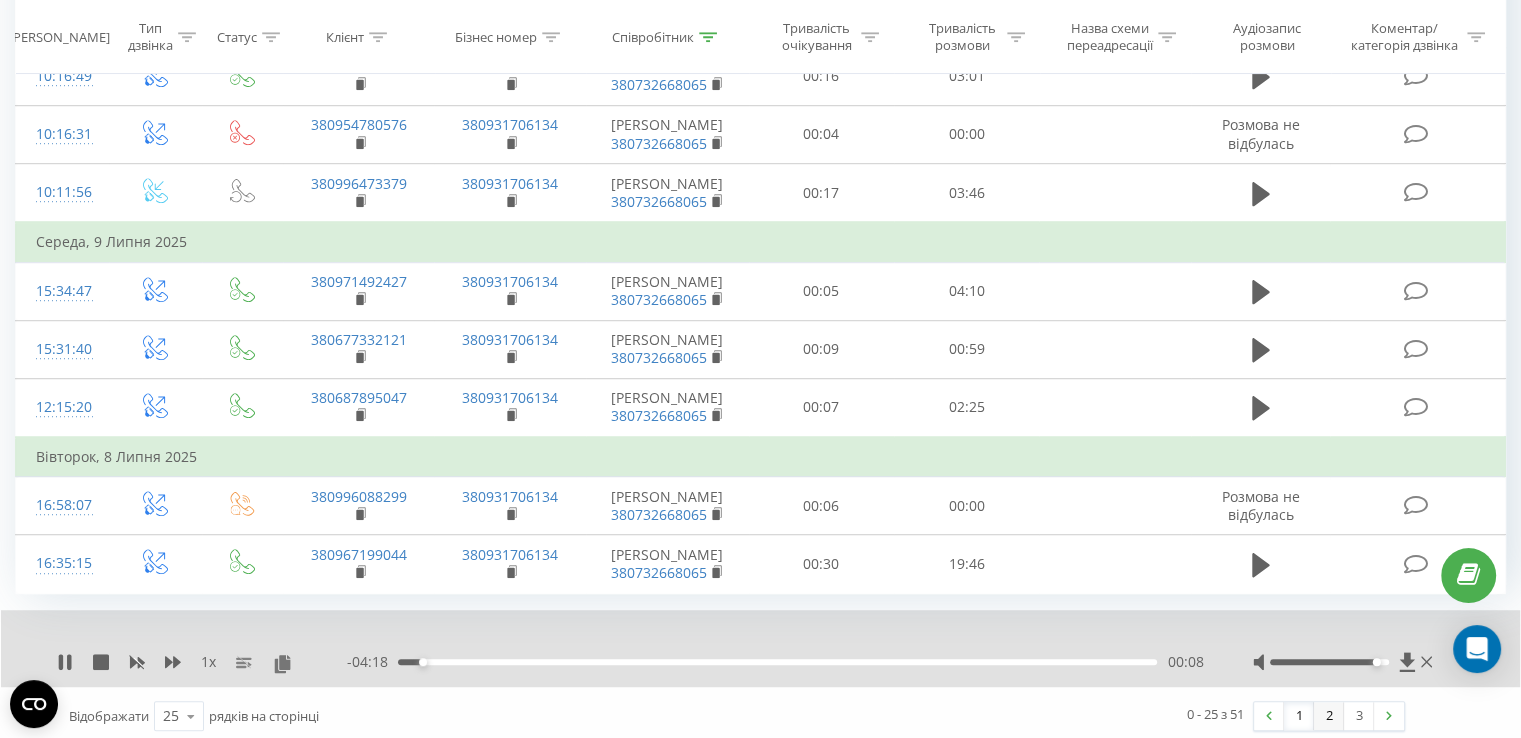 click on "2" at bounding box center [1329, 716] 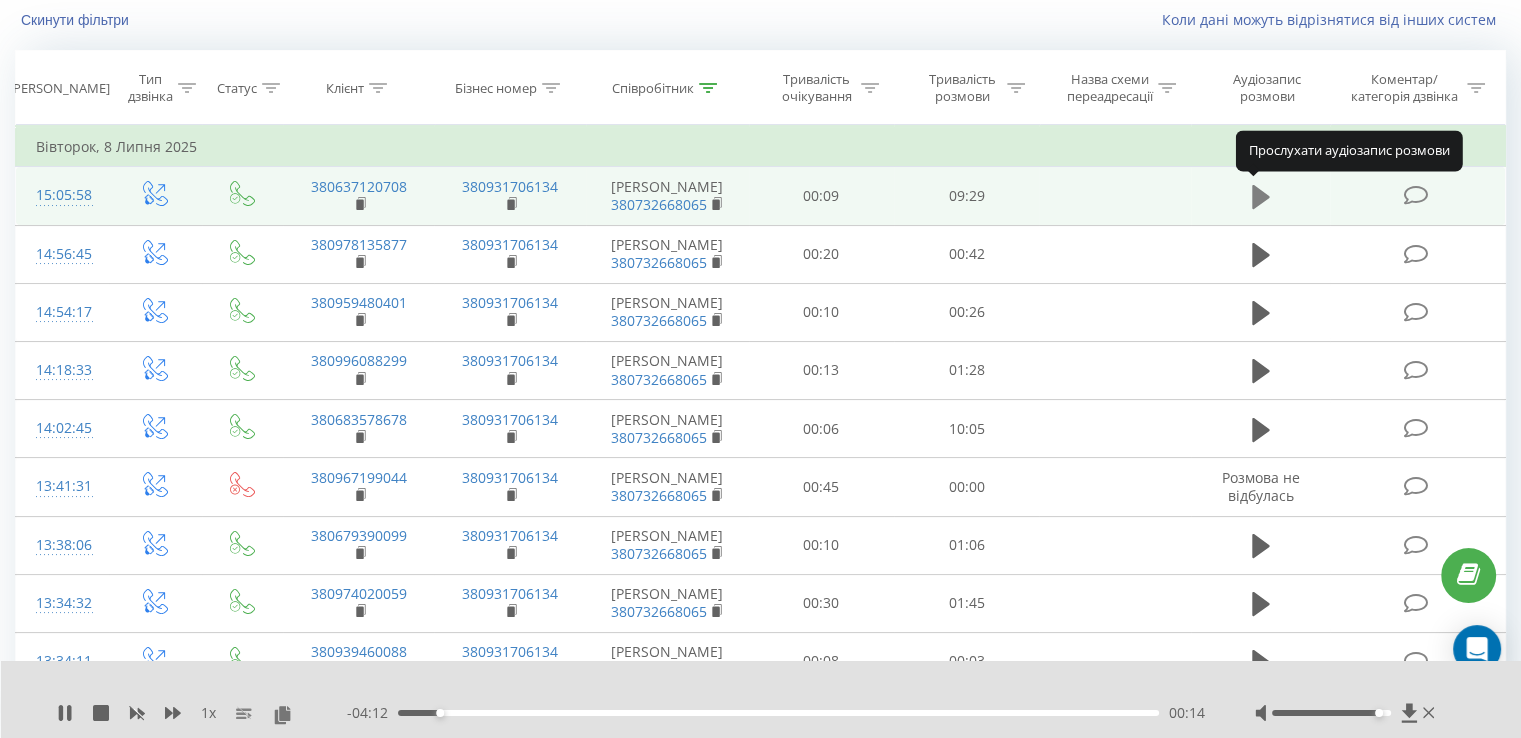 click 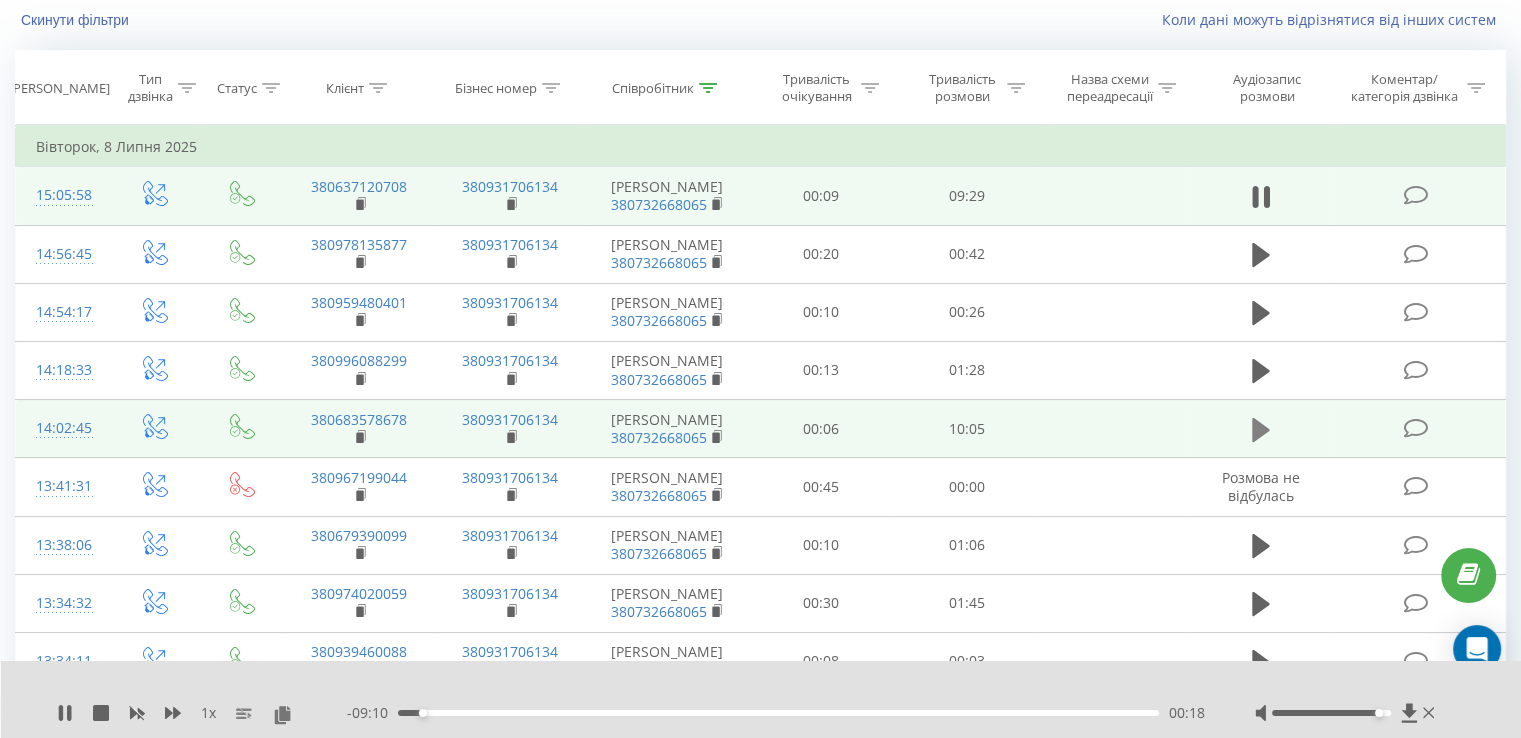 click 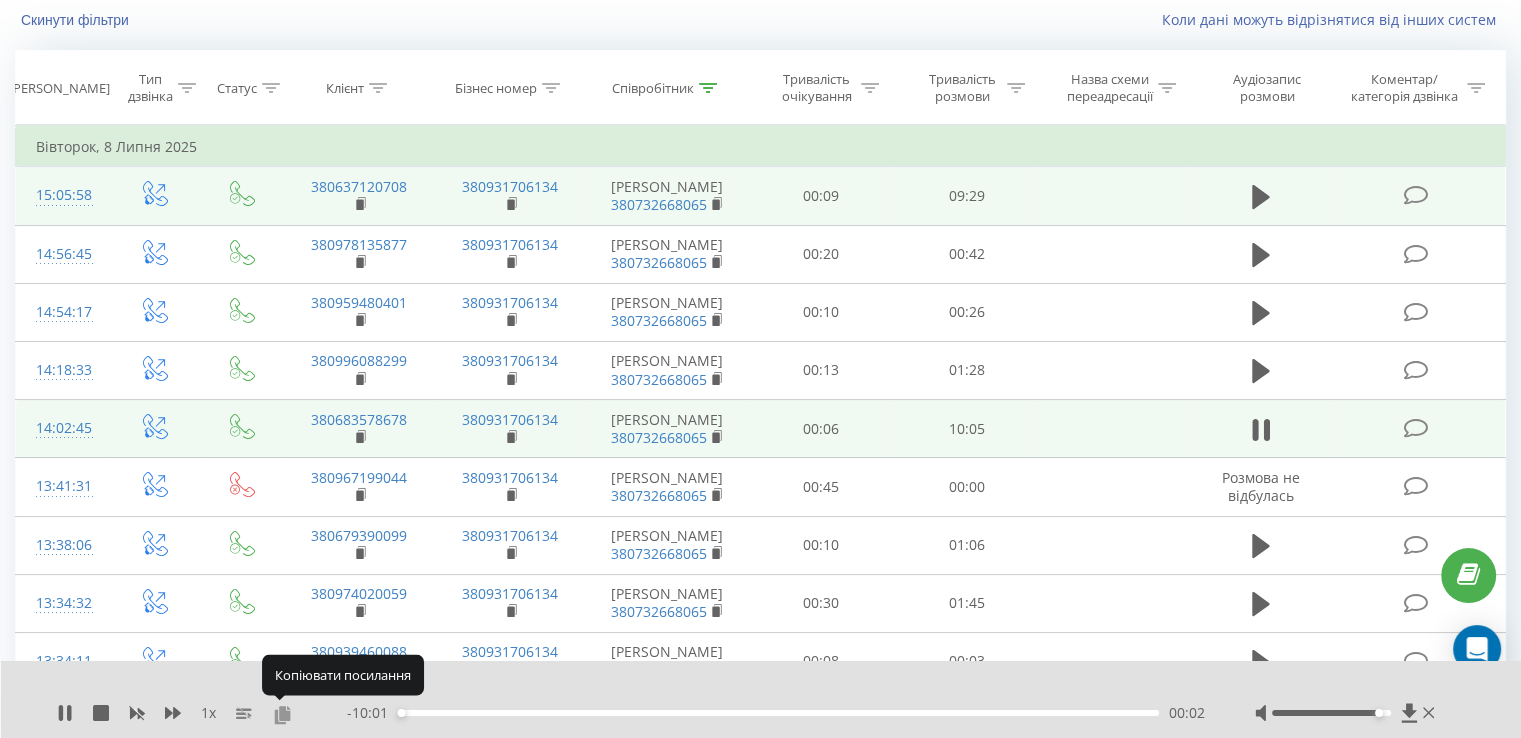 click at bounding box center (282, 714) 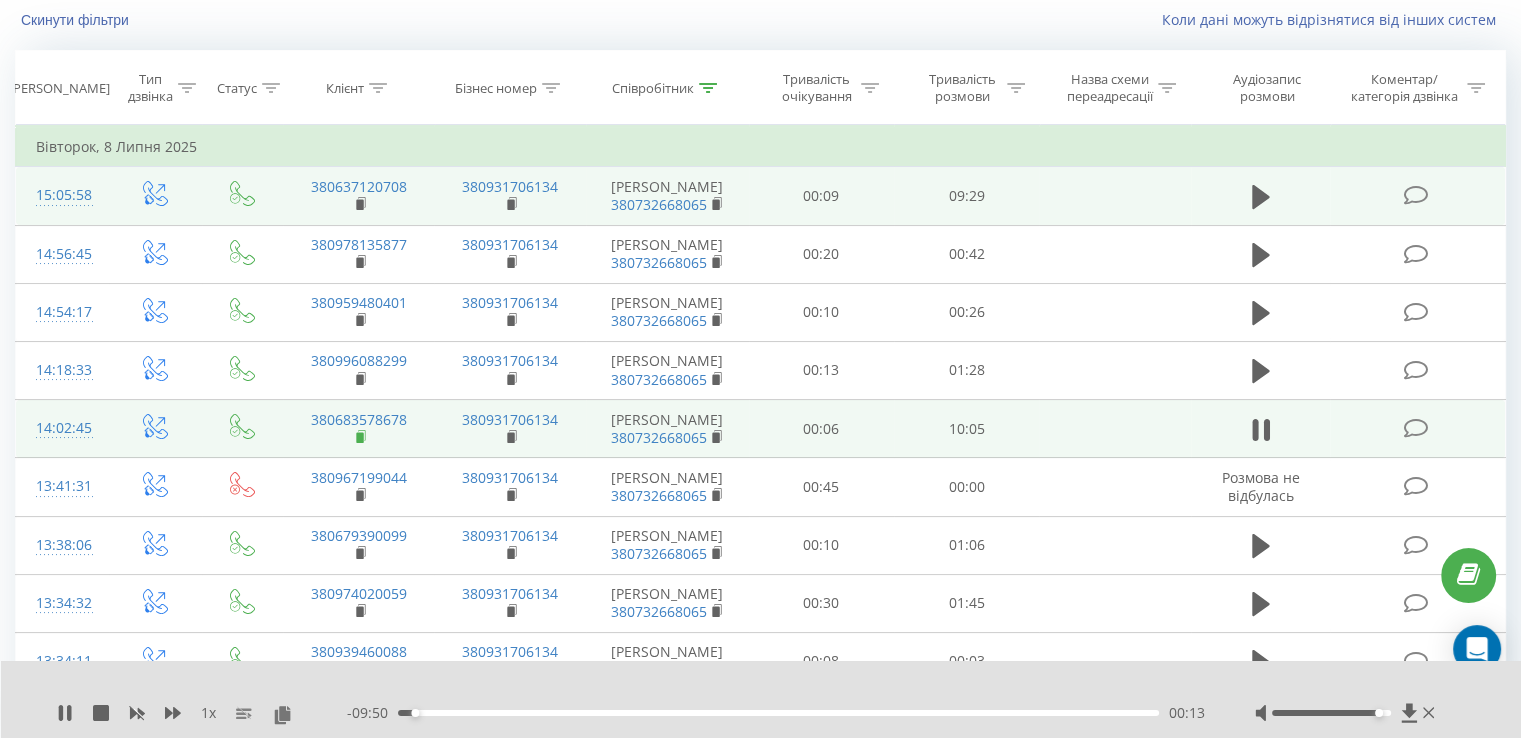 click 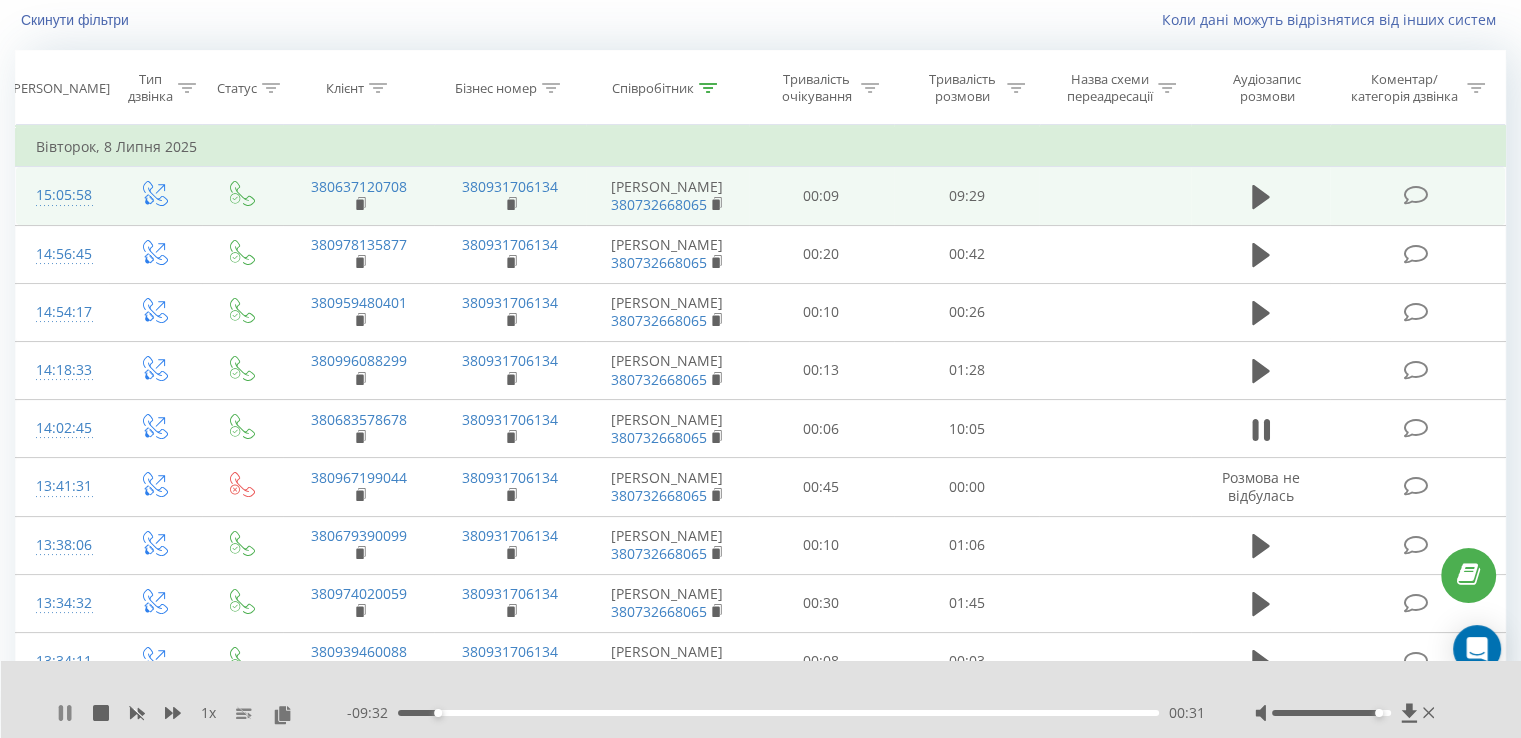 click 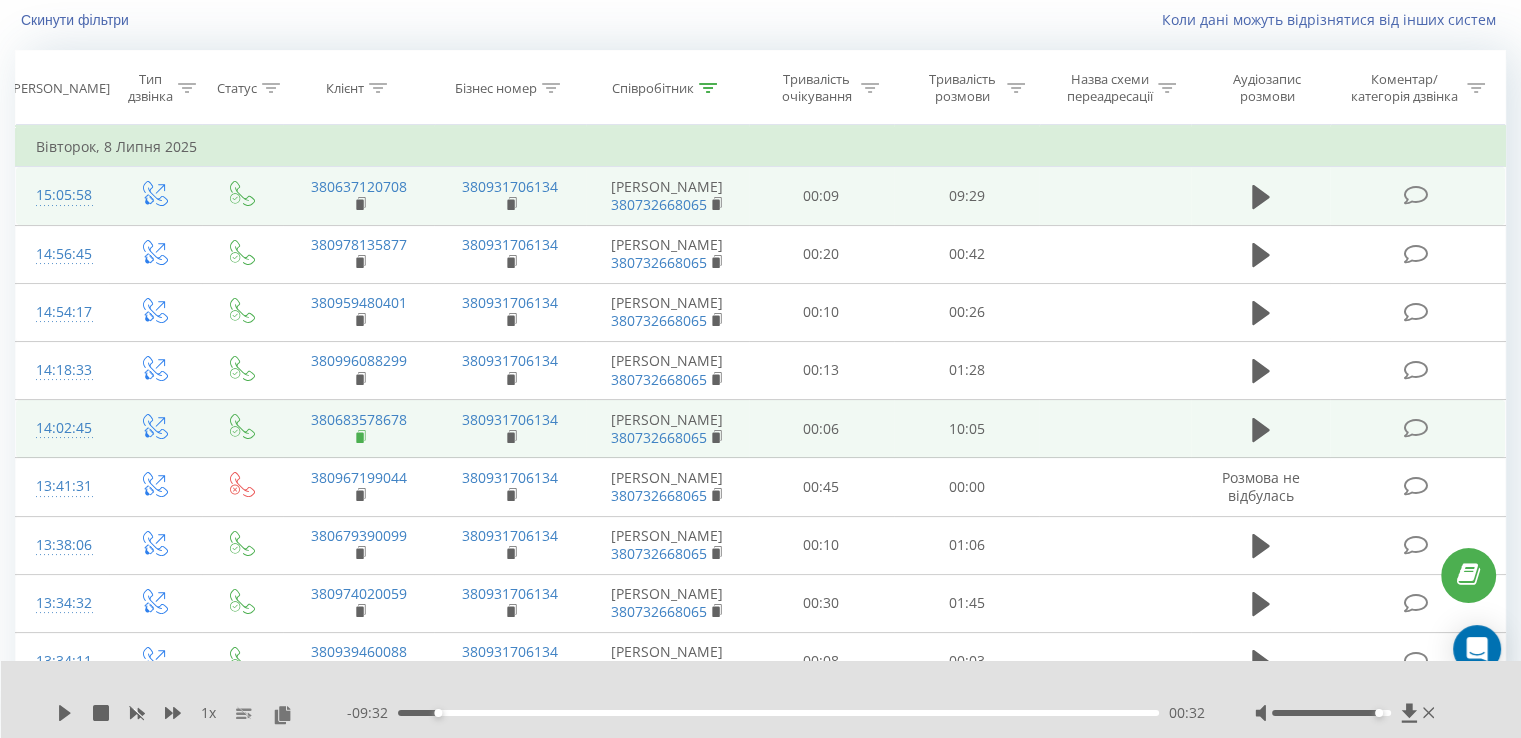 click 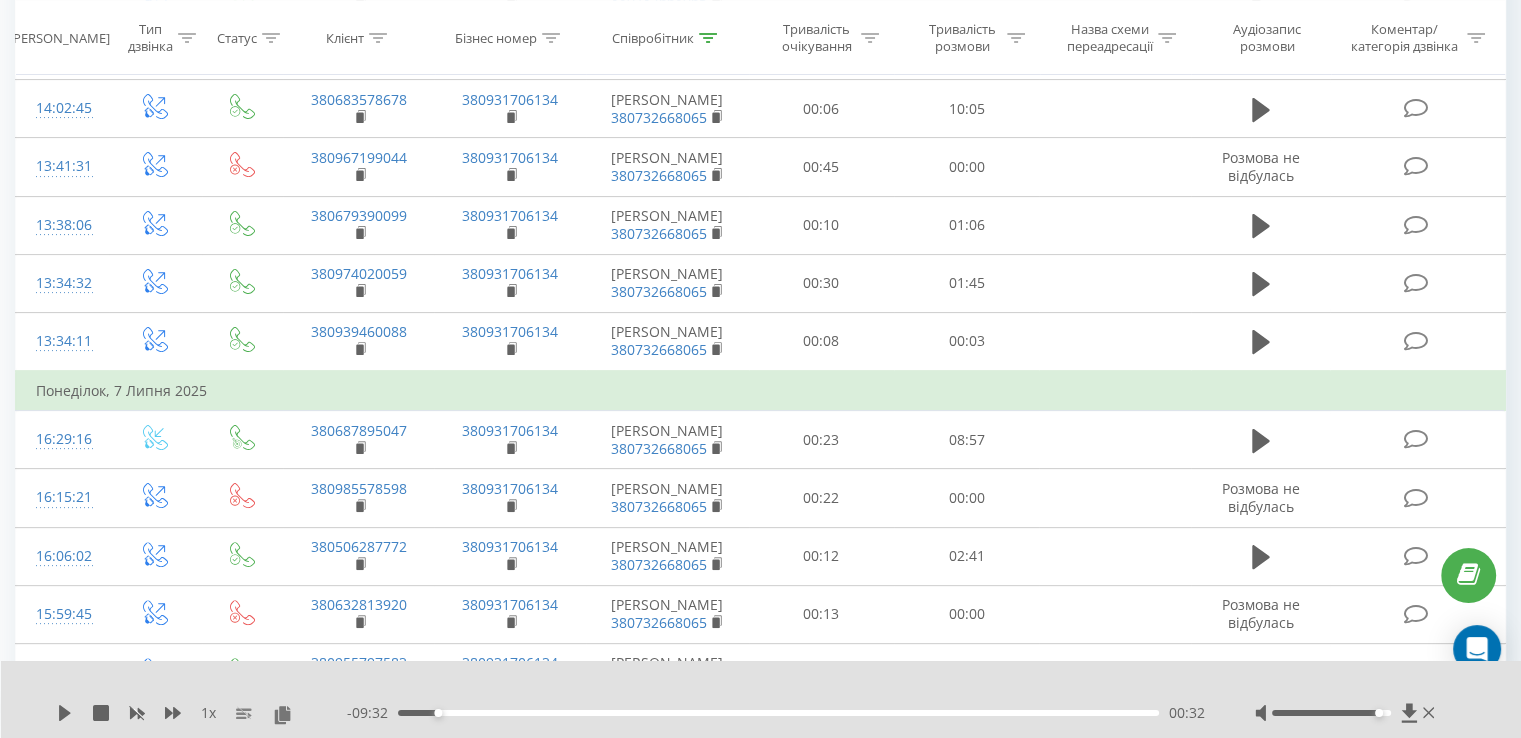 scroll, scrollTop: 492, scrollLeft: 0, axis: vertical 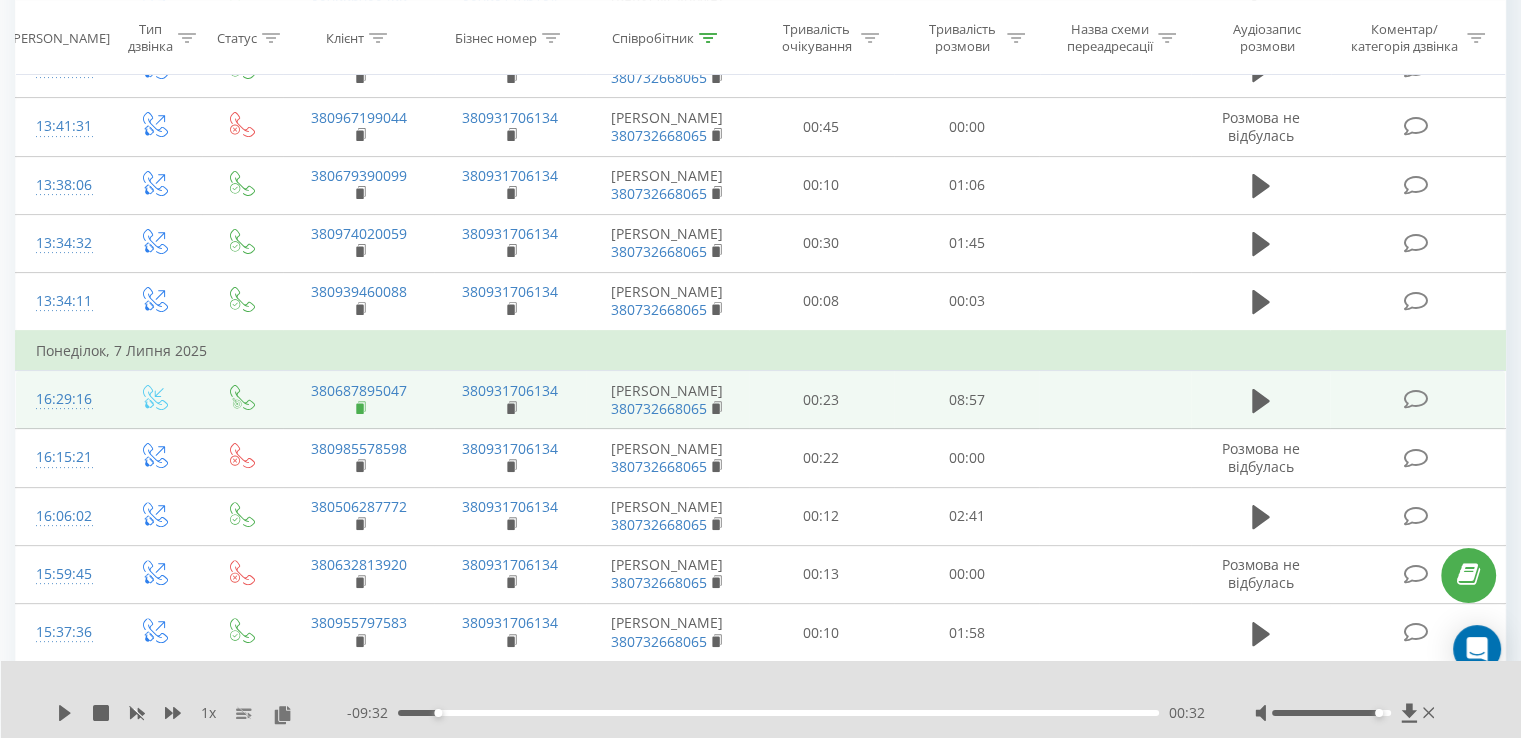 click 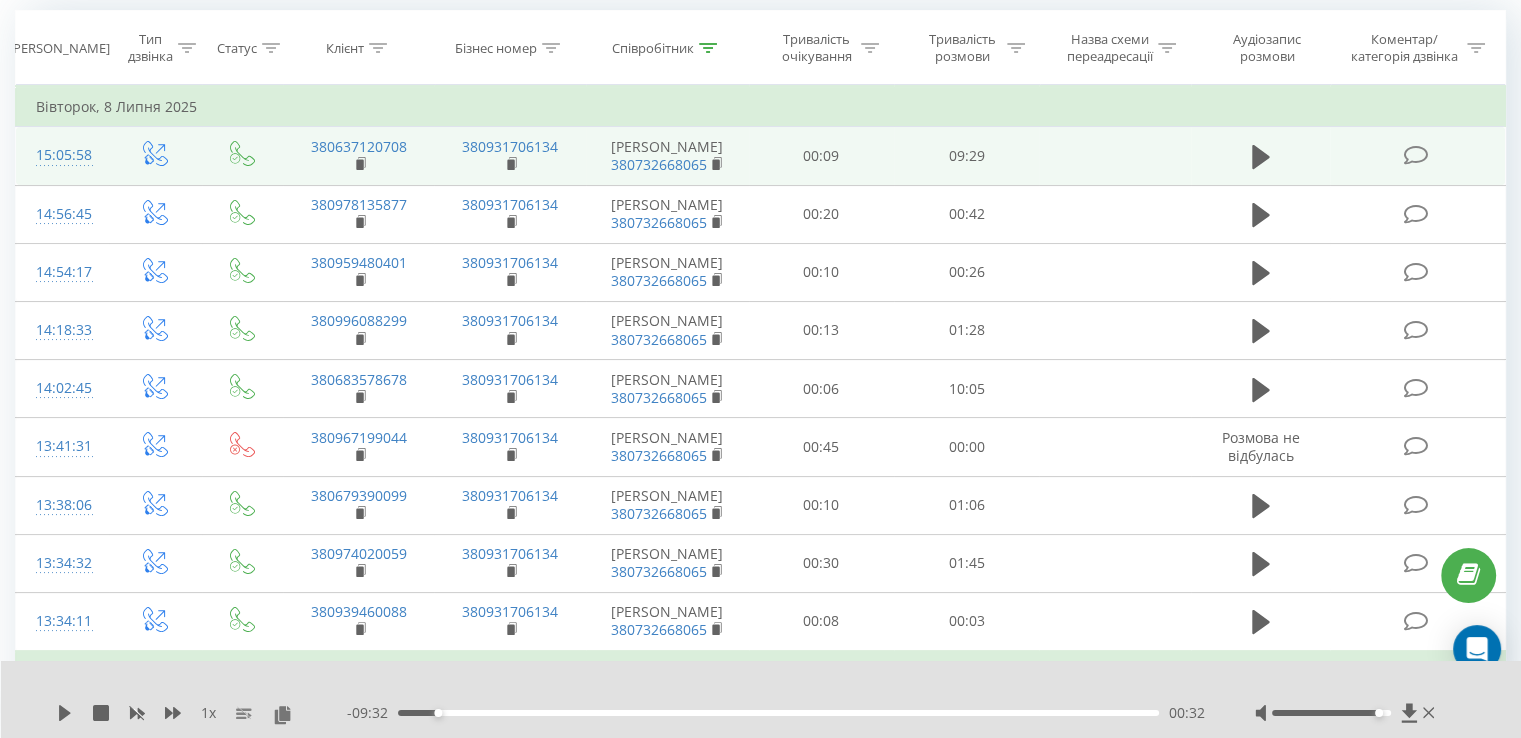 scroll, scrollTop: 92, scrollLeft: 0, axis: vertical 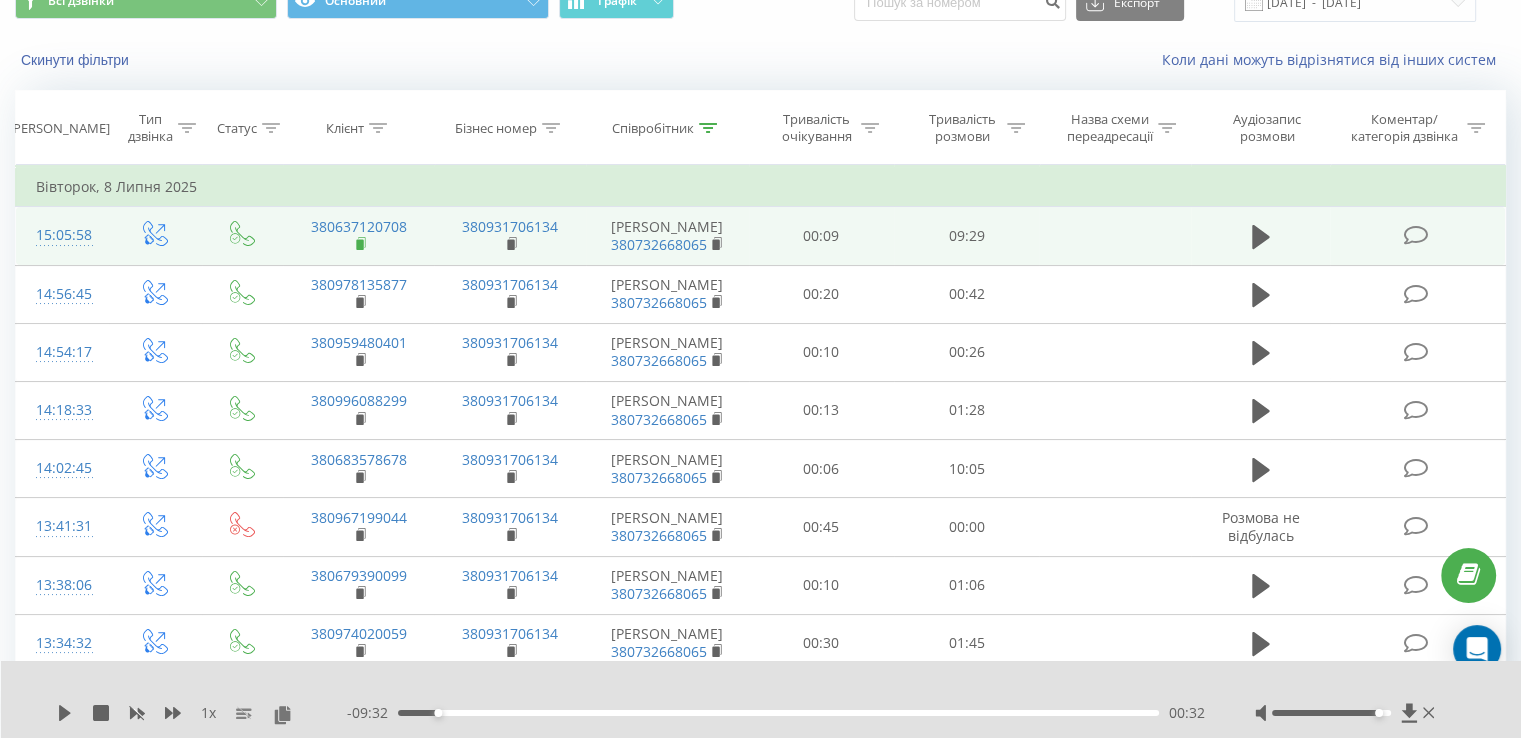 click 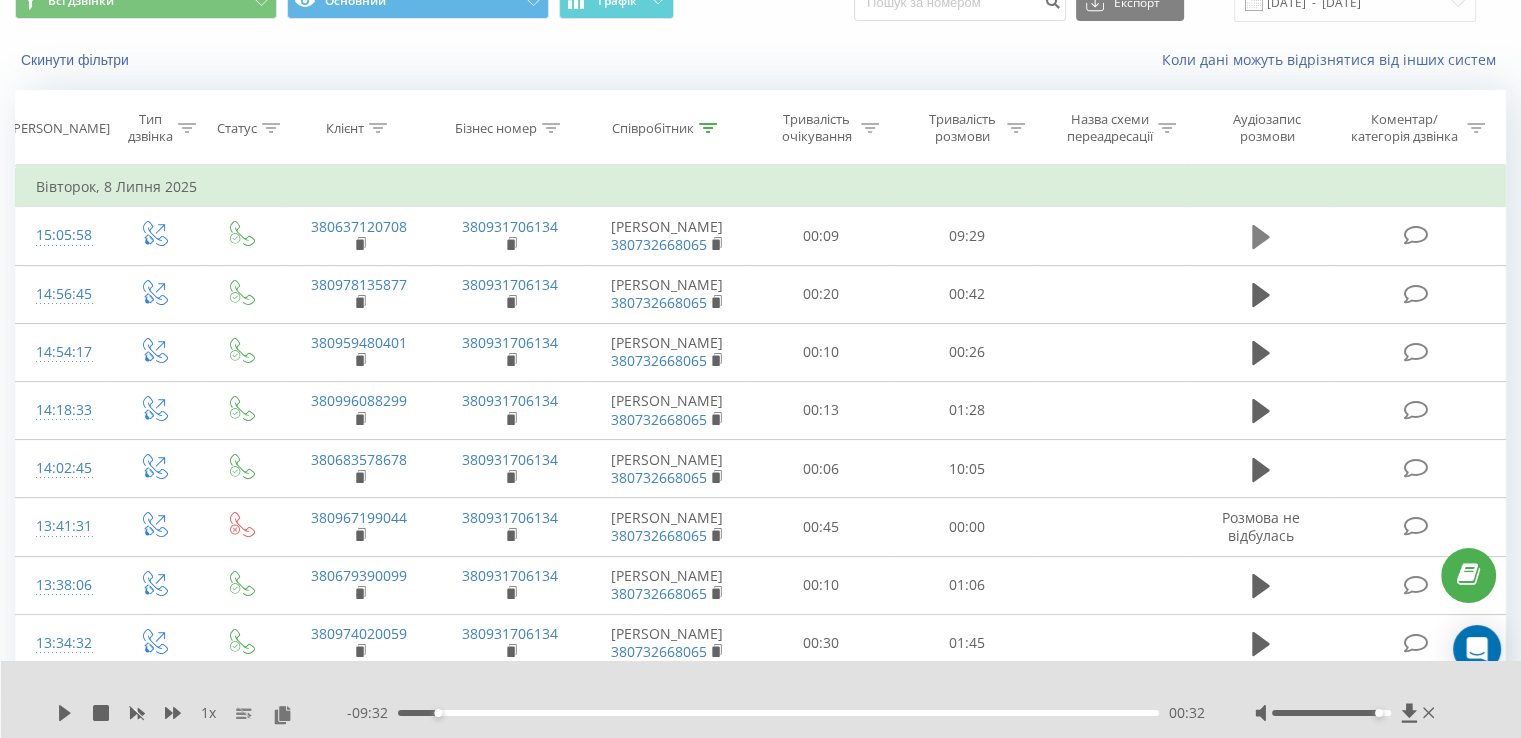 click 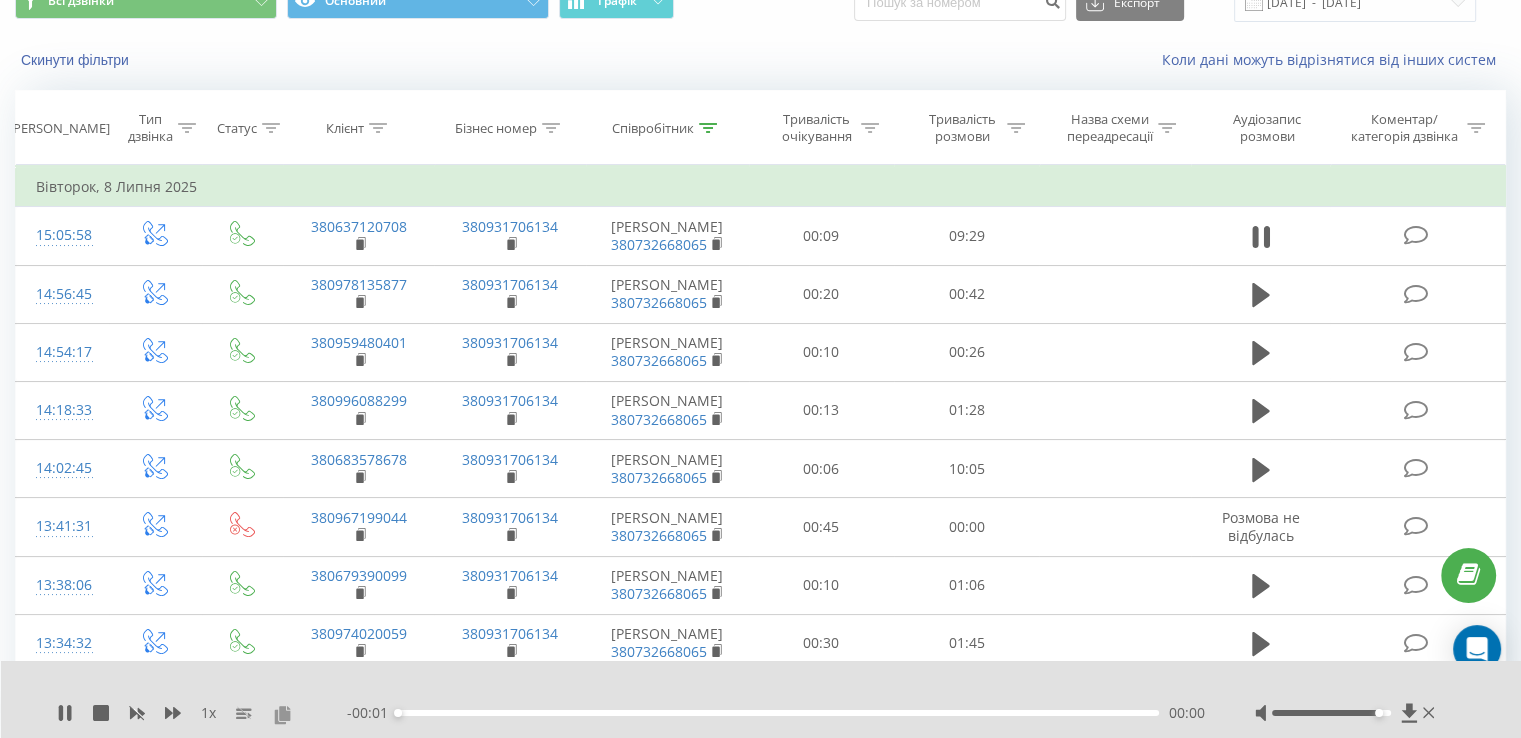 click at bounding box center [282, 714] 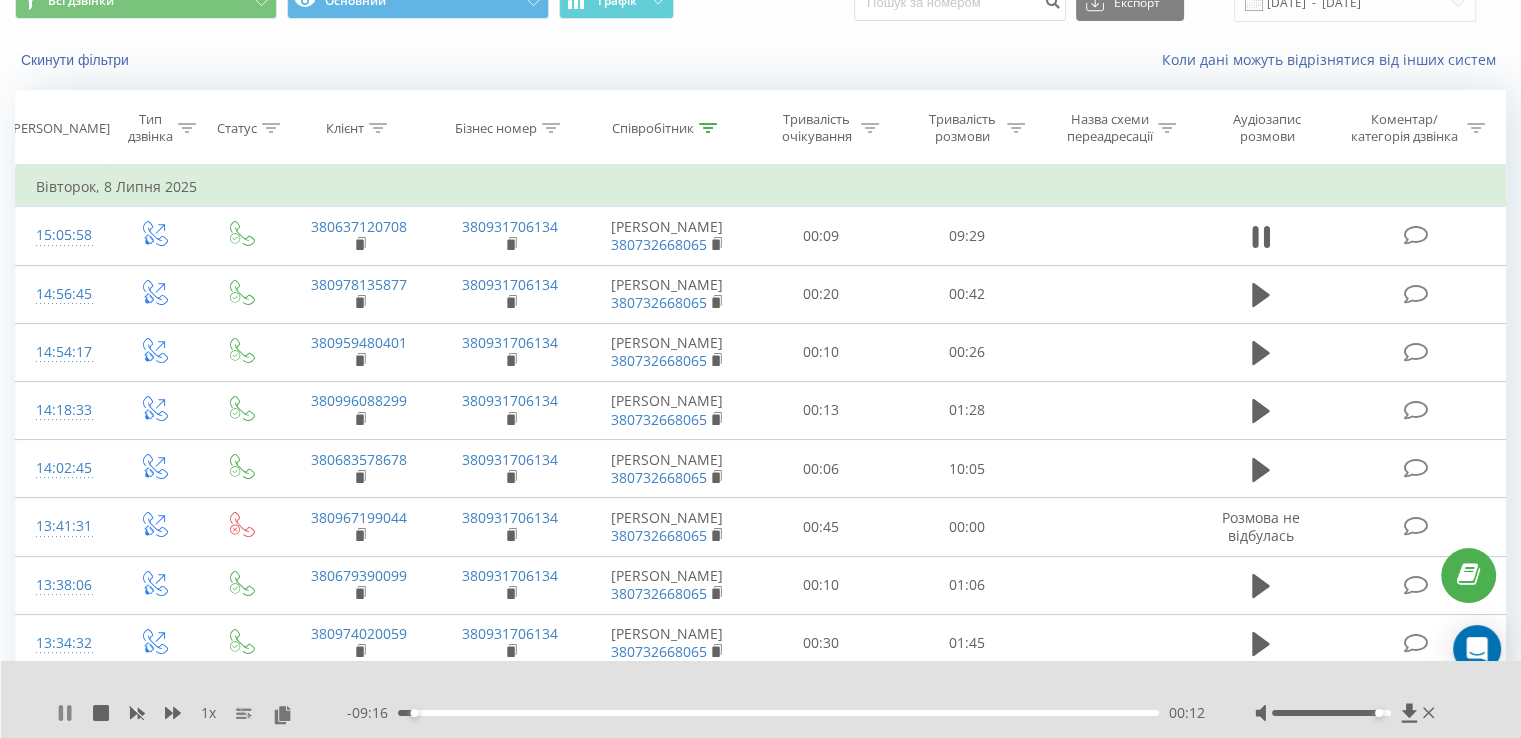 click 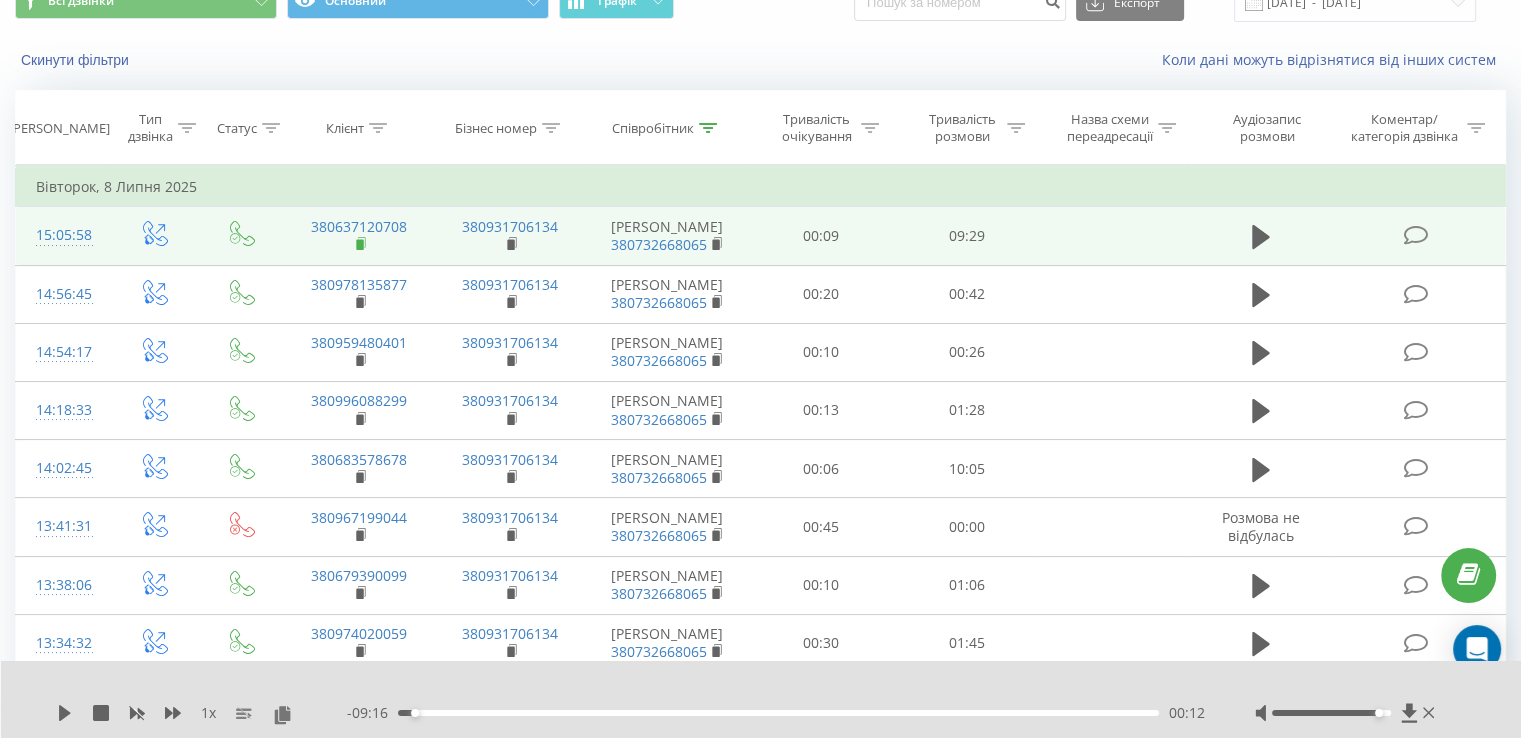click 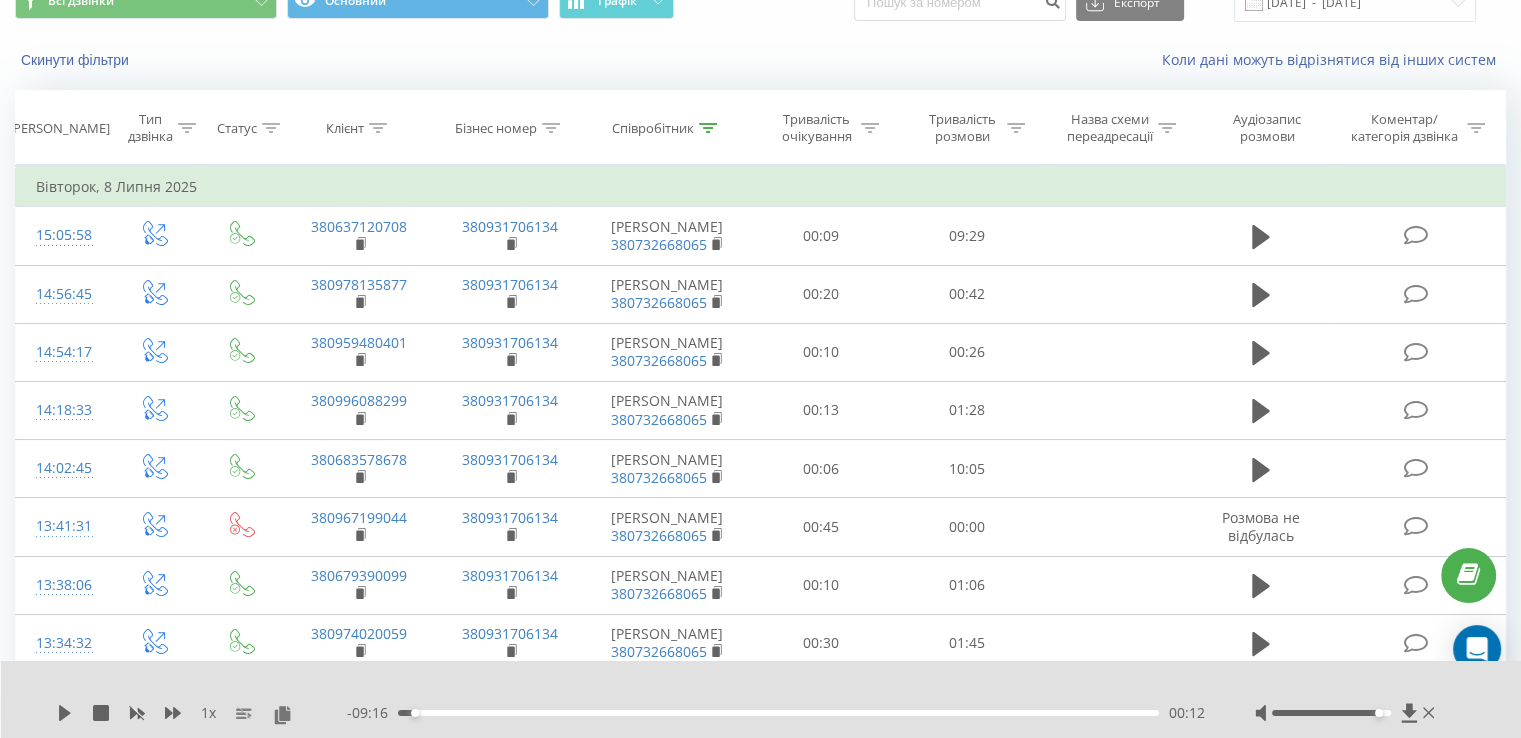 click on "Співробітник" at bounding box center [653, 128] 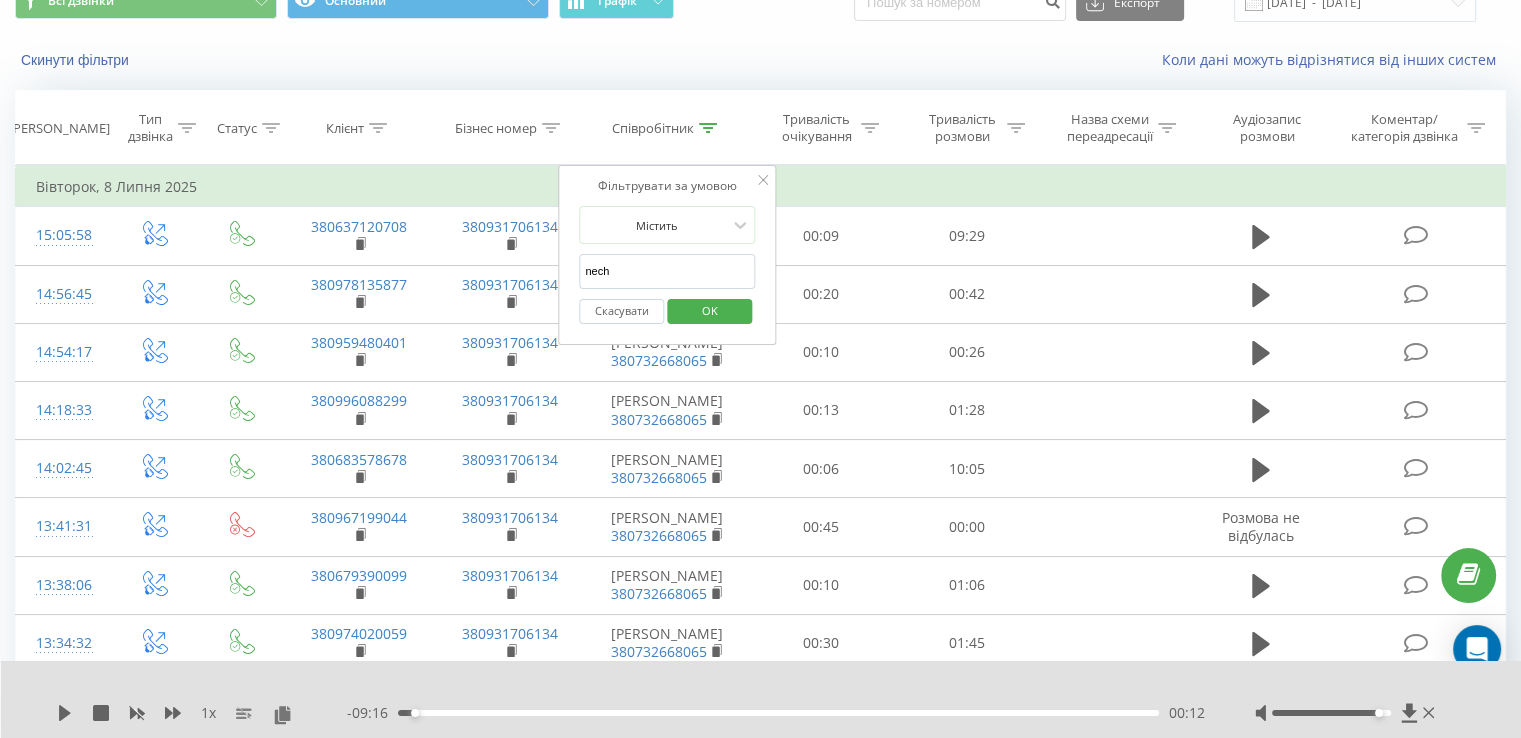 click on "Скасувати" at bounding box center [621, 311] 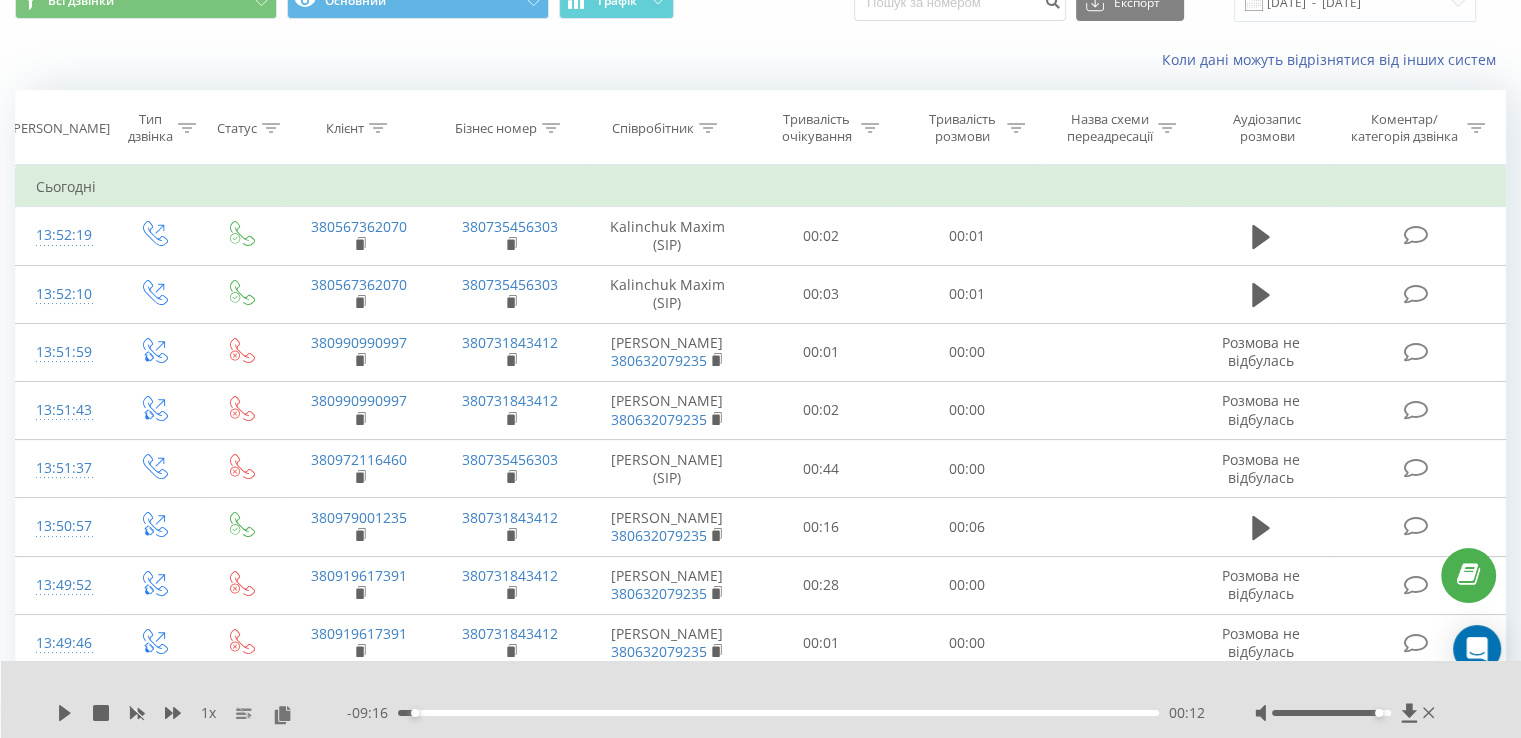 click on "Клієнт" at bounding box center (345, 128) 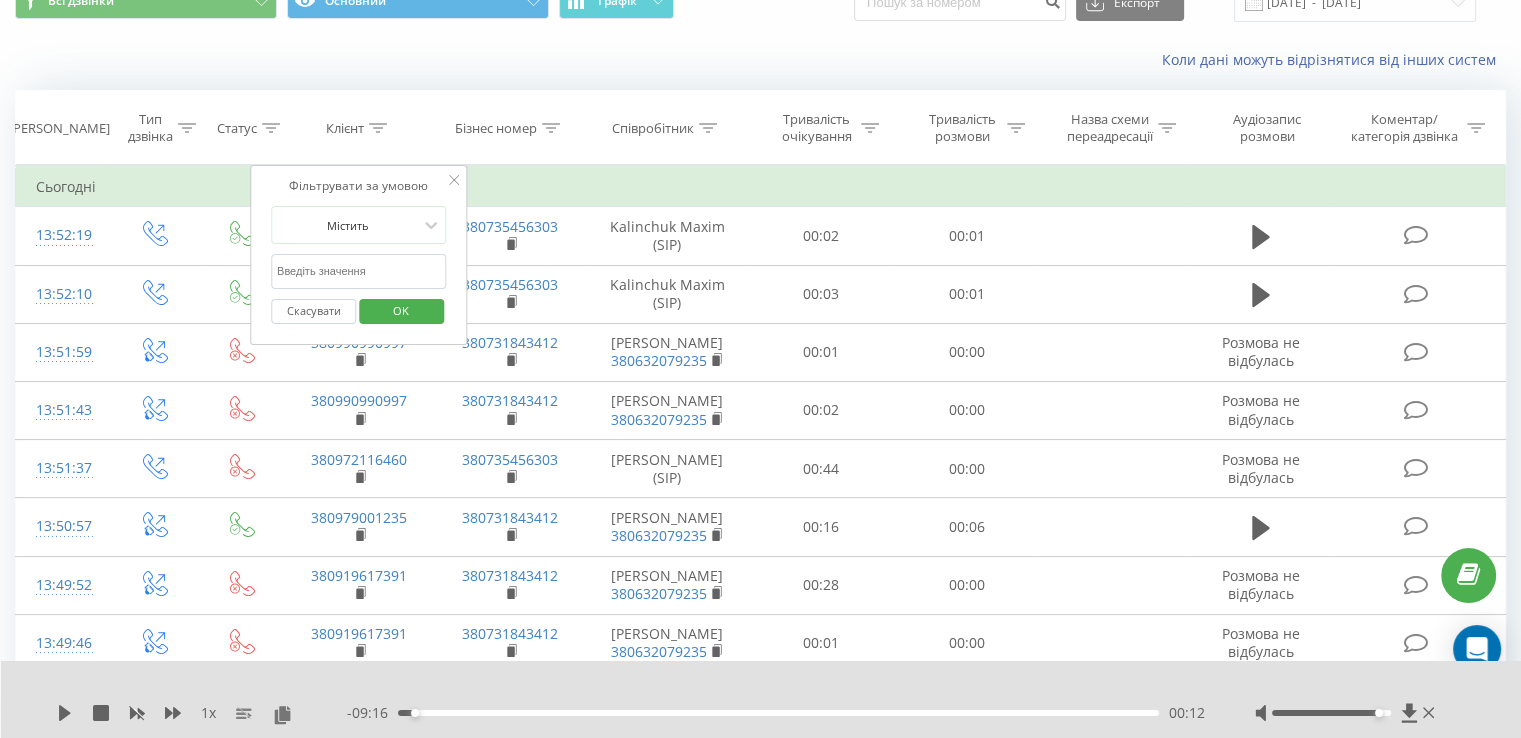 click at bounding box center (359, 271) 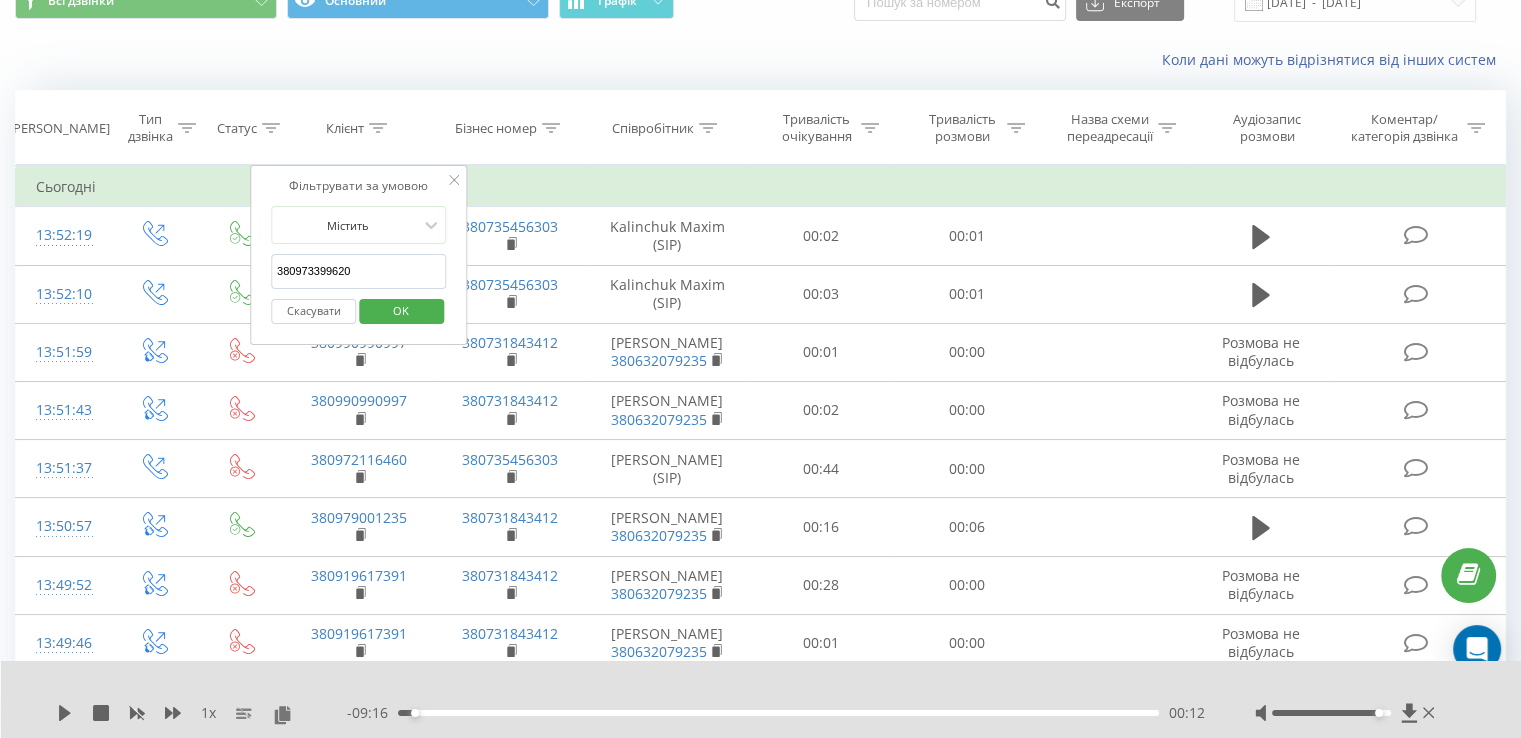 click on "OK" at bounding box center (401, 310) 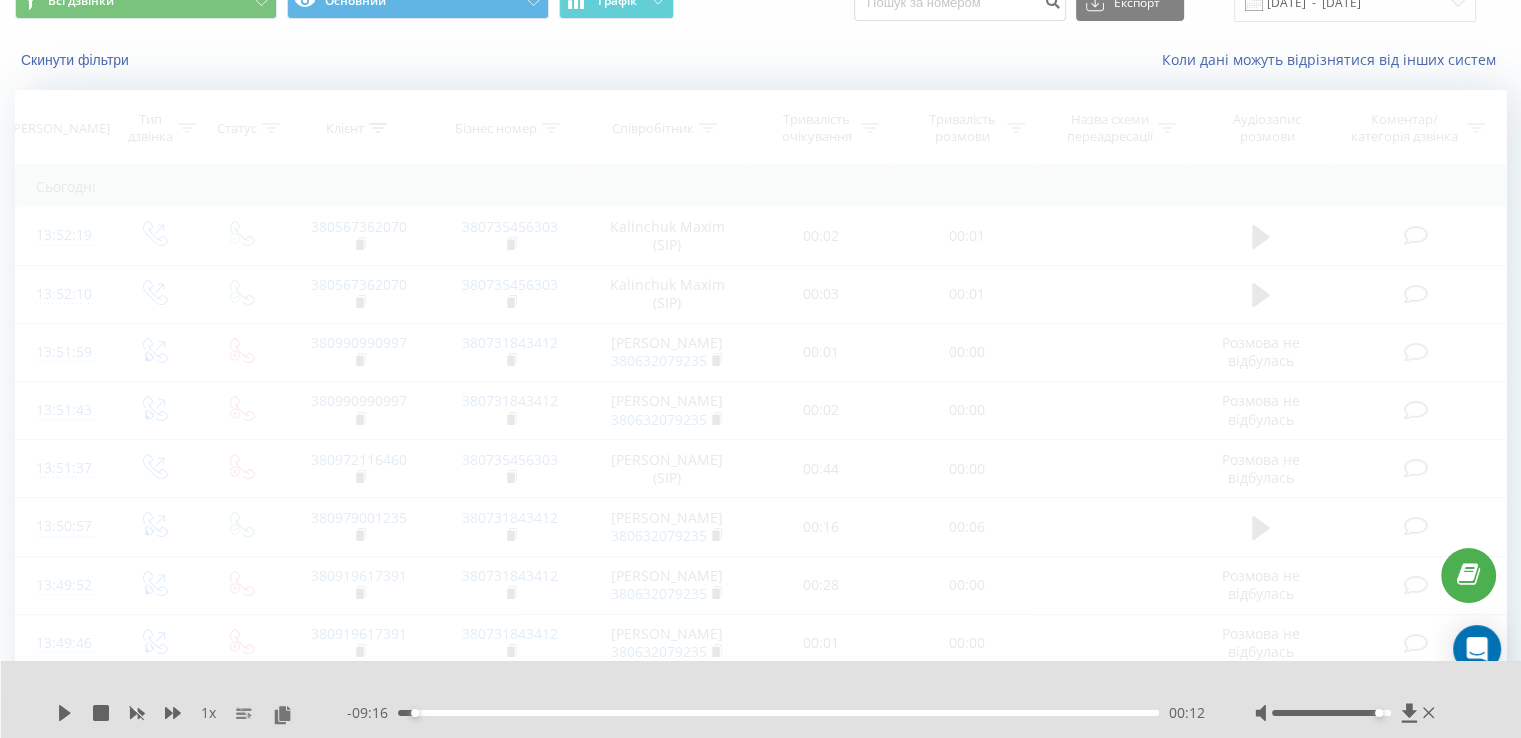 scroll, scrollTop: 44, scrollLeft: 0, axis: vertical 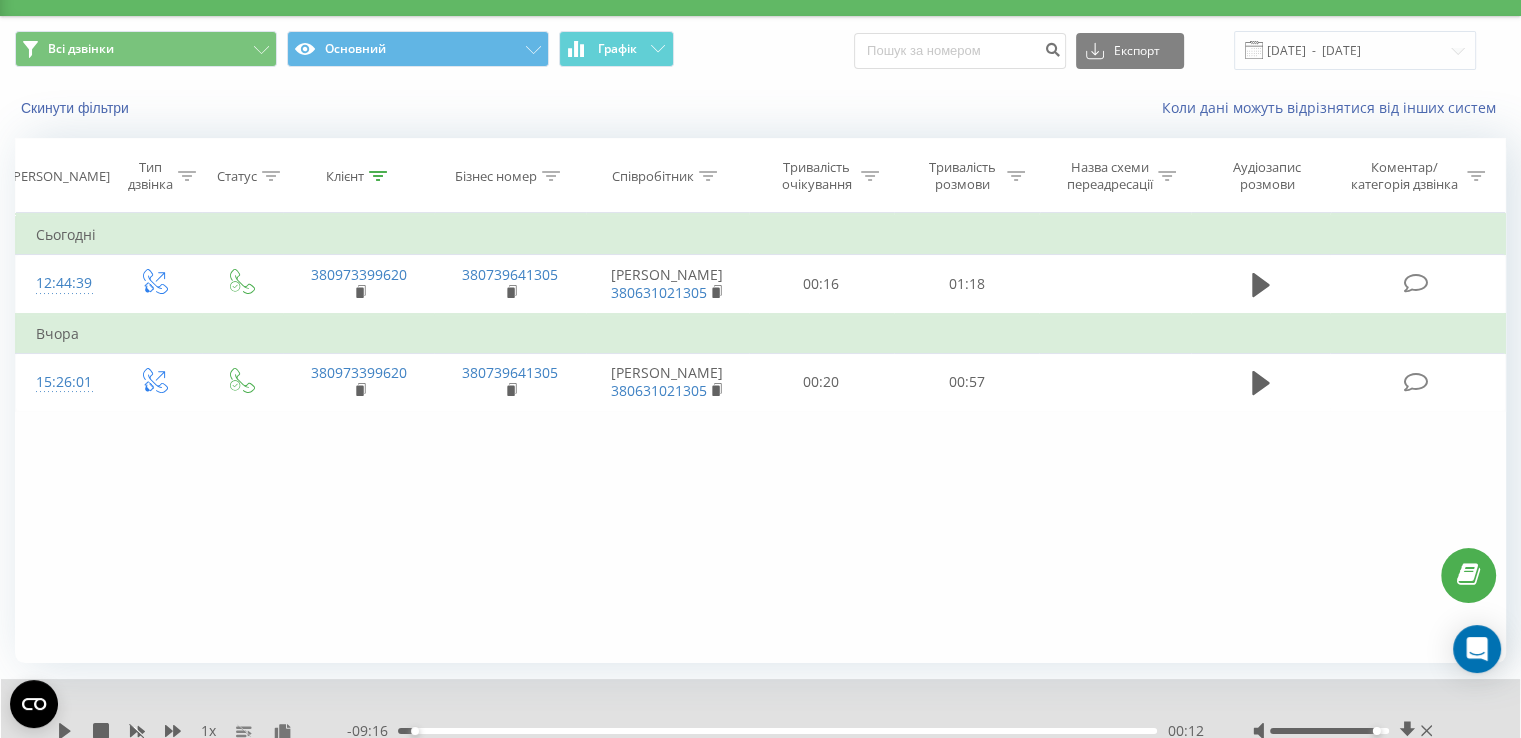 click on "Клієнт" at bounding box center (345, 176) 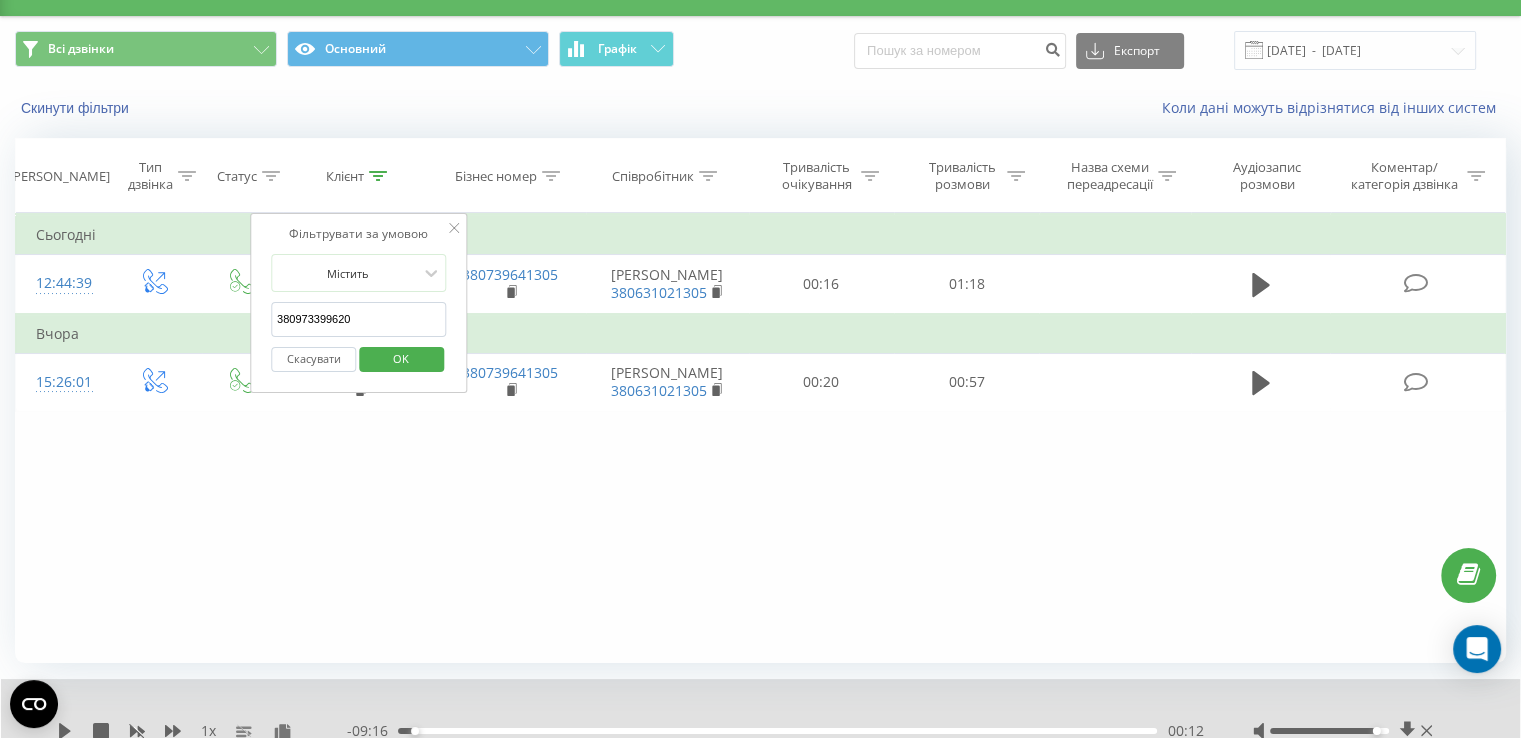 click on "380973399620" at bounding box center [359, 319] 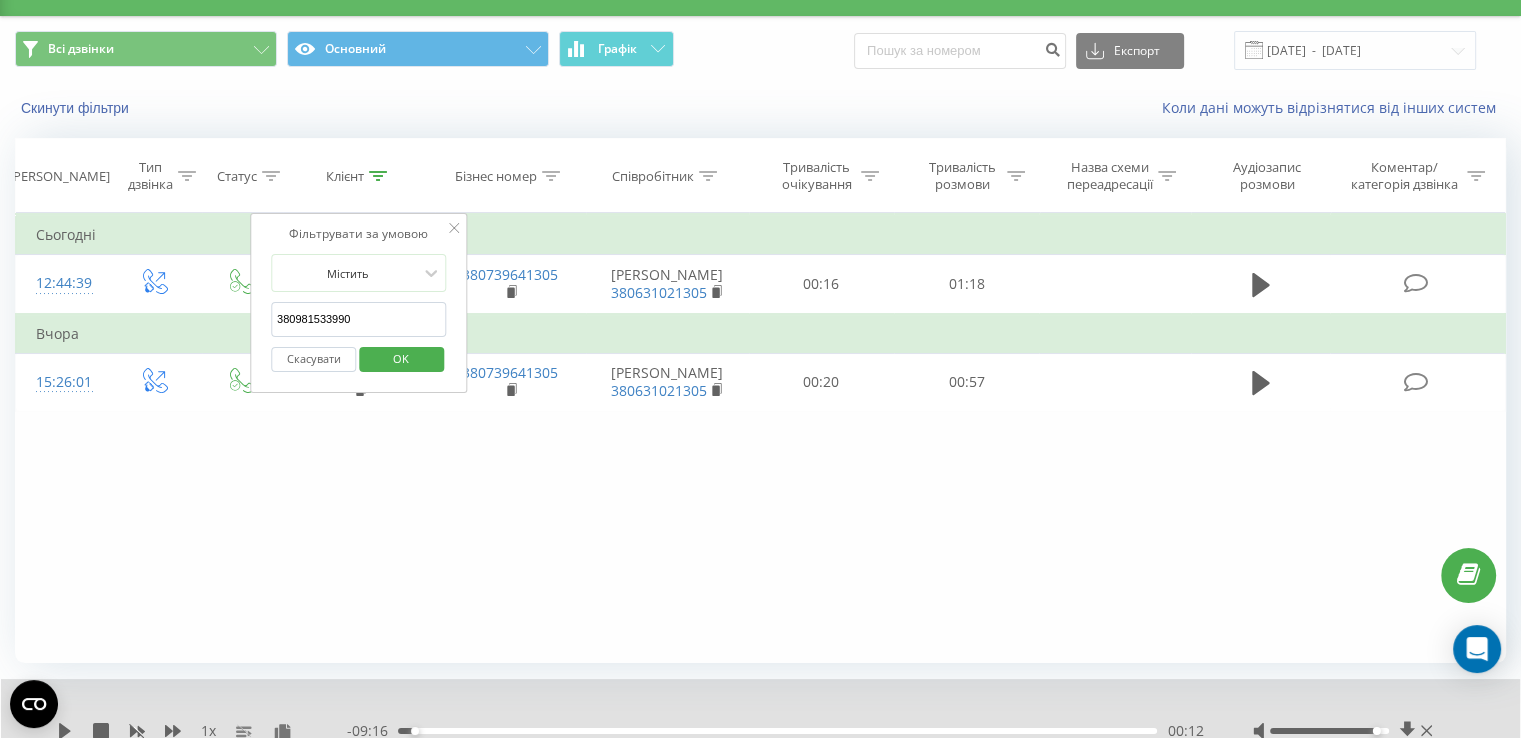 click on "OK" at bounding box center [401, 358] 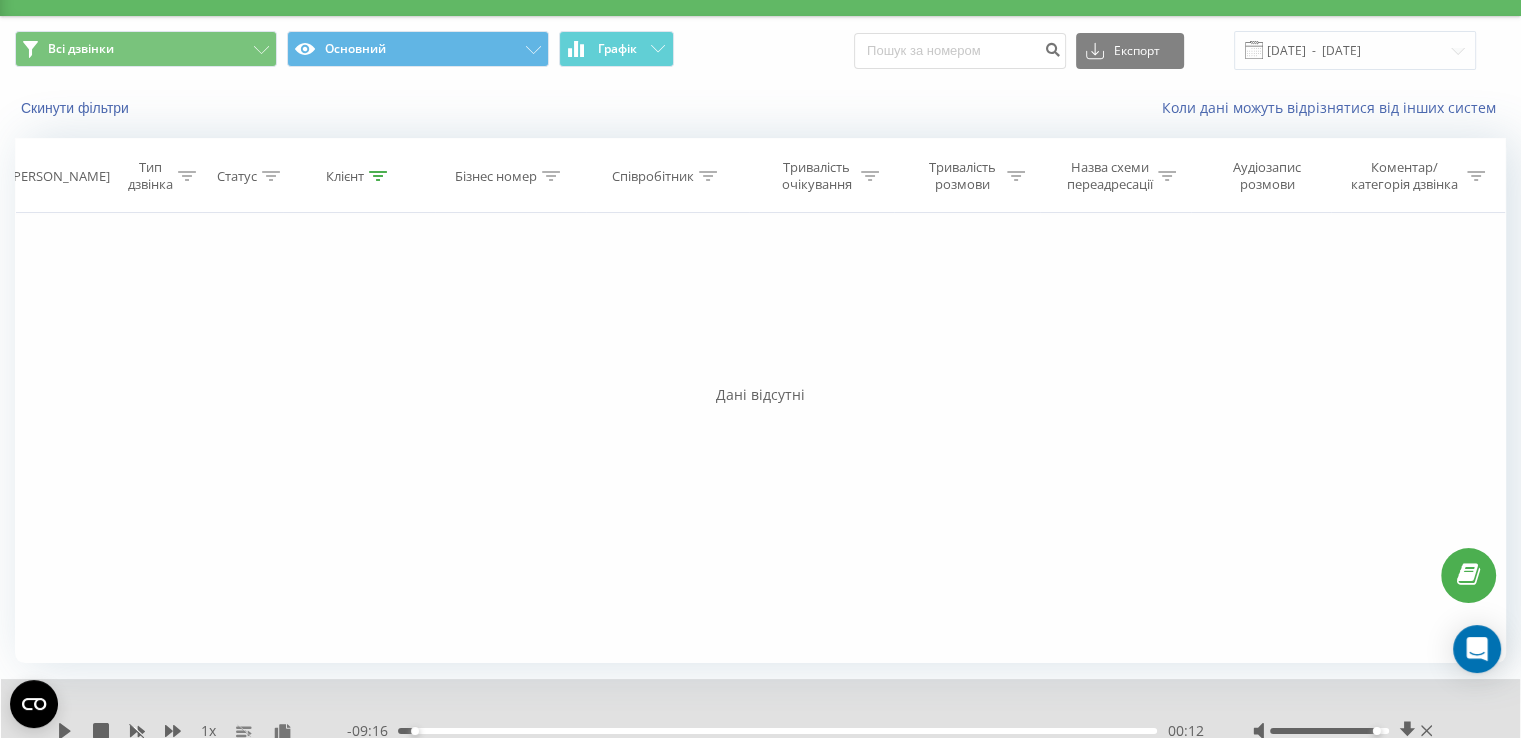 click on "Клієнт" at bounding box center (345, 176) 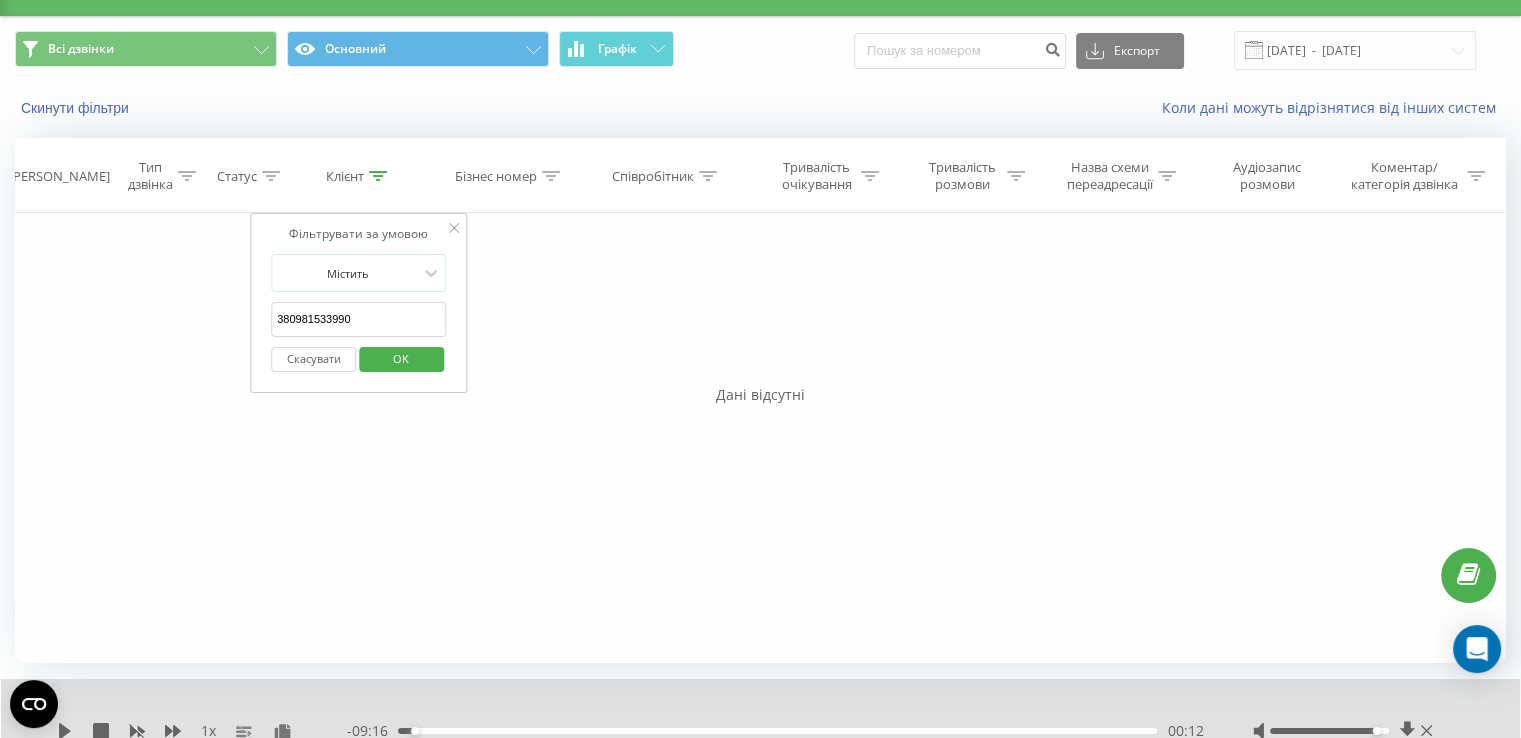 click on "380981533990" at bounding box center [359, 319] 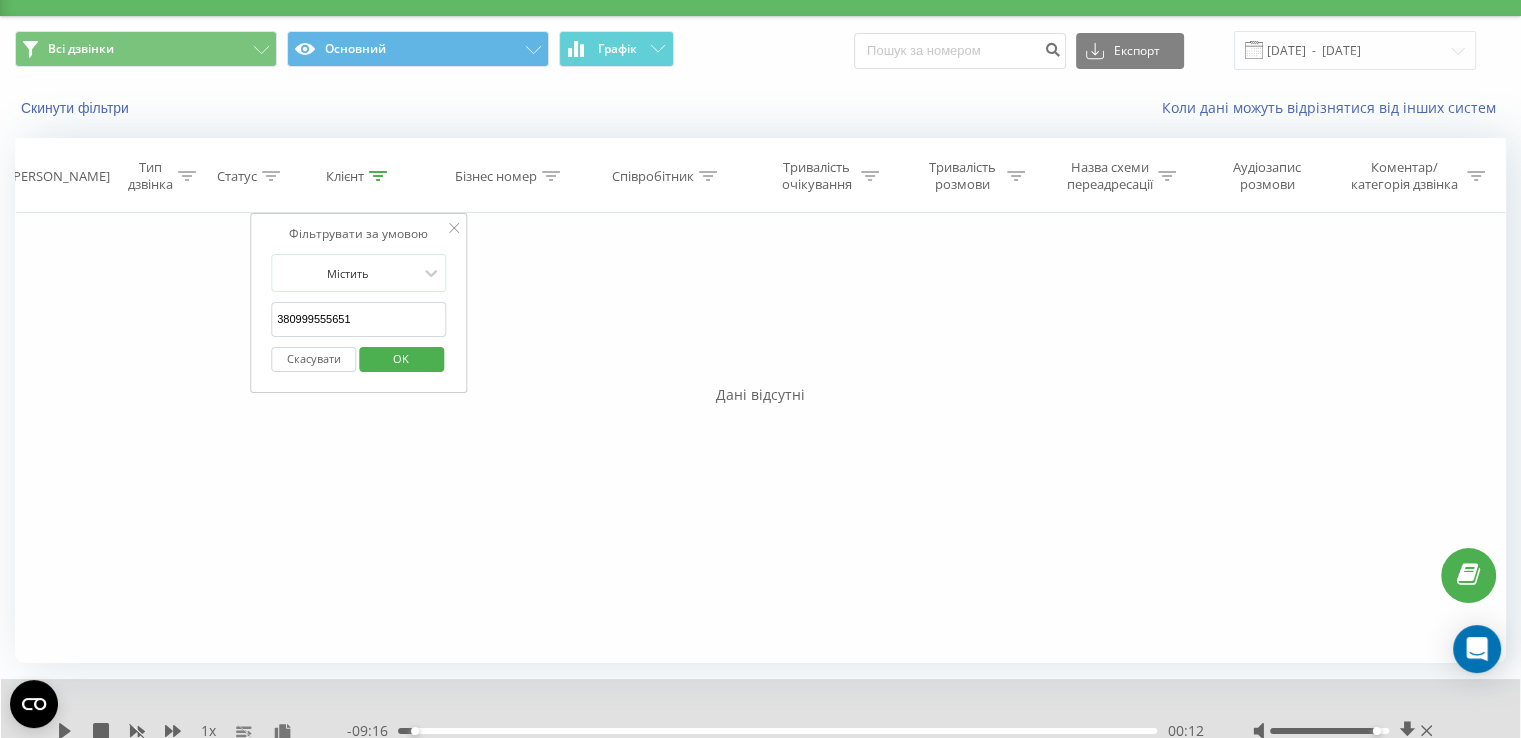click on "OK" at bounding box center [401, 359] 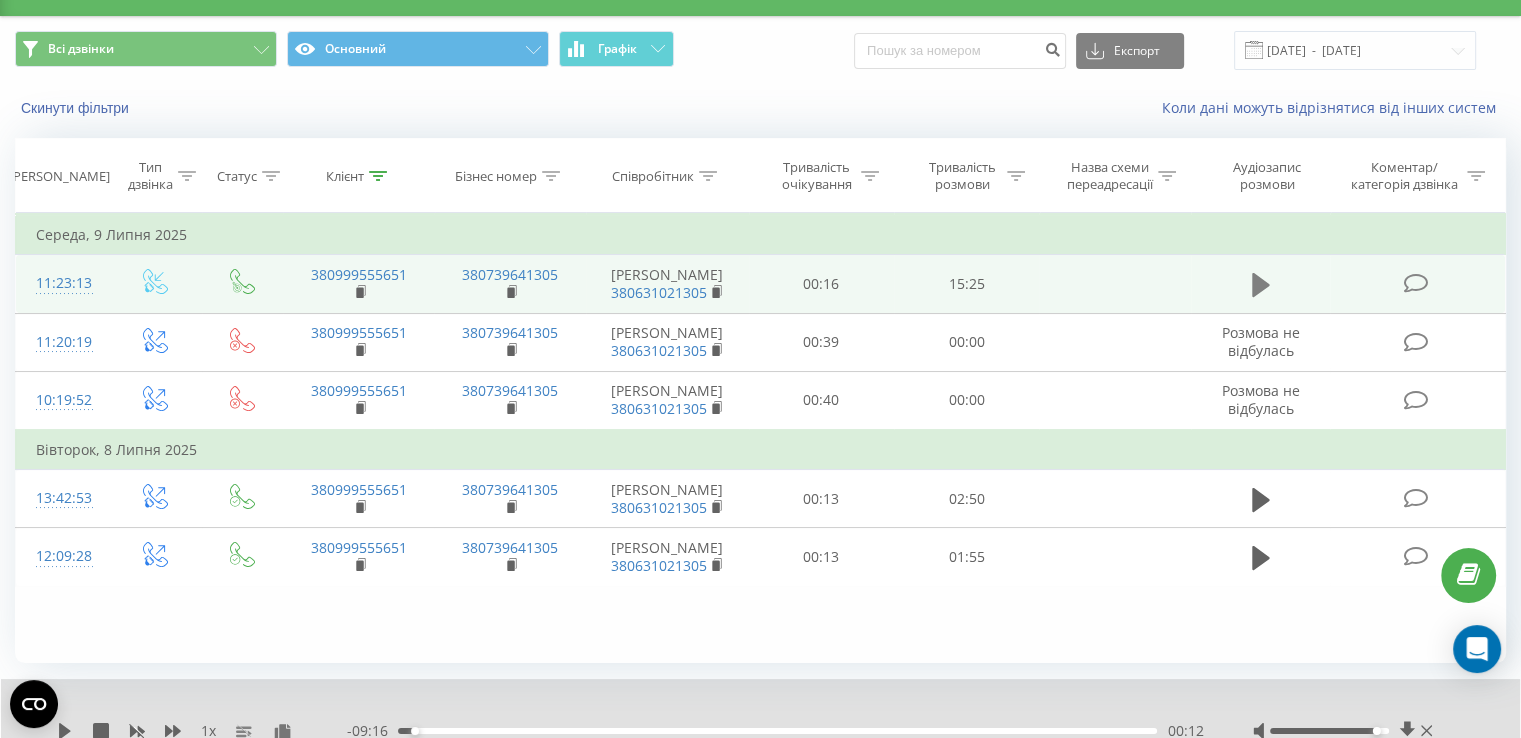 click 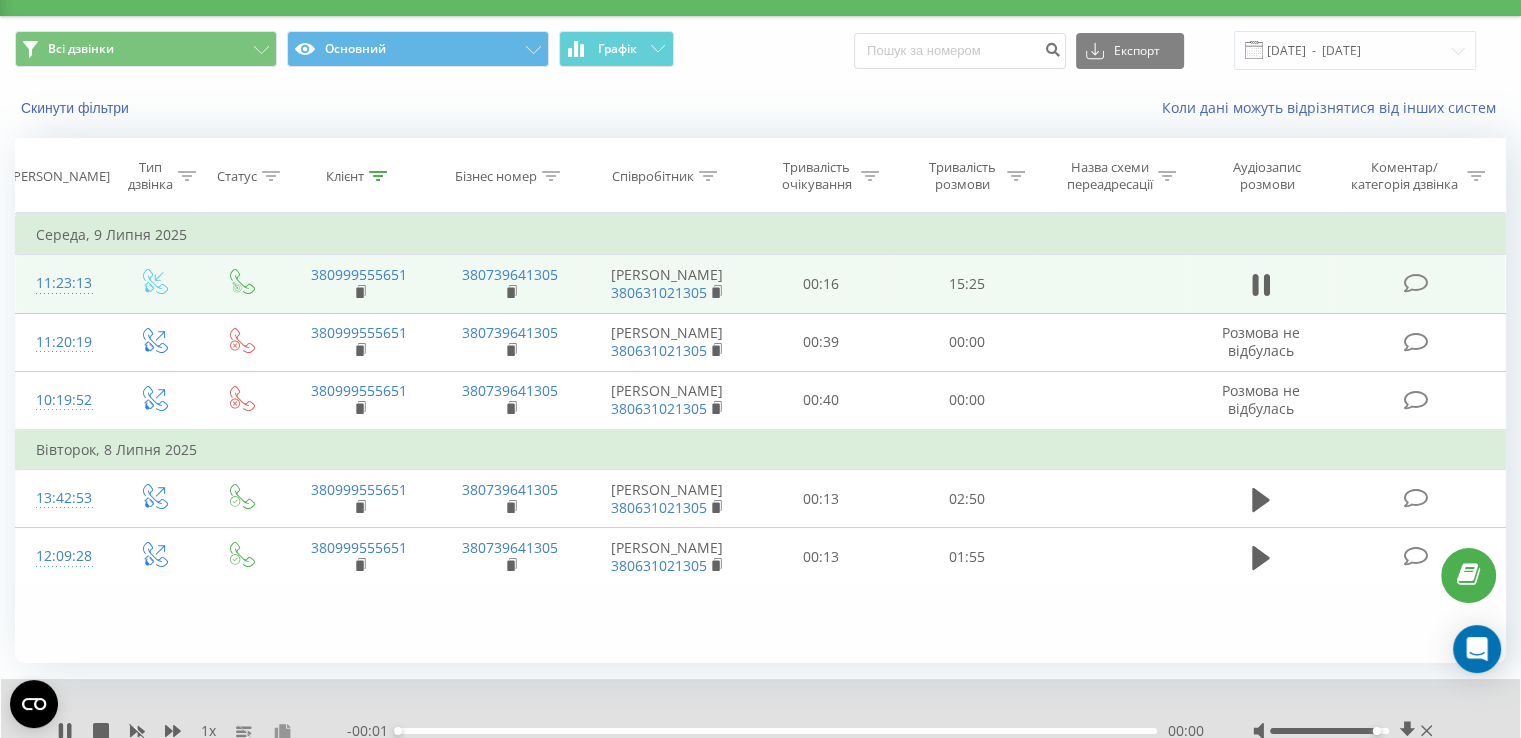 click at bounding box center [282, 732] 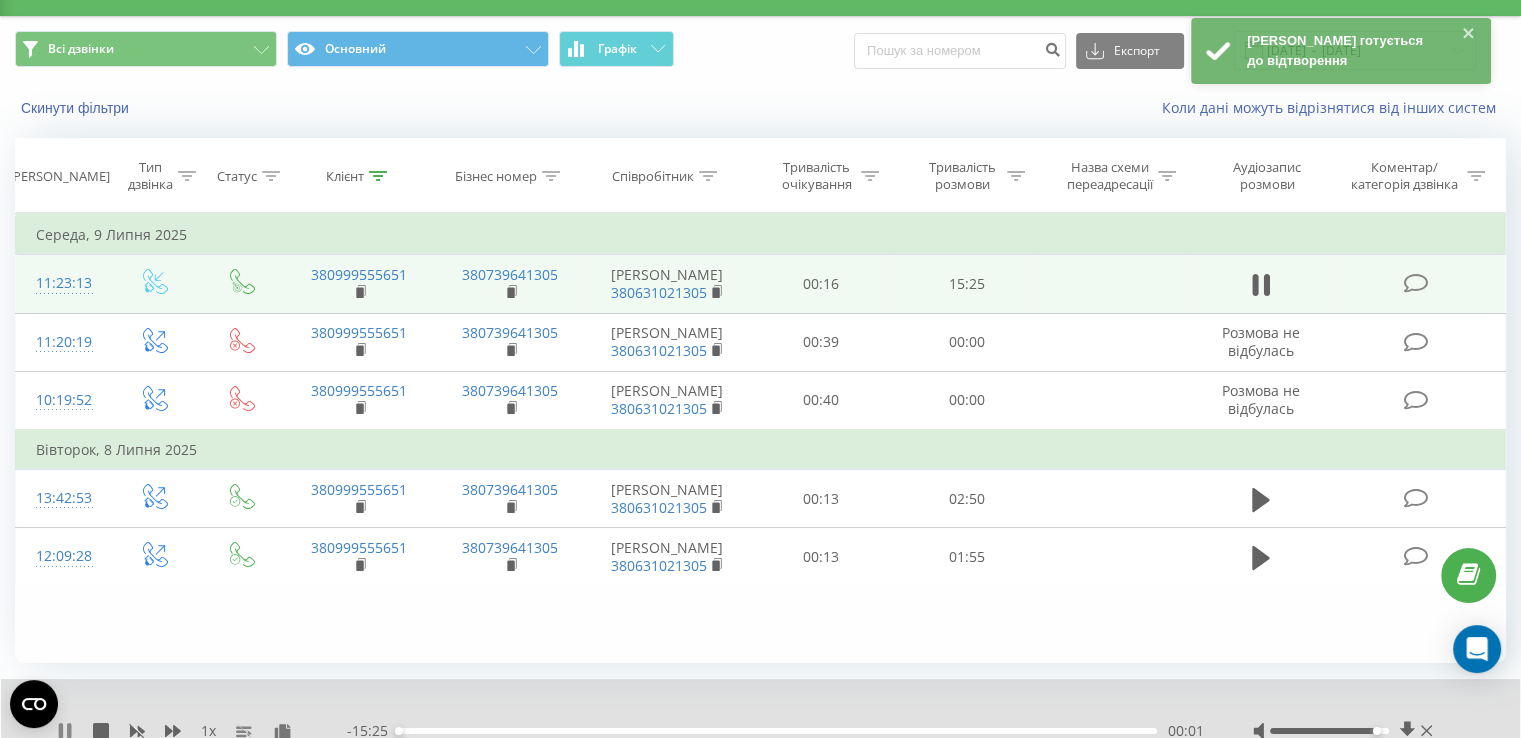 click 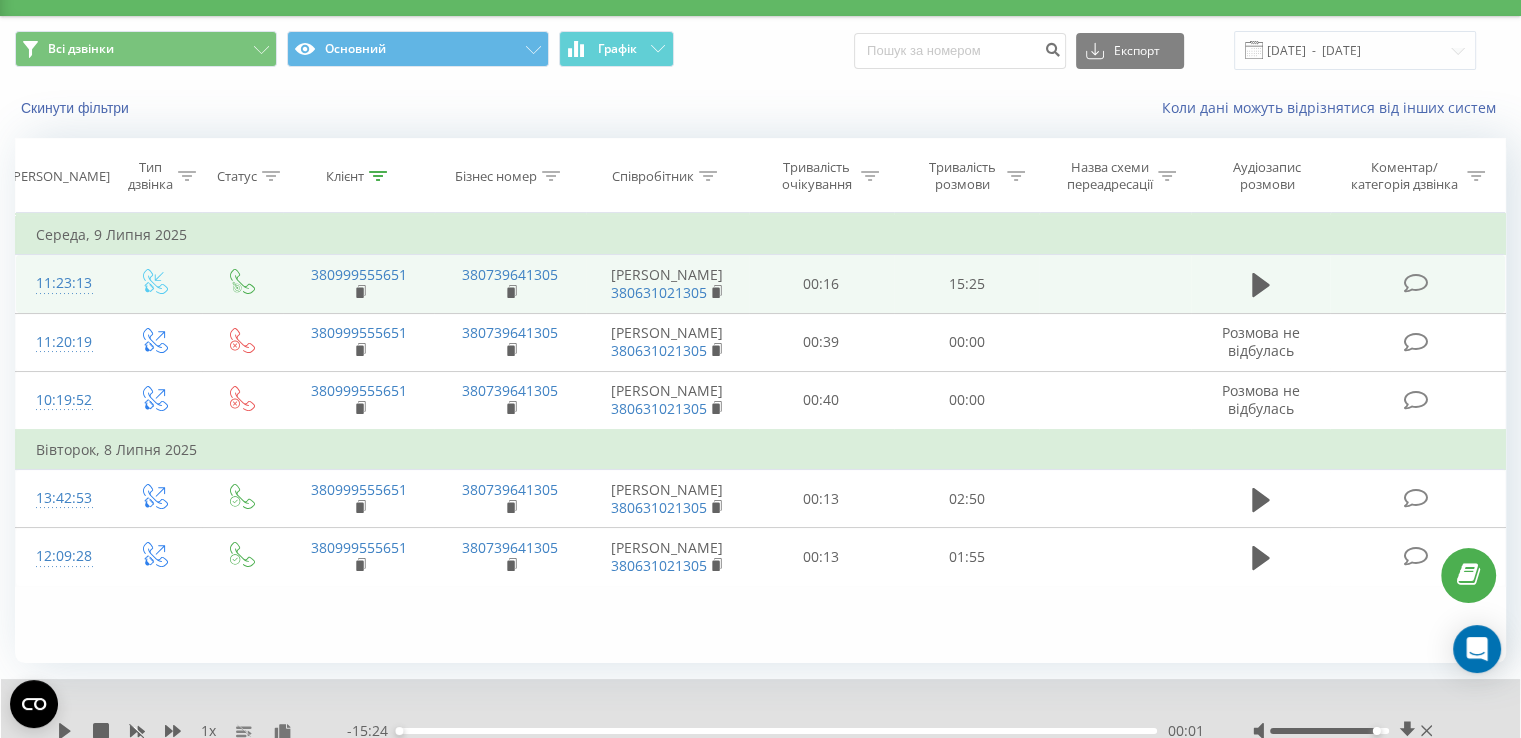 click 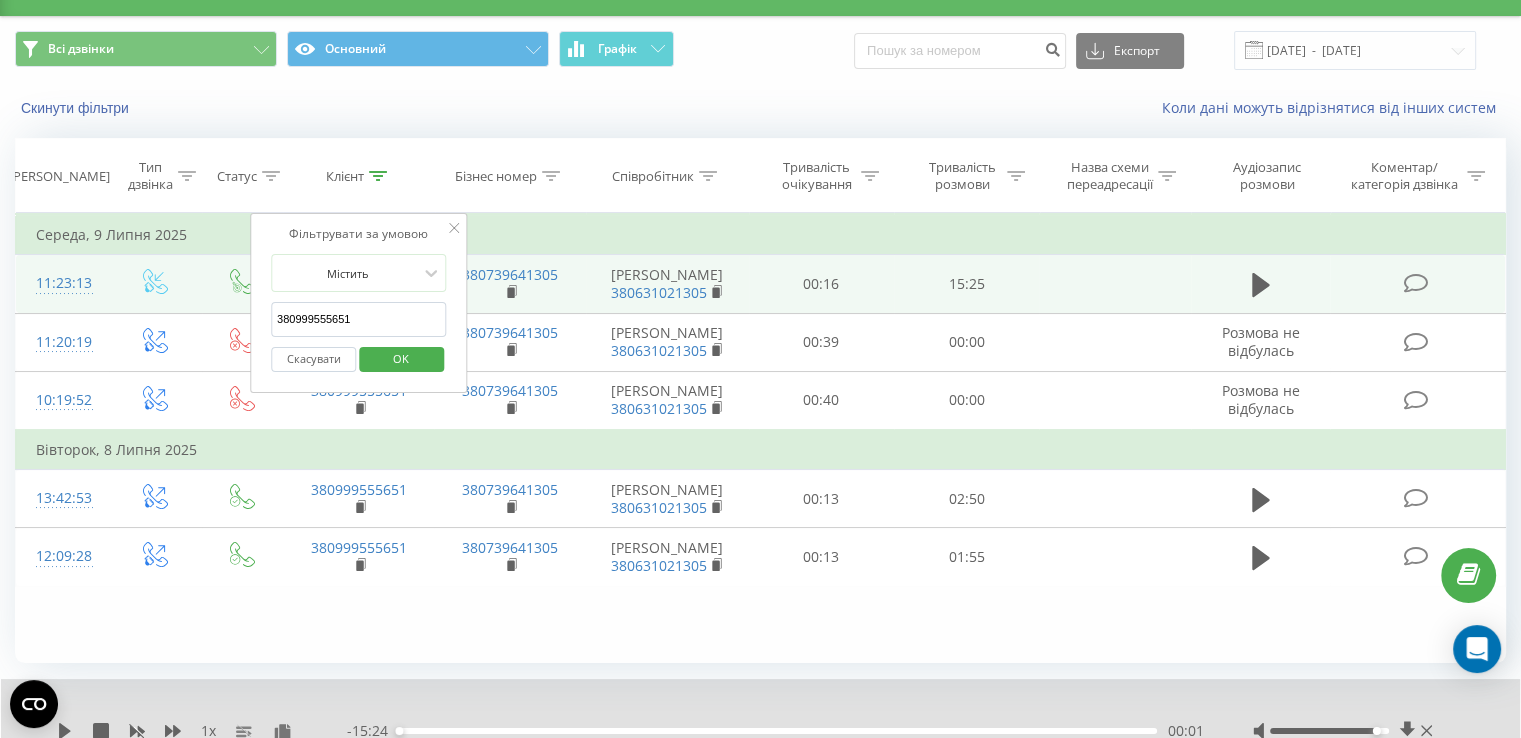 click on "380999555651" at bounding box center [359, 319] 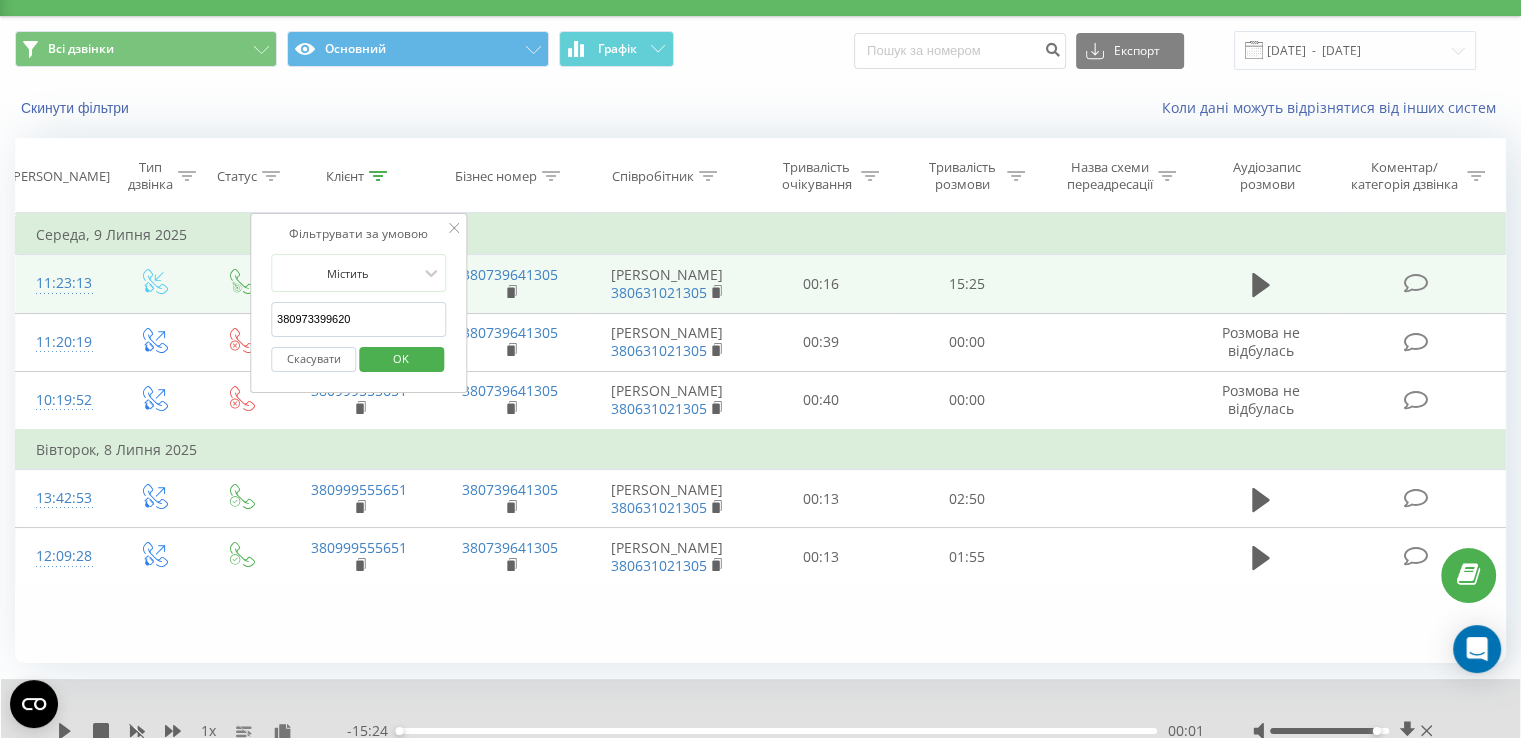 type on "380973399620" 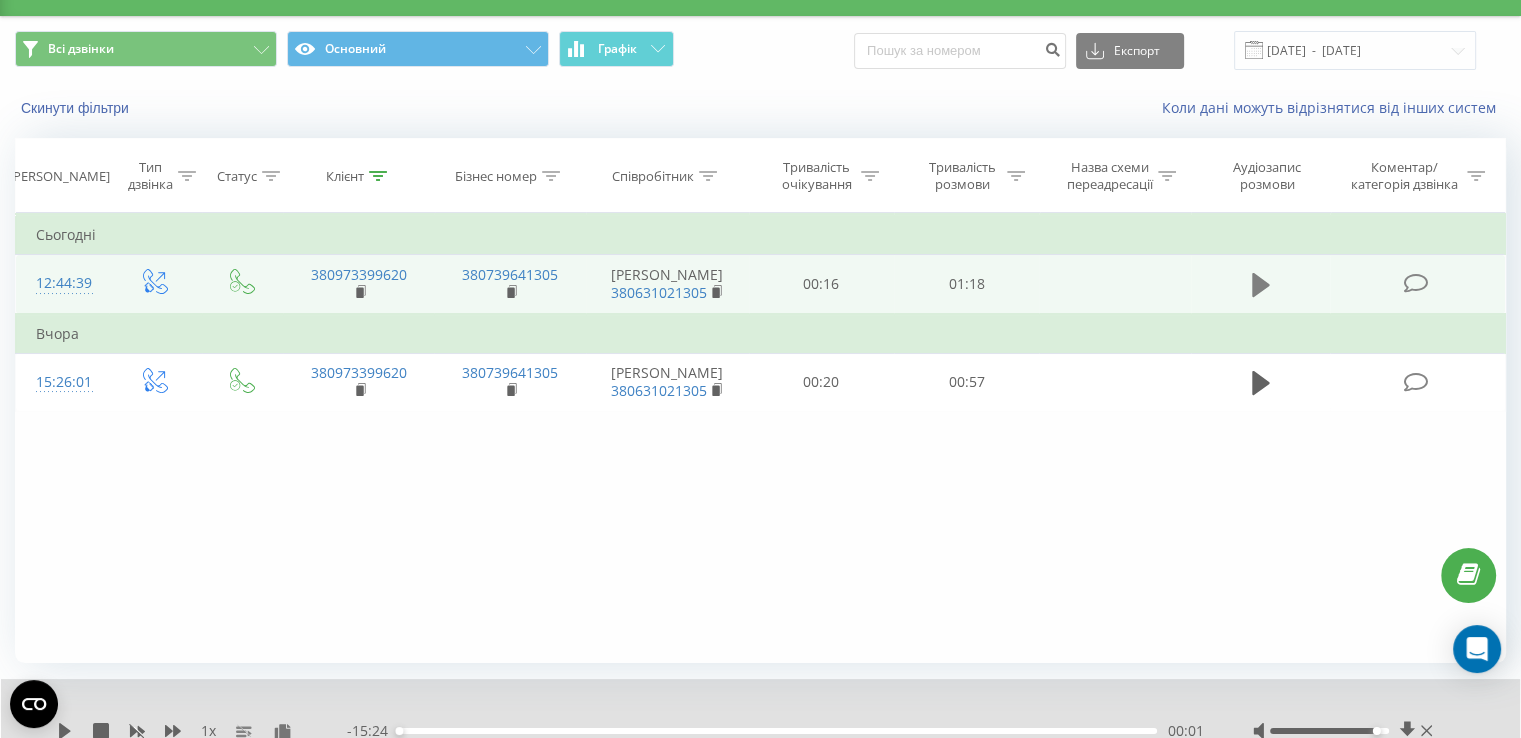 click 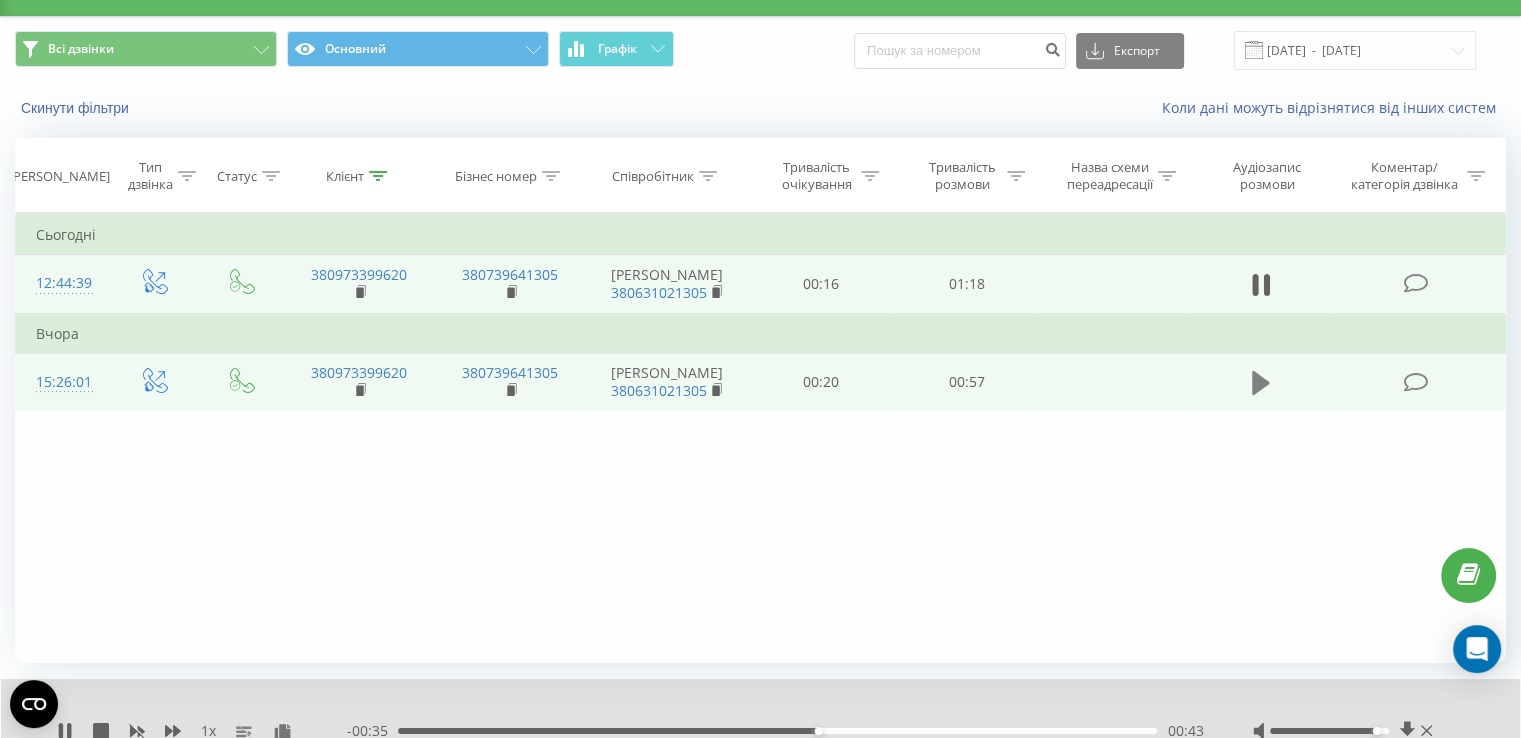 click 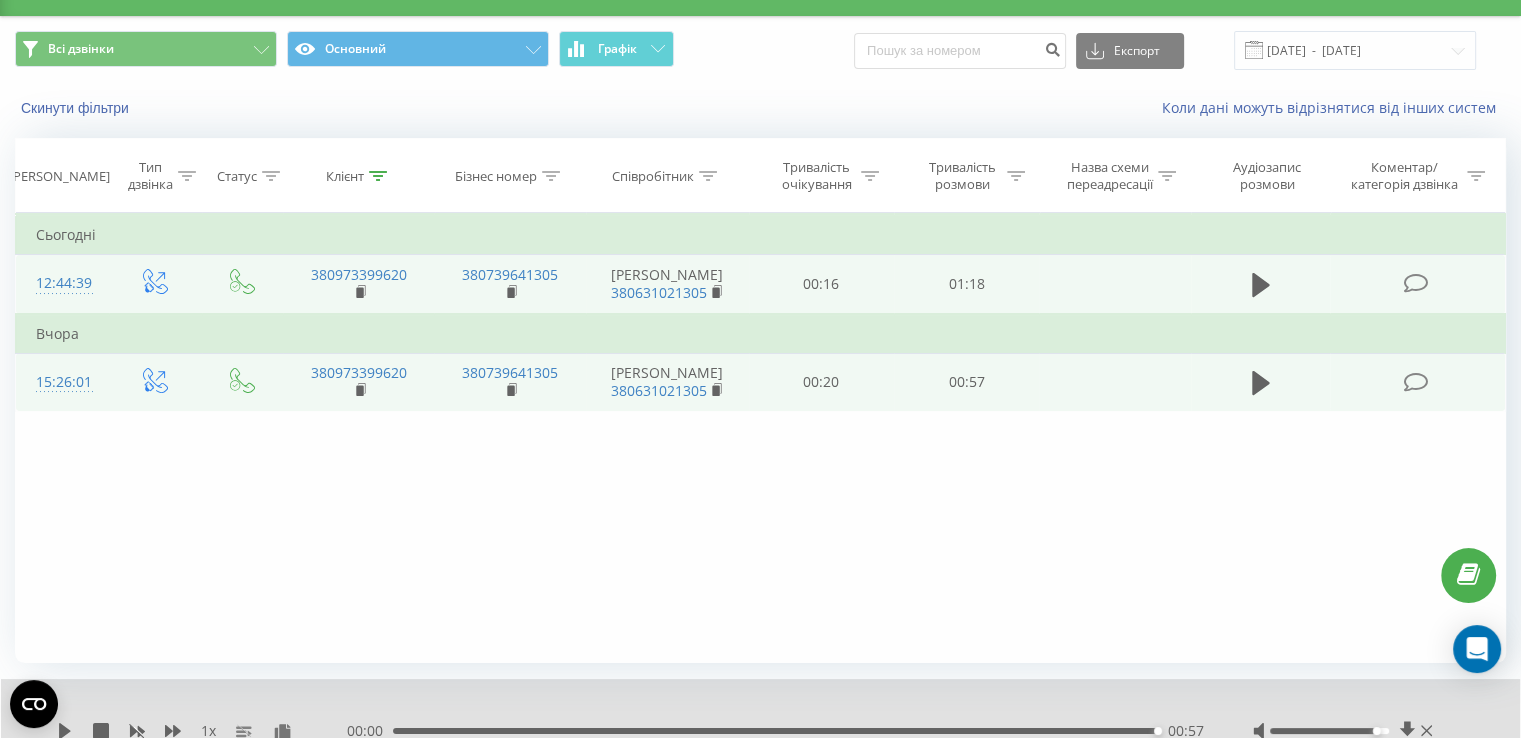 drag, startPoint x: 629, startPoint y: 269, endPoint x: 706, endPoint y: 289, distance: 79.555016 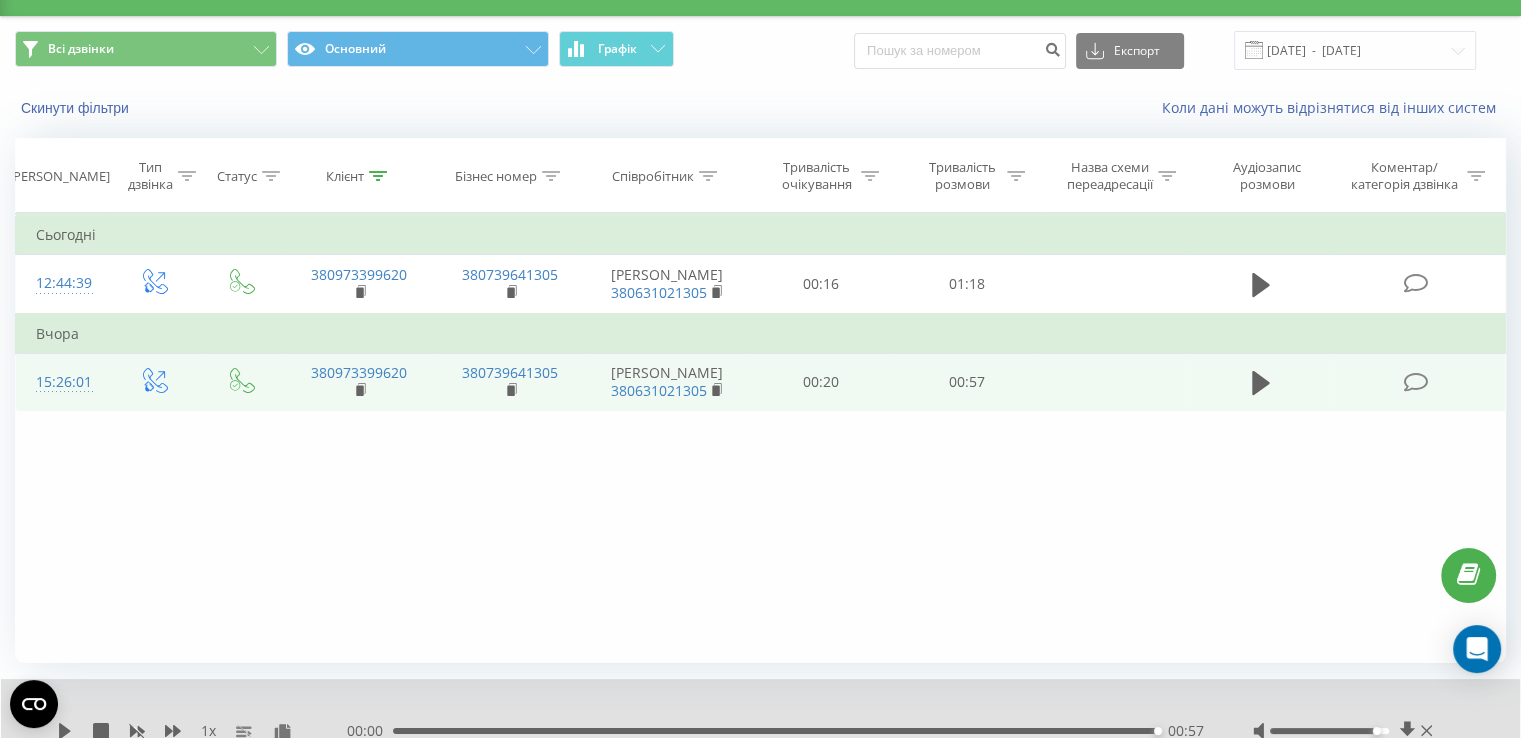click on "Клієнт" at bounding box center [345, 176] 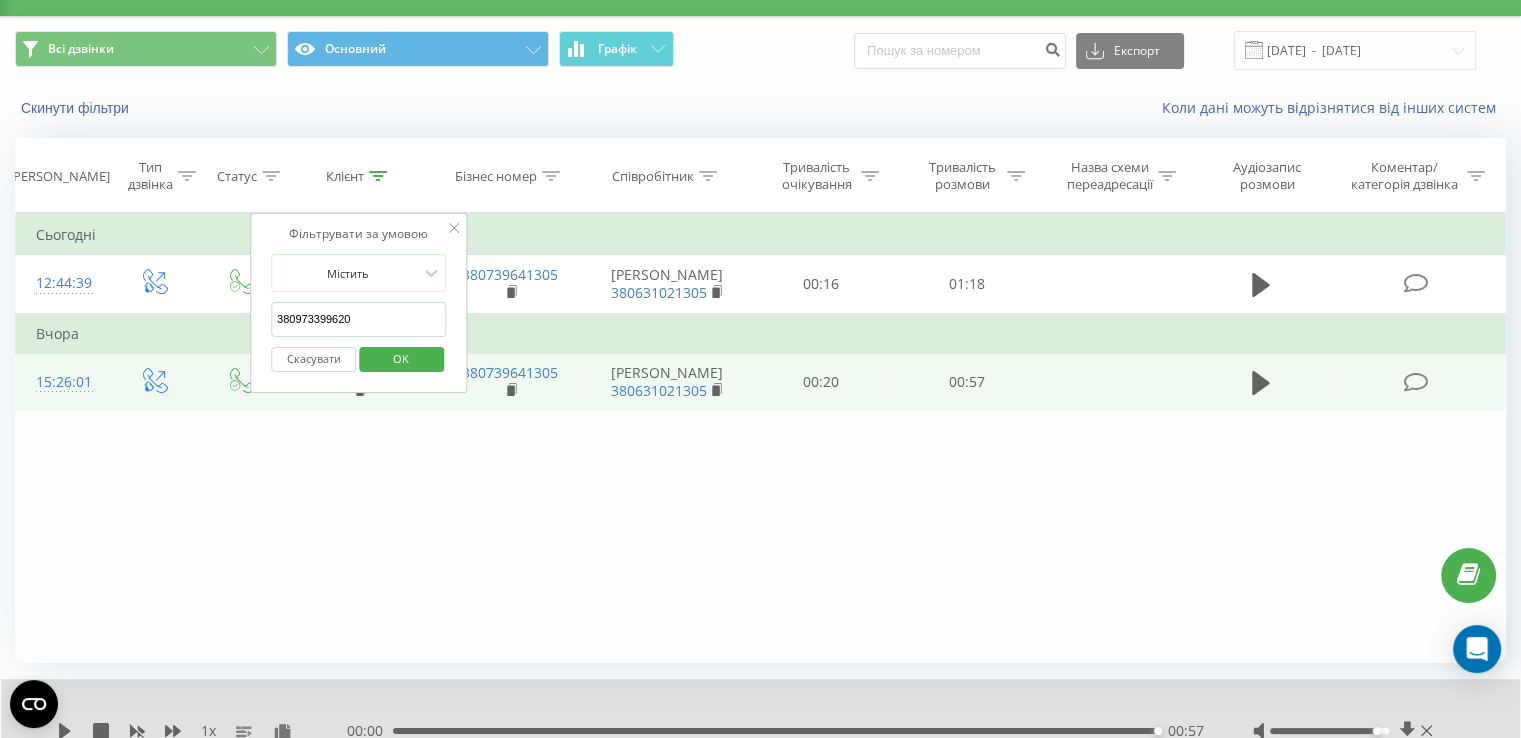 click on "Скасувати" at bounding box center [313, 359] 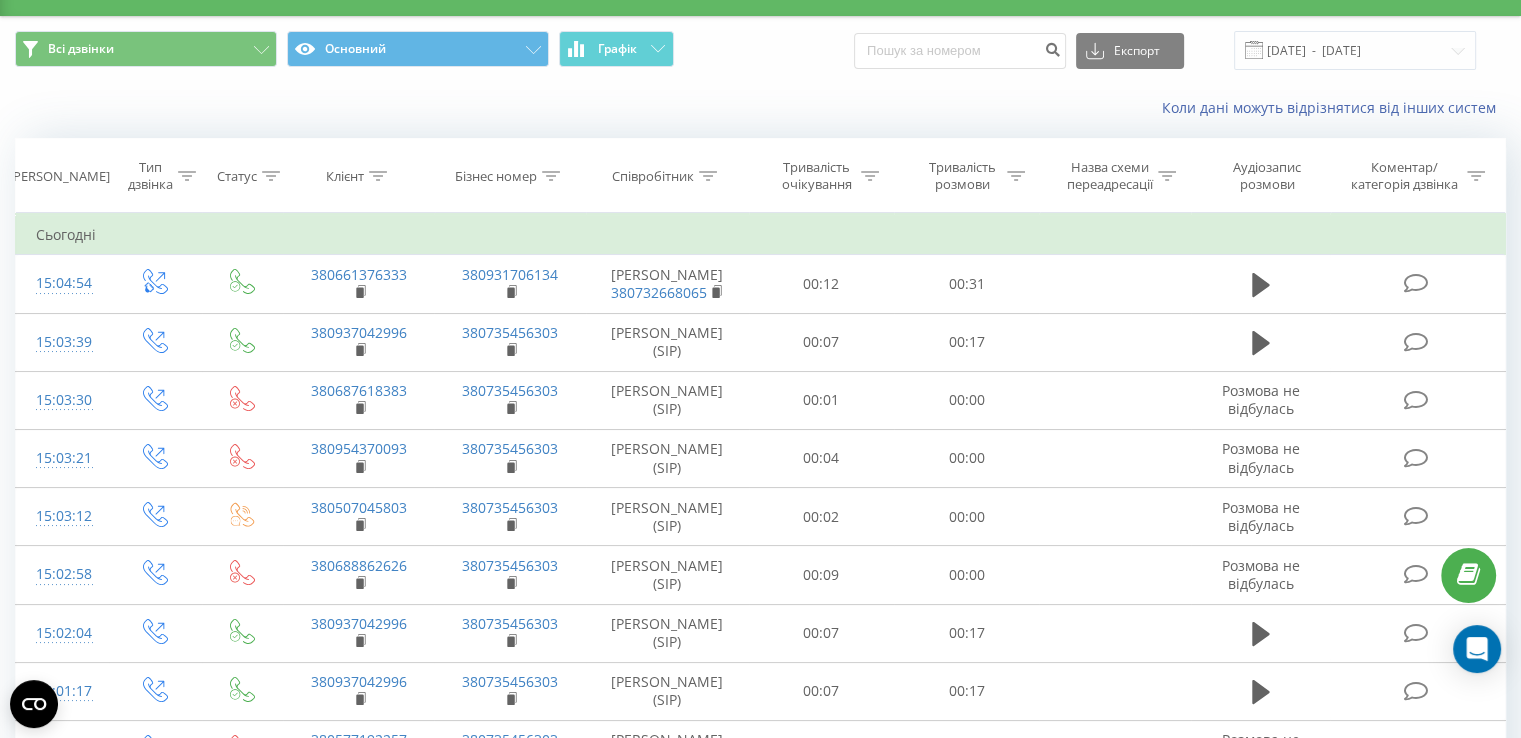 click on "Співробітник" at bounding box center (653, 176) 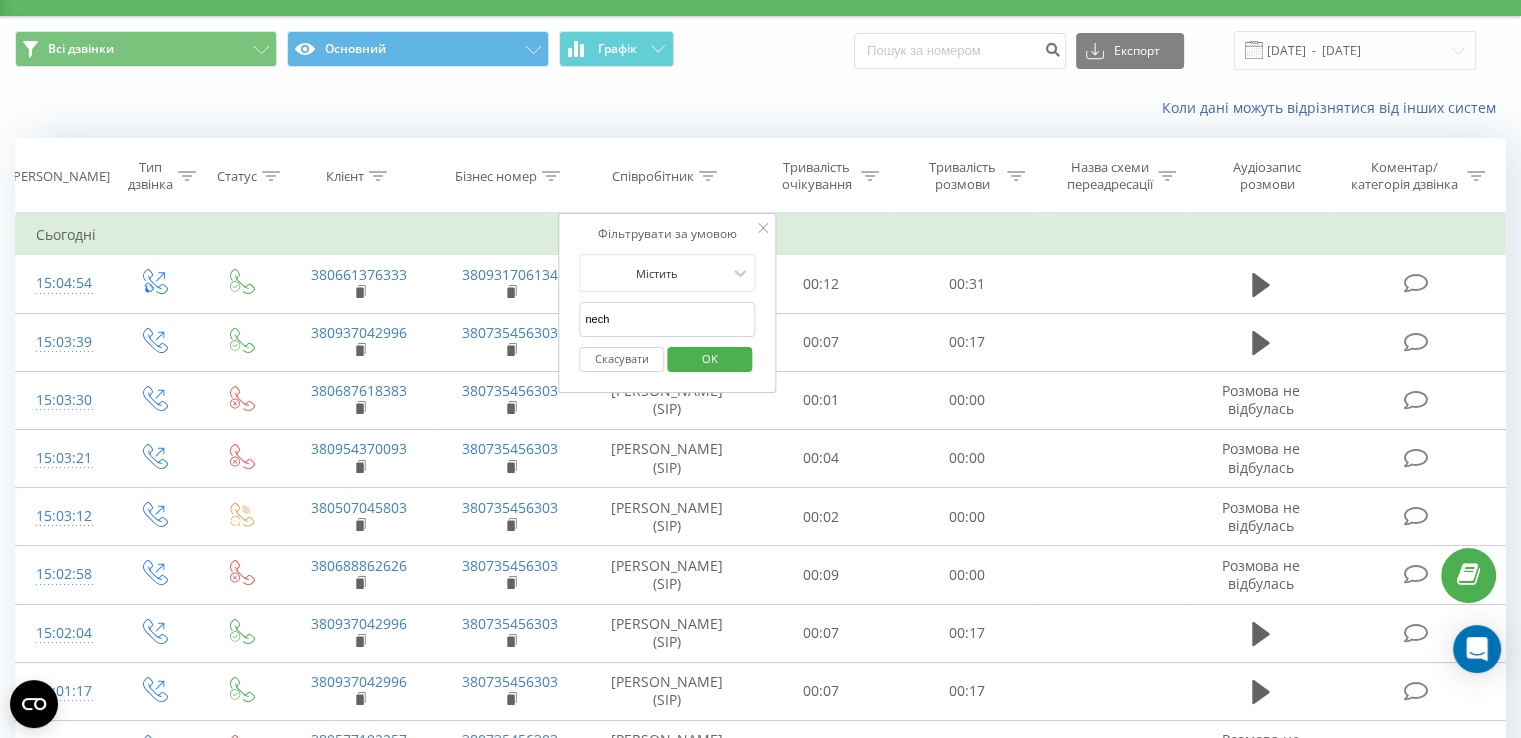 click on "nech" at bounding box center [667, 319] 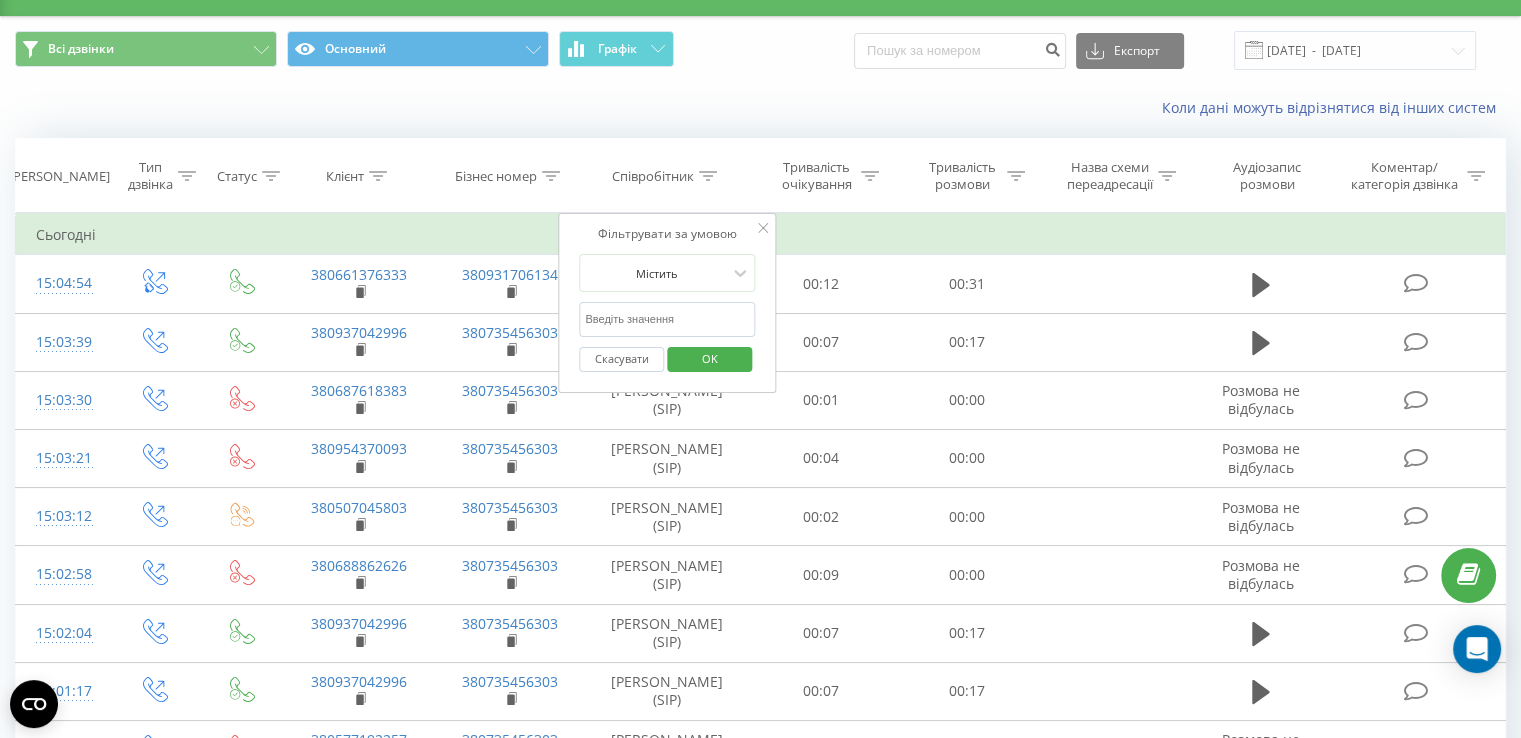paste on "[PERSON_NAME]" 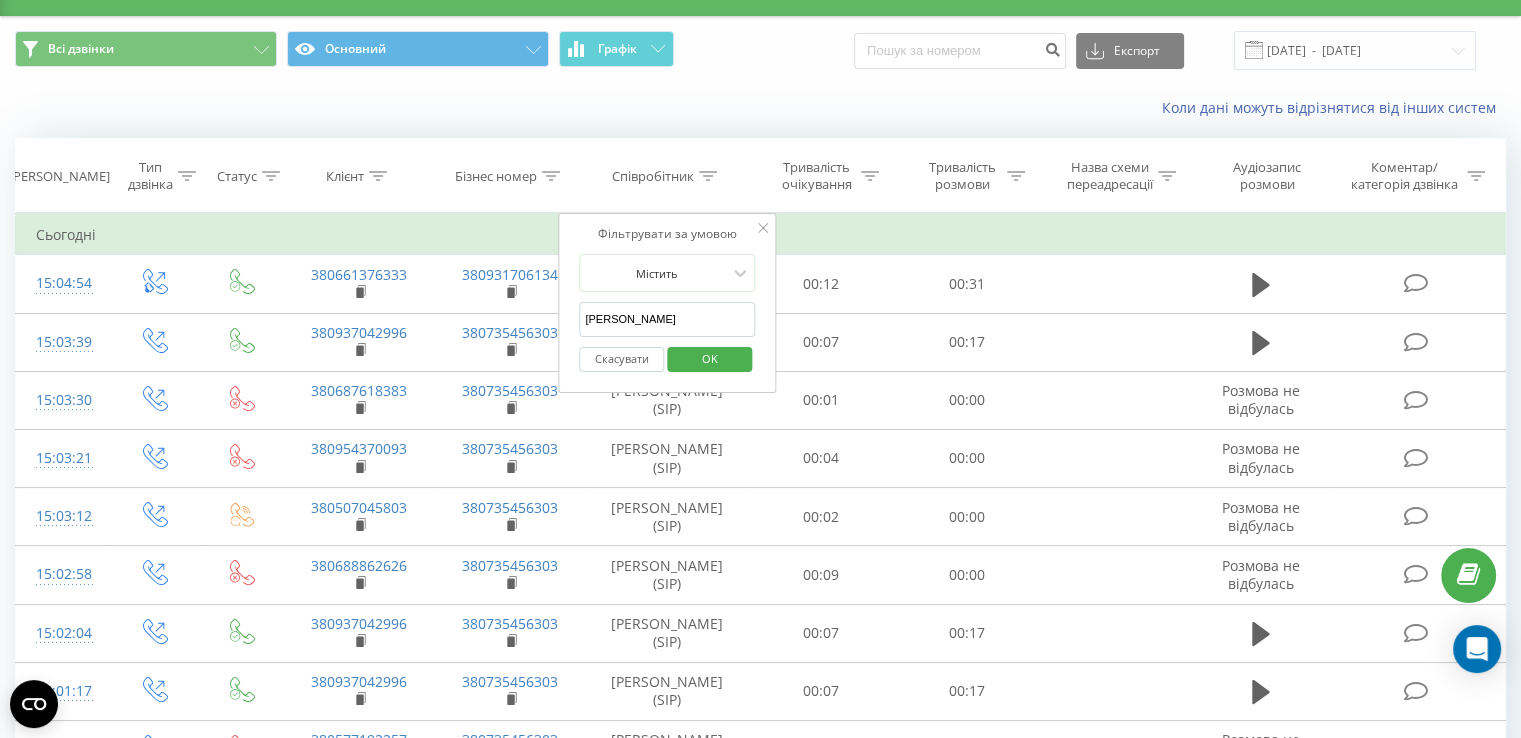 click on "OK" at bounding box center (709, 359) 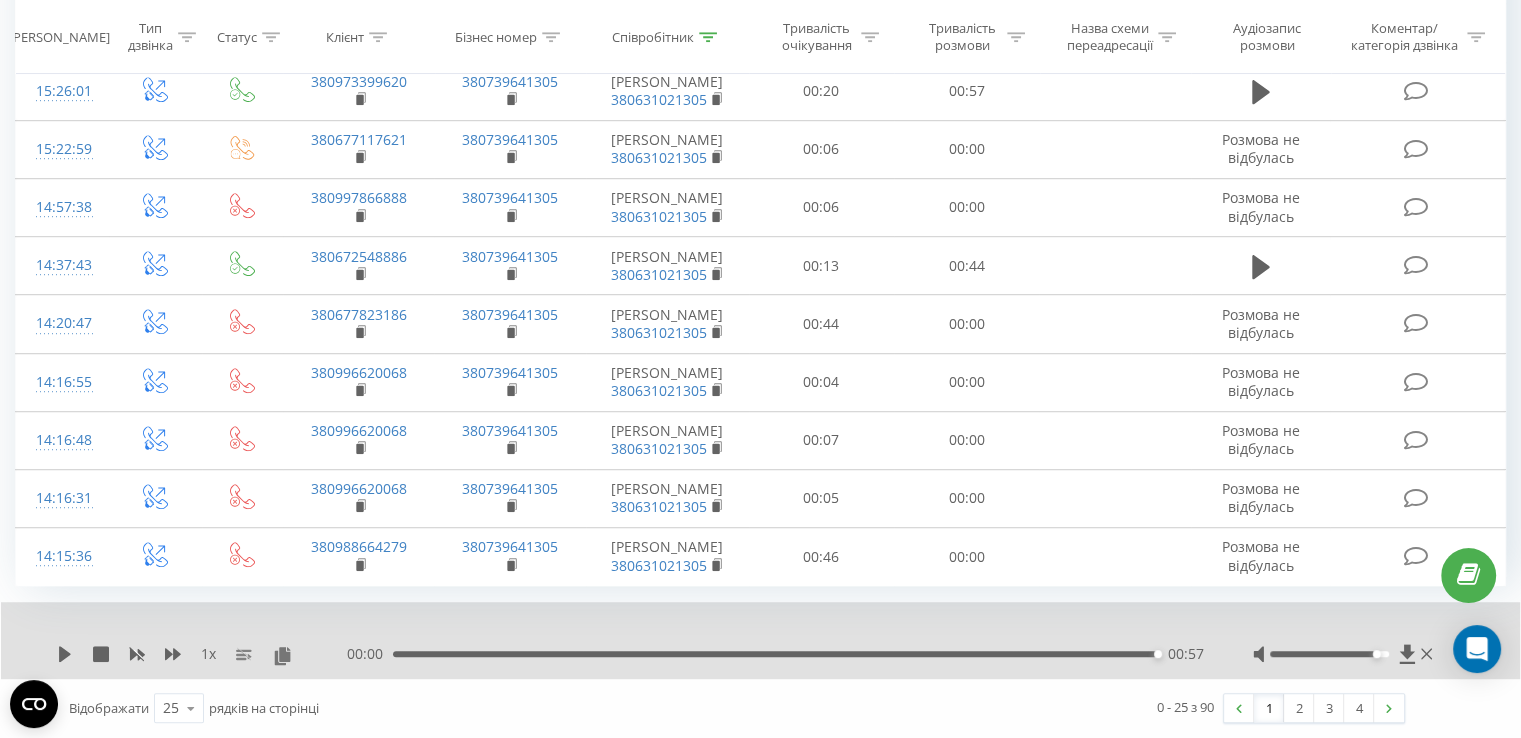 scroll, scrollTop: 1587, scrollLeft: 0, axis: vertical 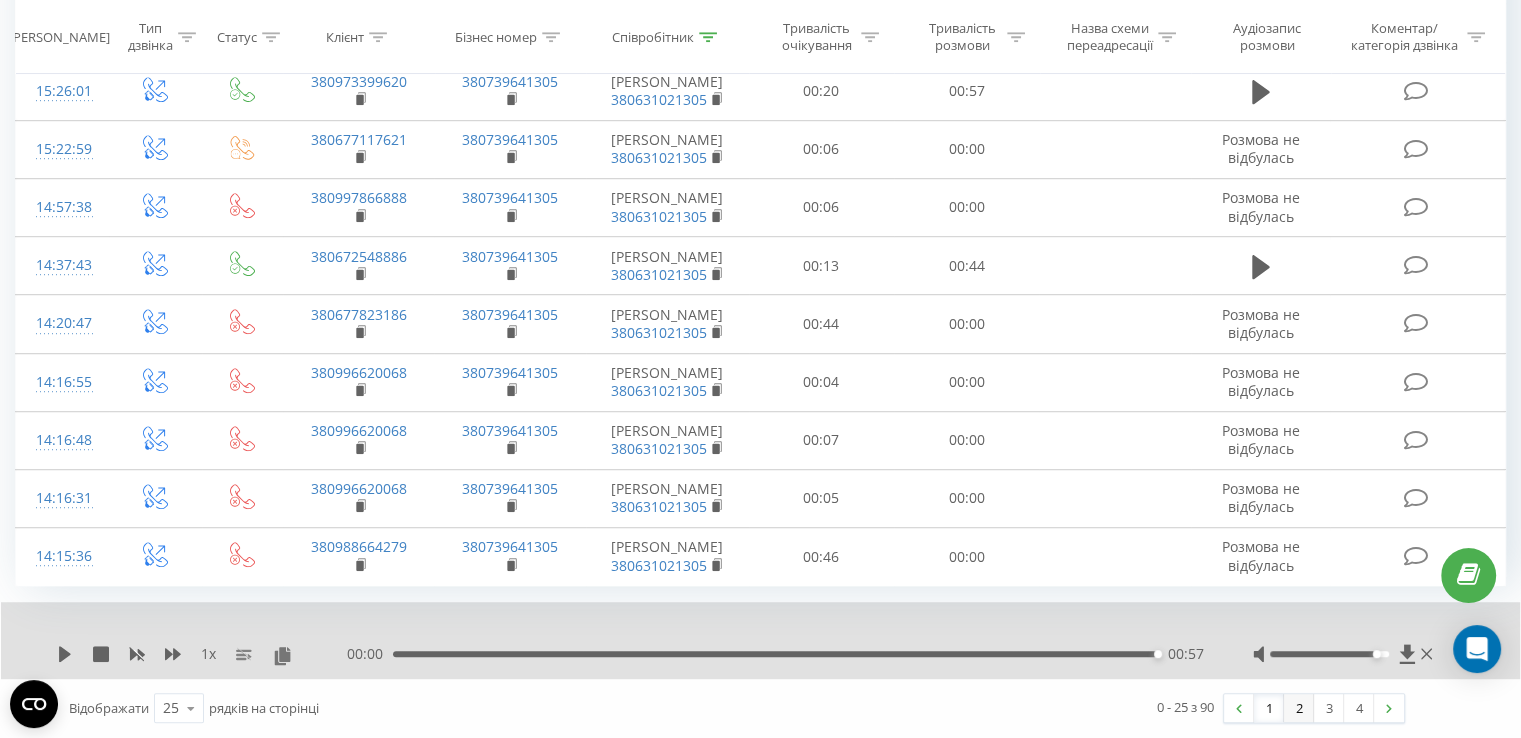 click on "2" at bounding box center (1299, 708) 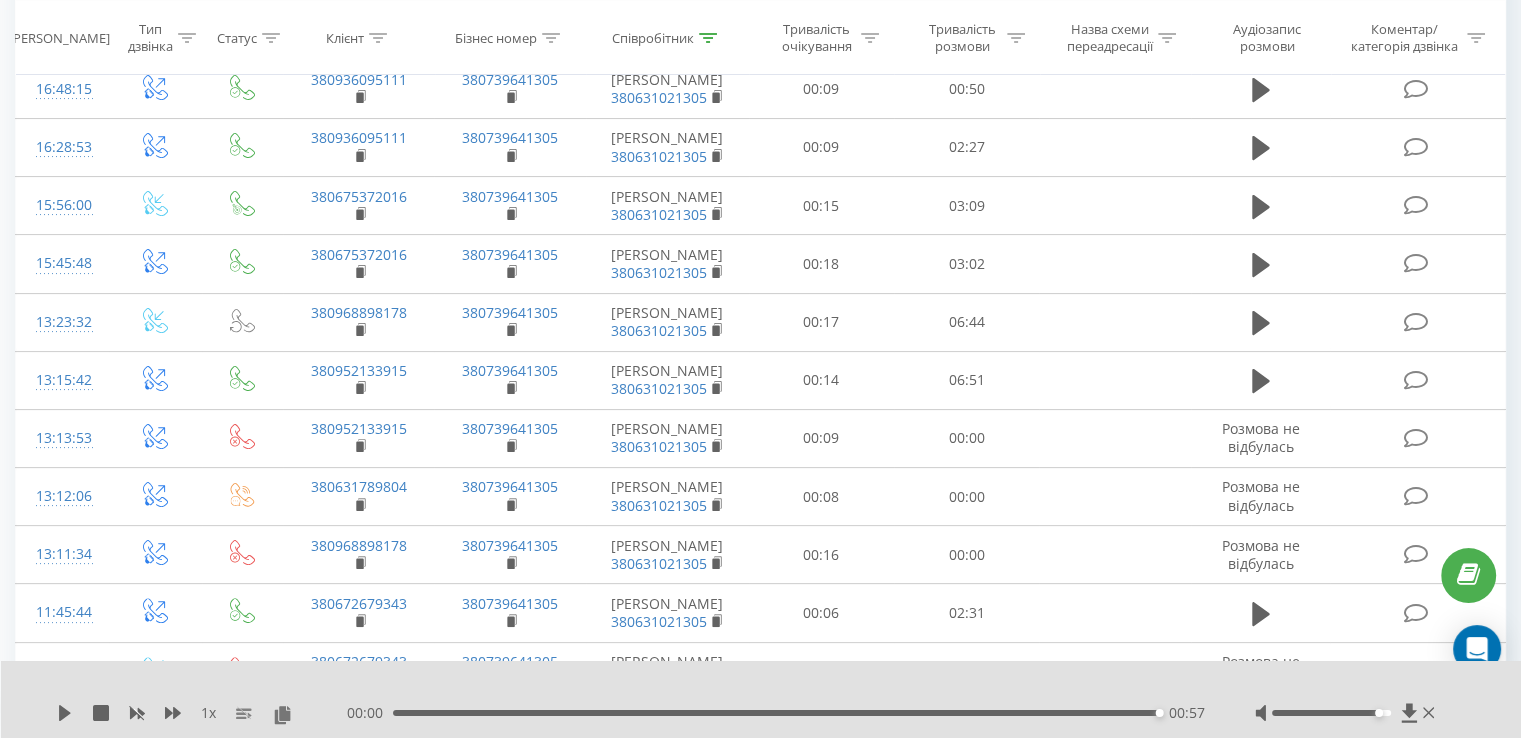 scroll, scrollTop: 357, scrollLeft: 0, axis: vertical 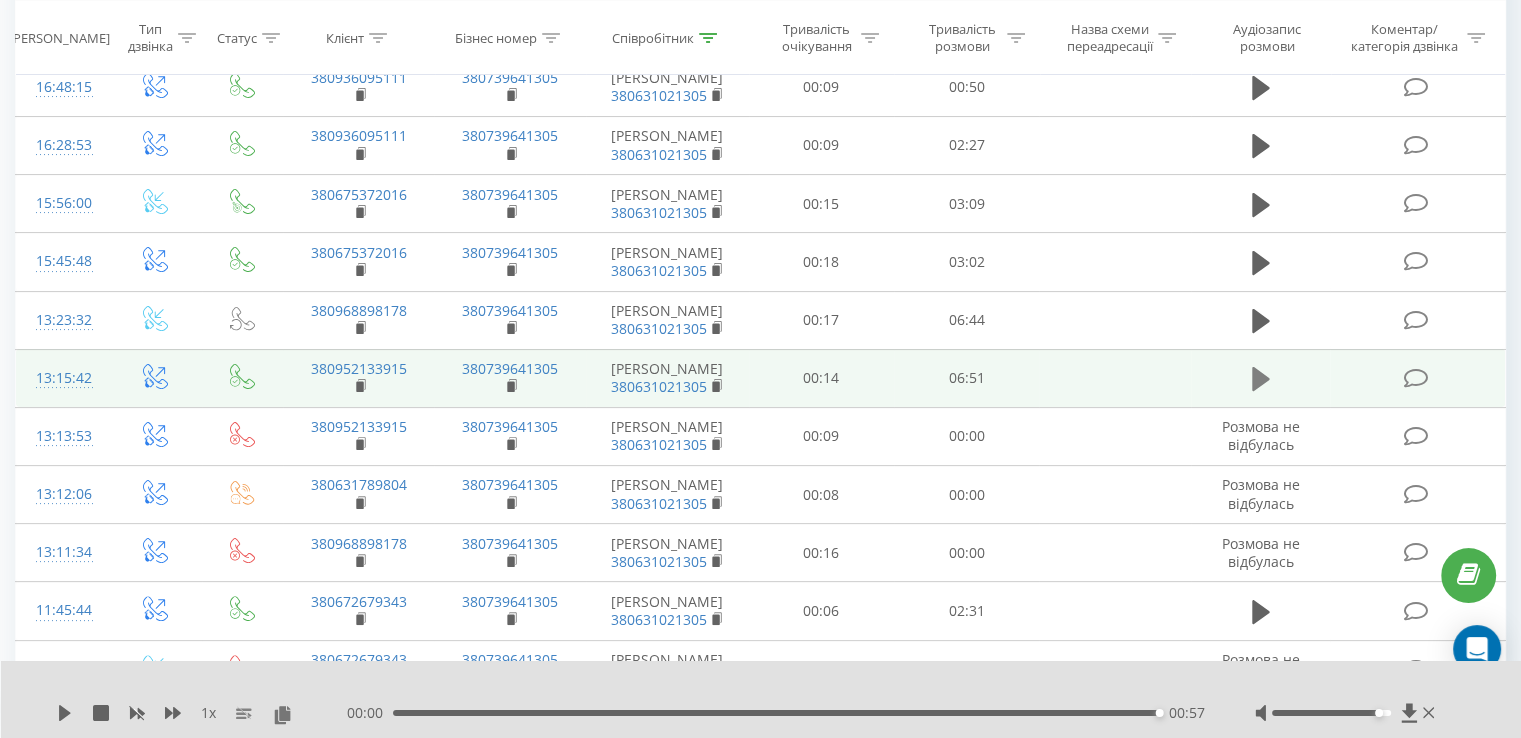 click 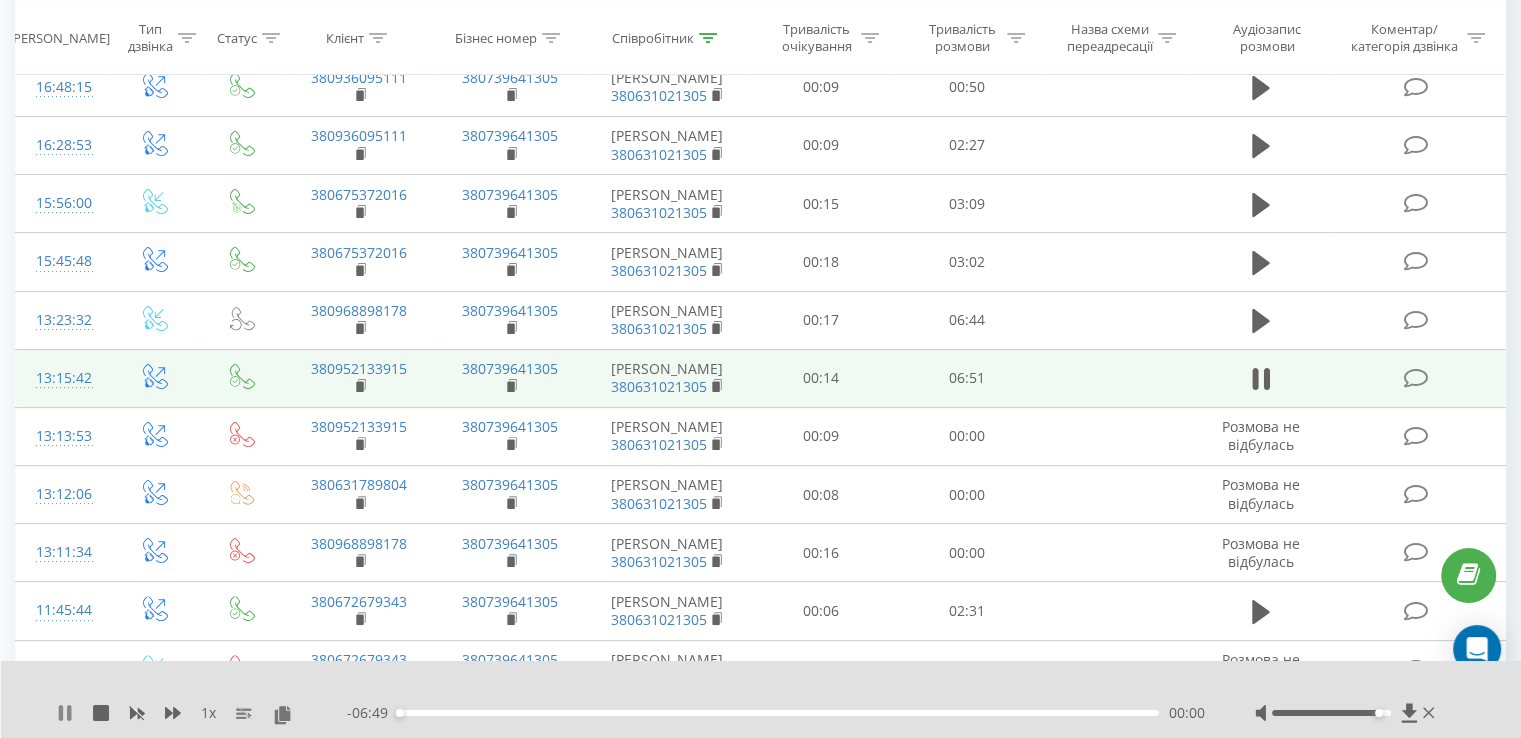 click 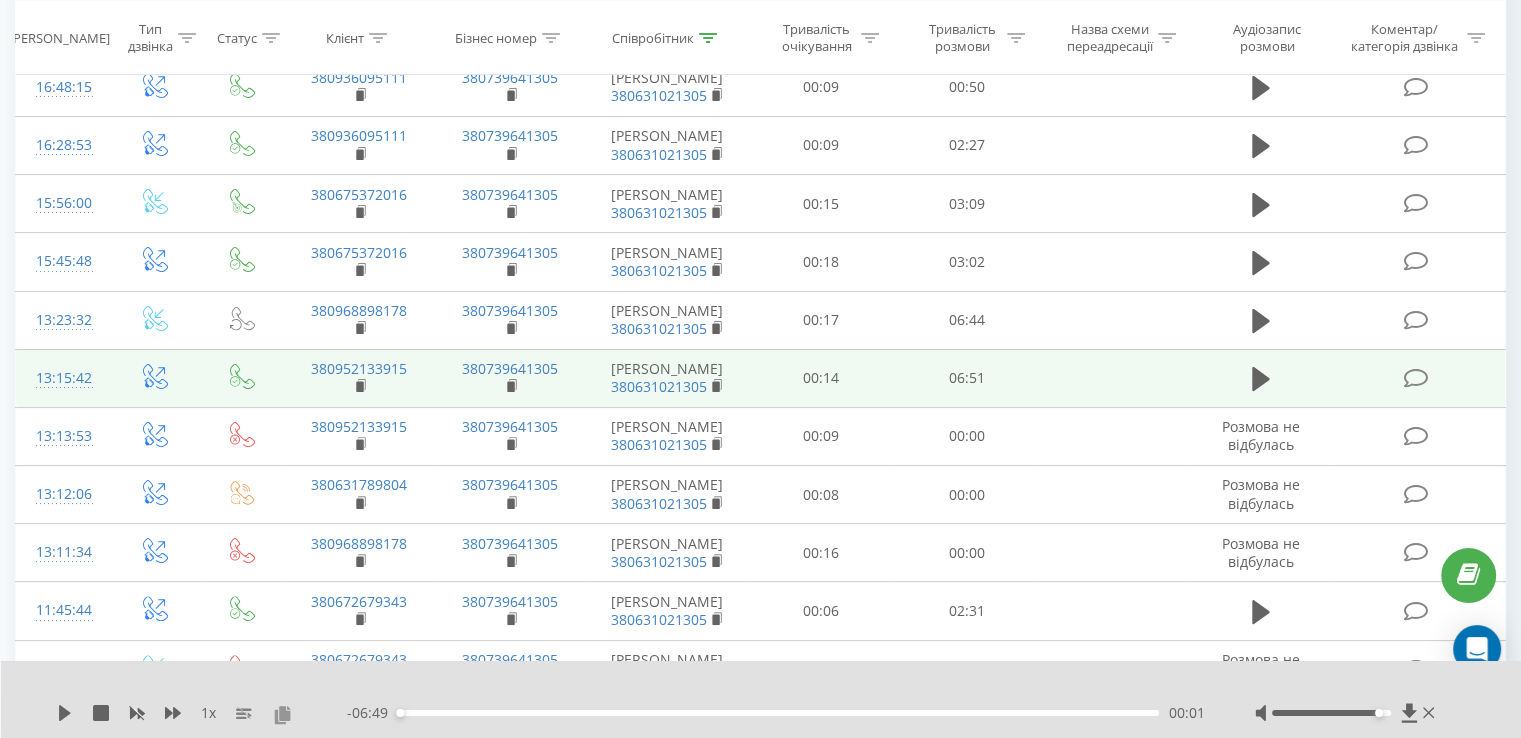 click at bounding box center (282, 714) 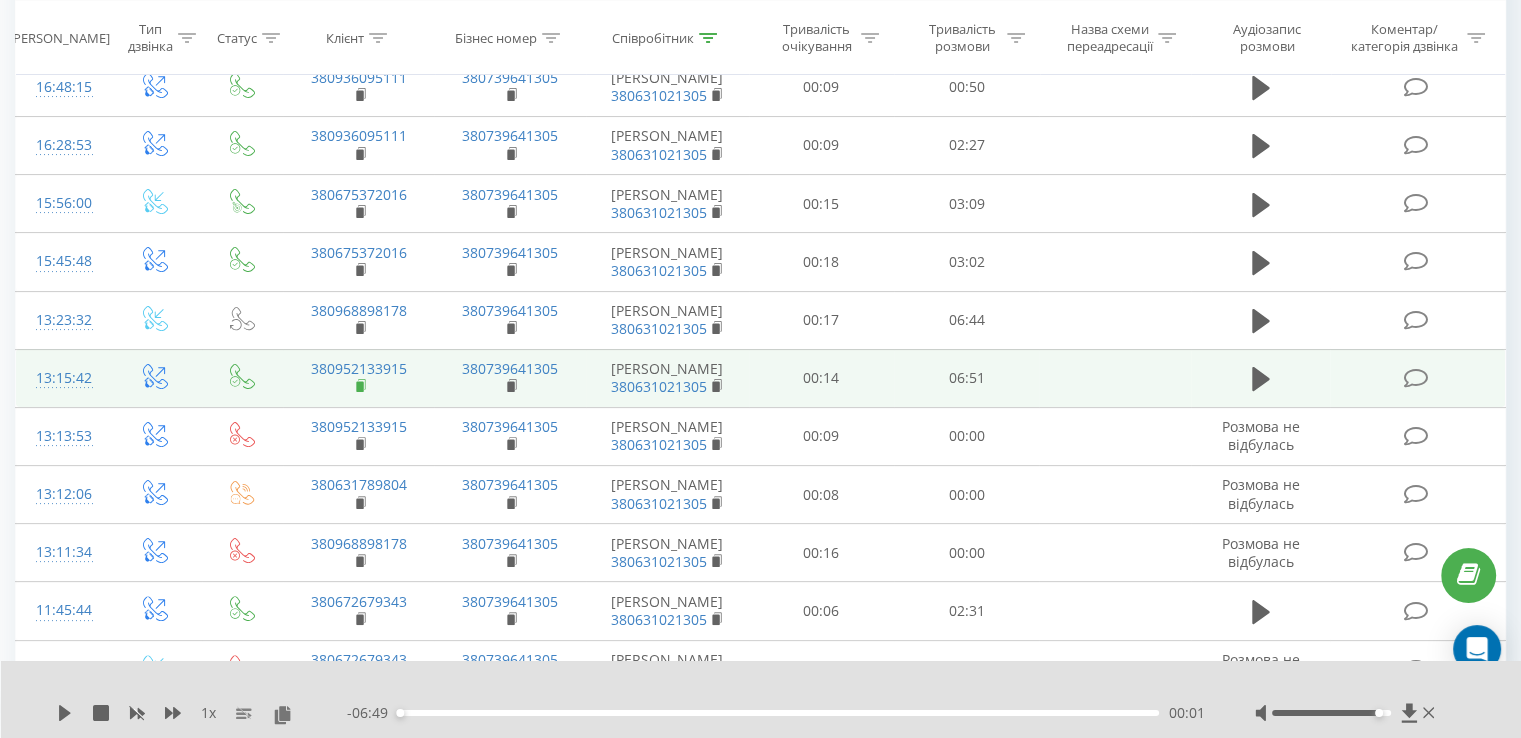 click 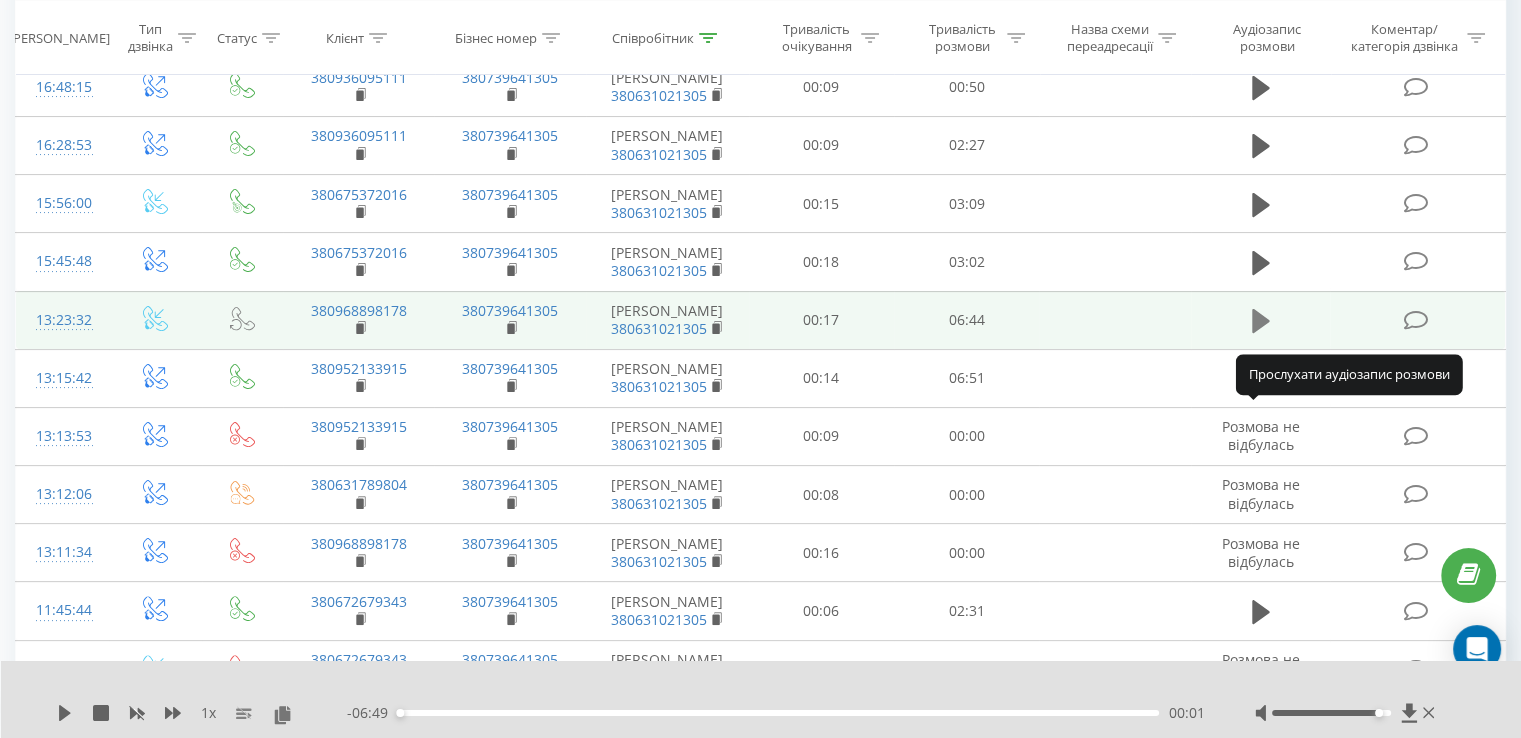 click at bounding box center (1261, 321) 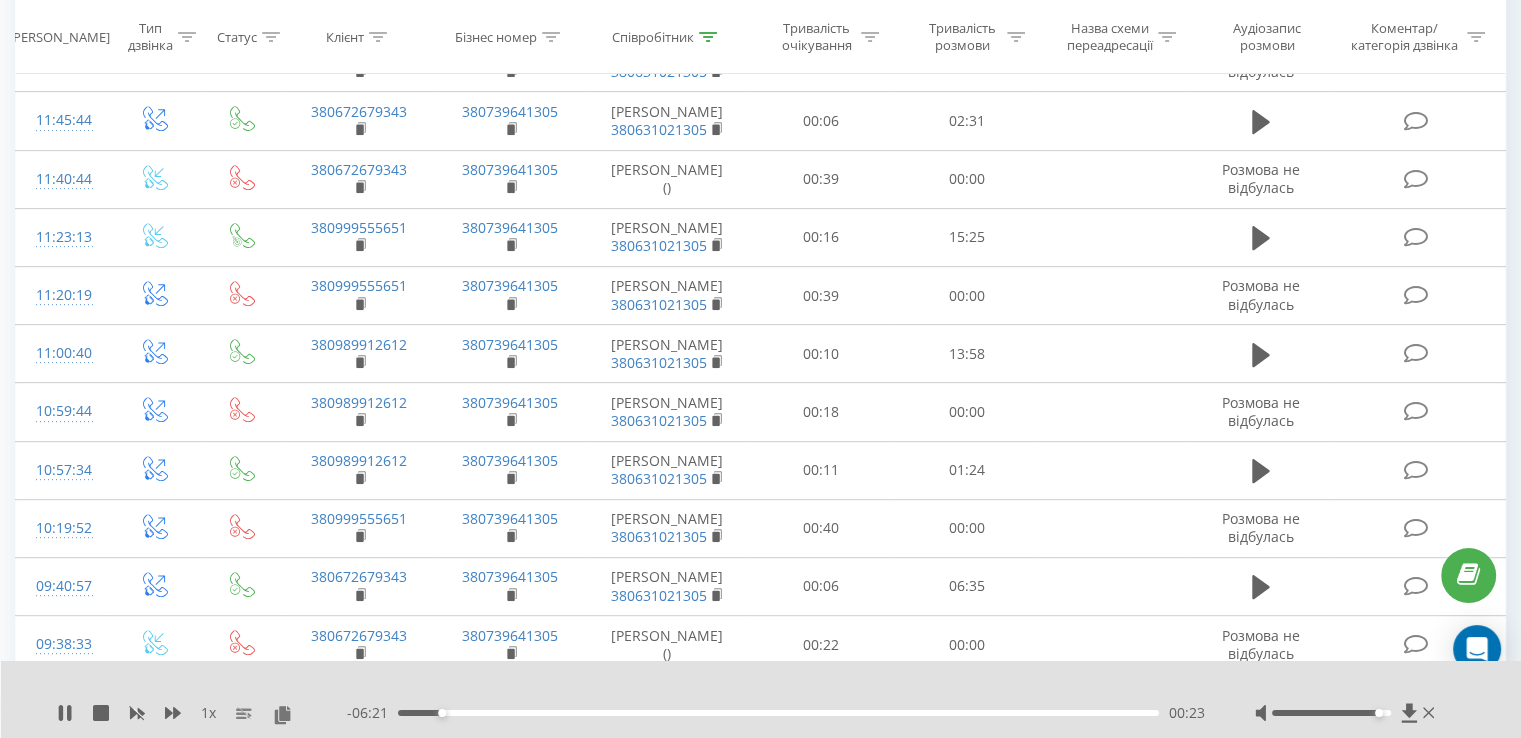scroll, scrollTop: 922, scrollLeft: 0, axis: vertical 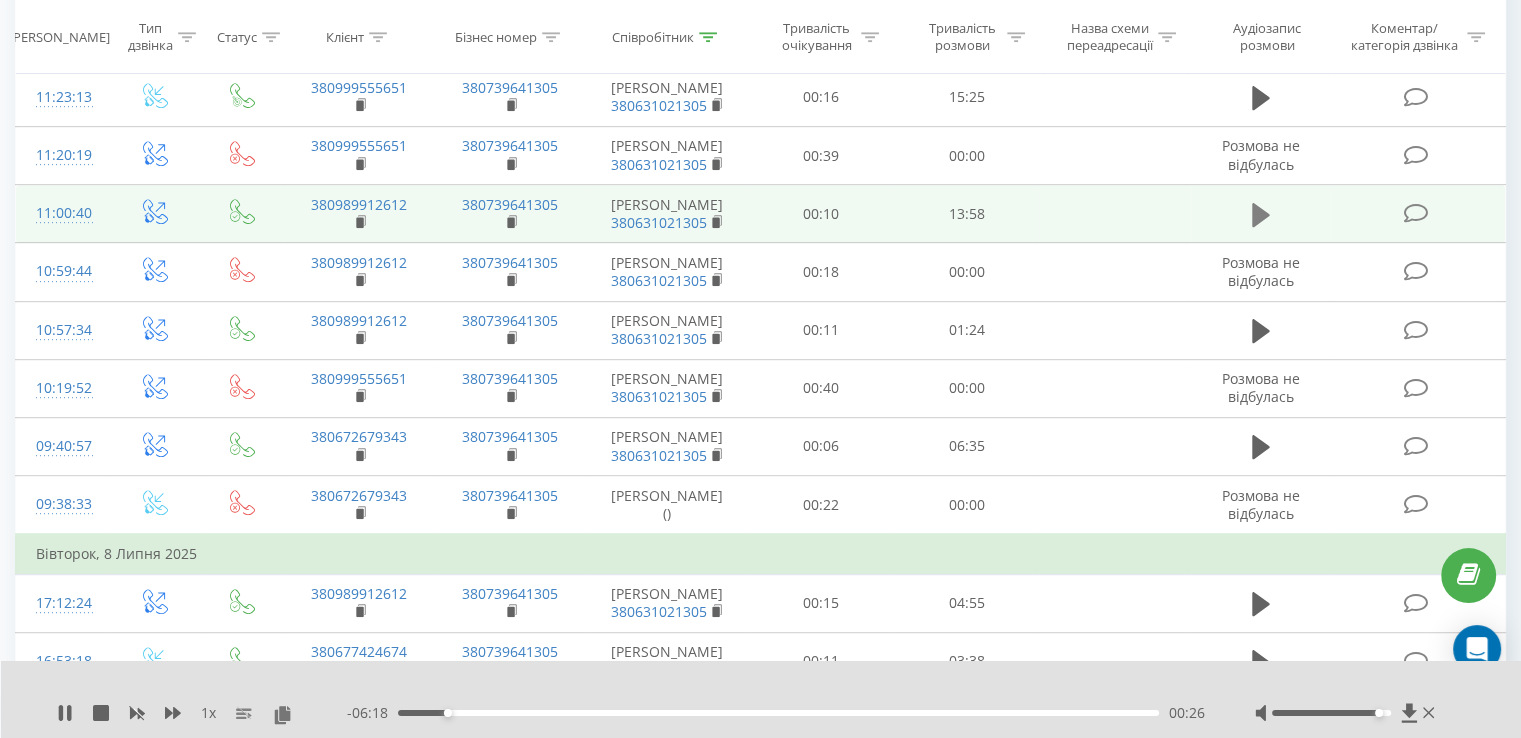 click 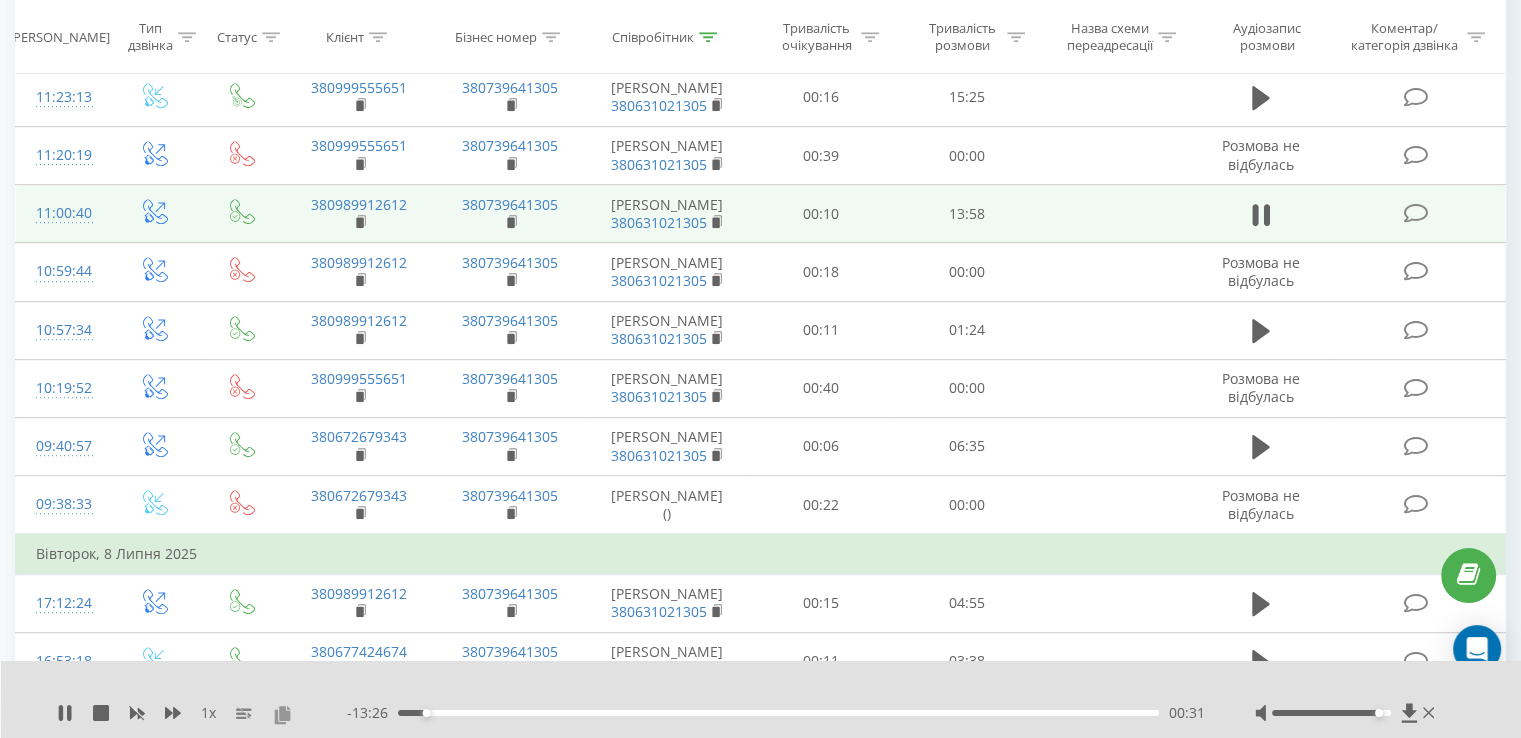 click at bounding box center (282, 714) 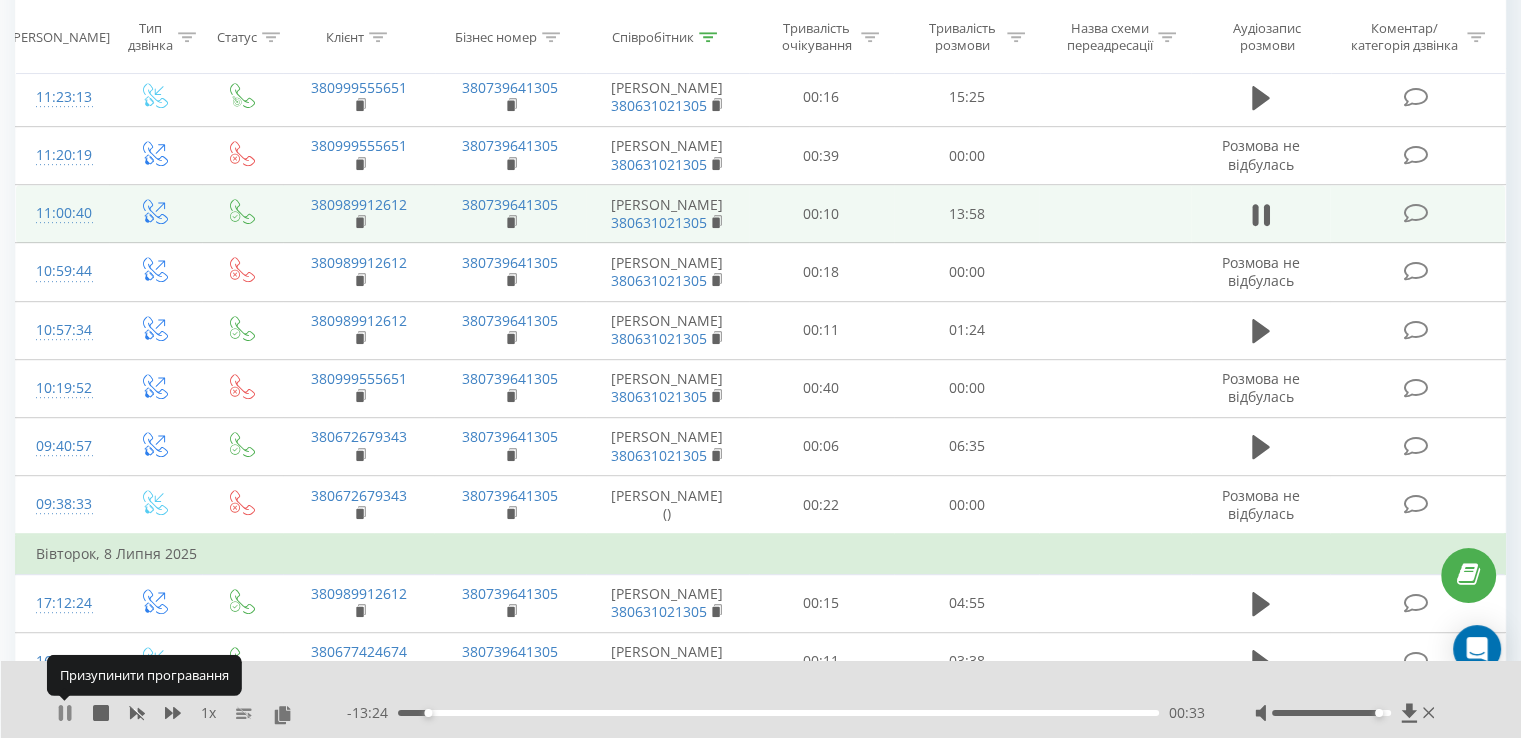 click 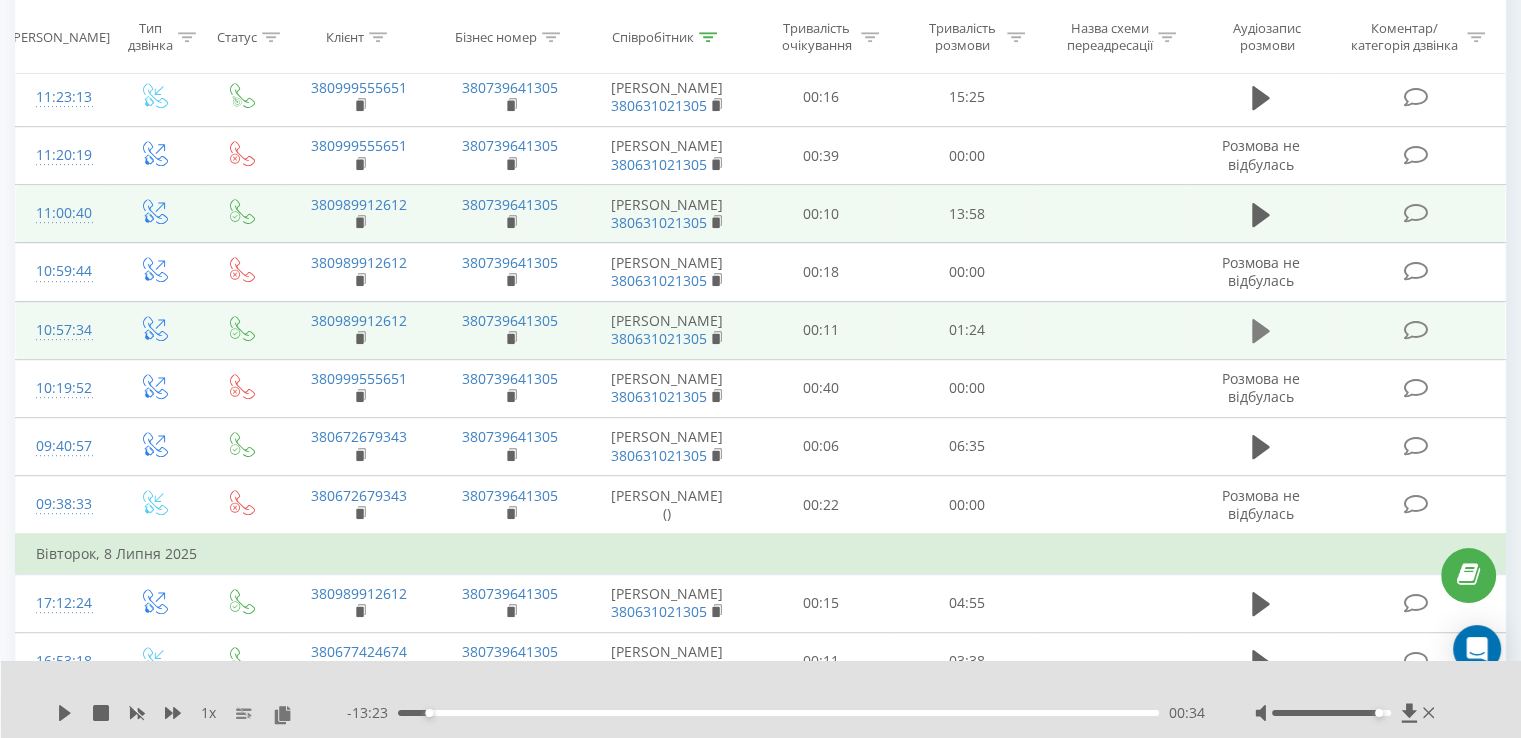click 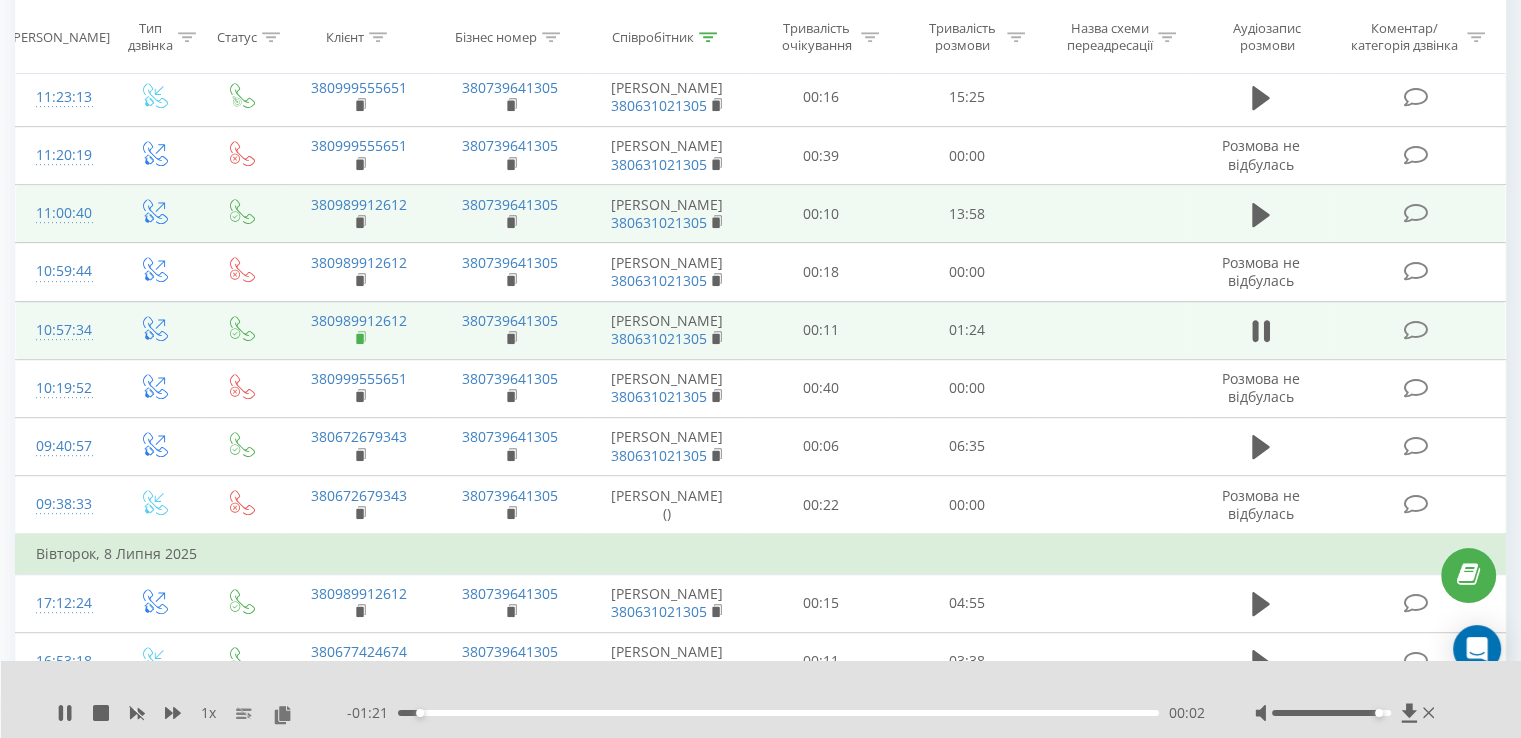 click 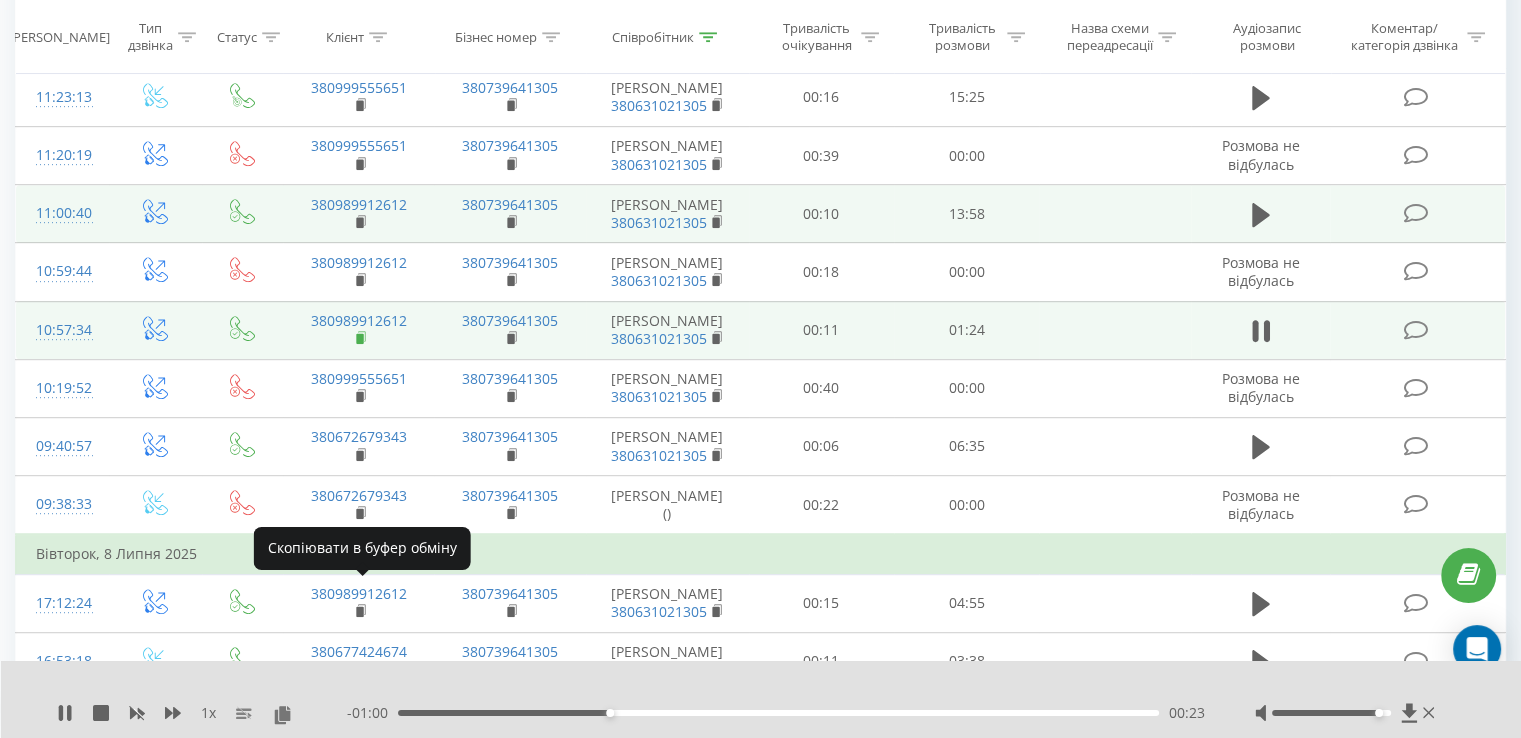 click 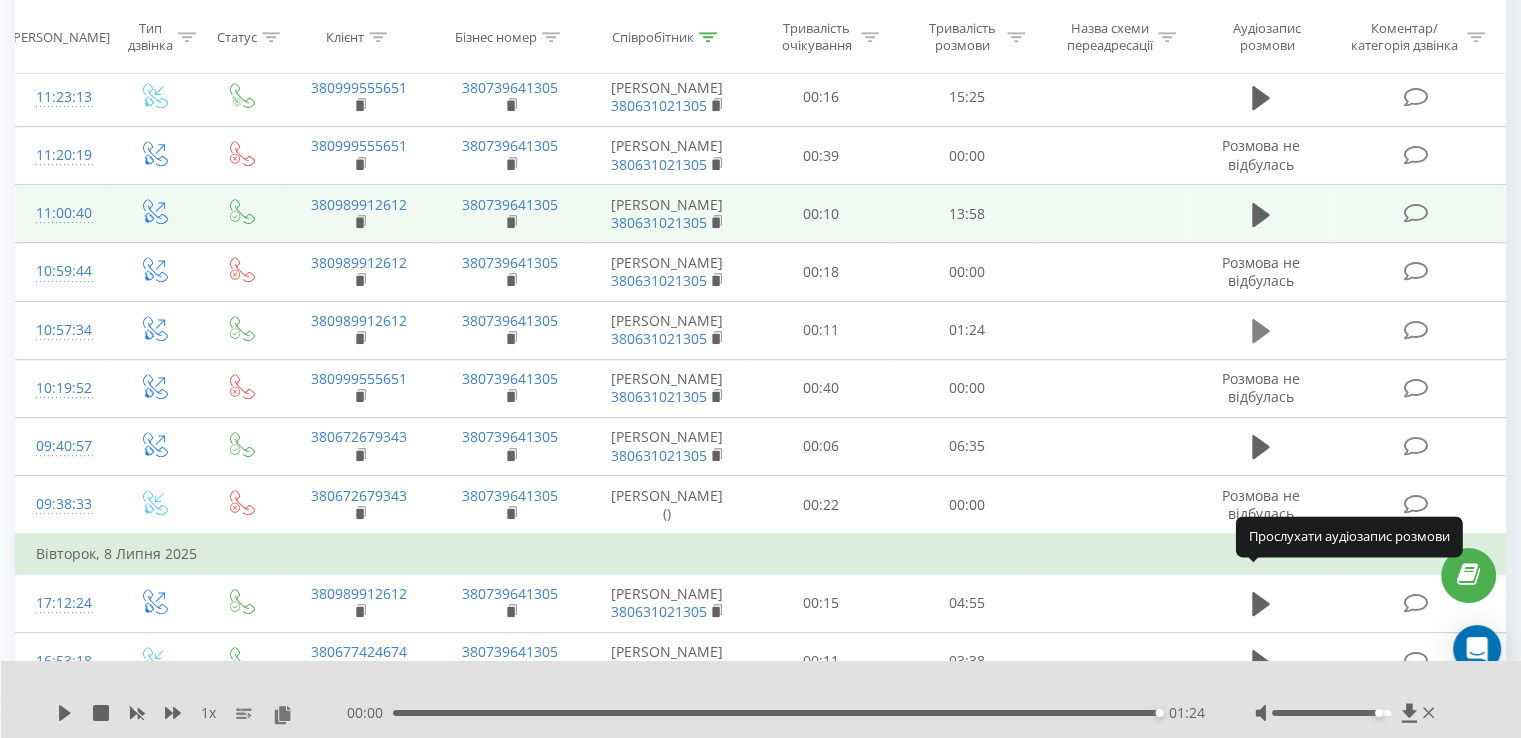 click 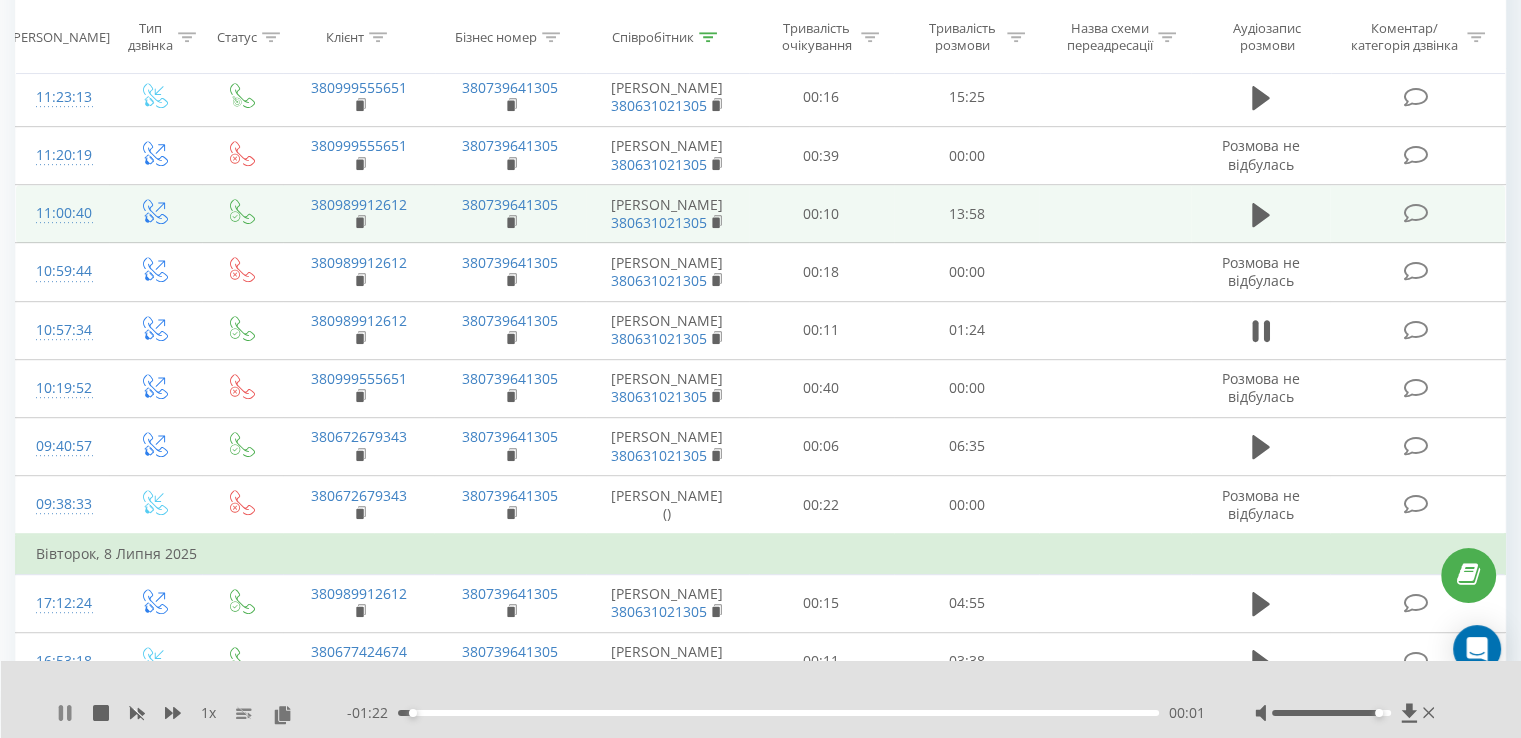 click 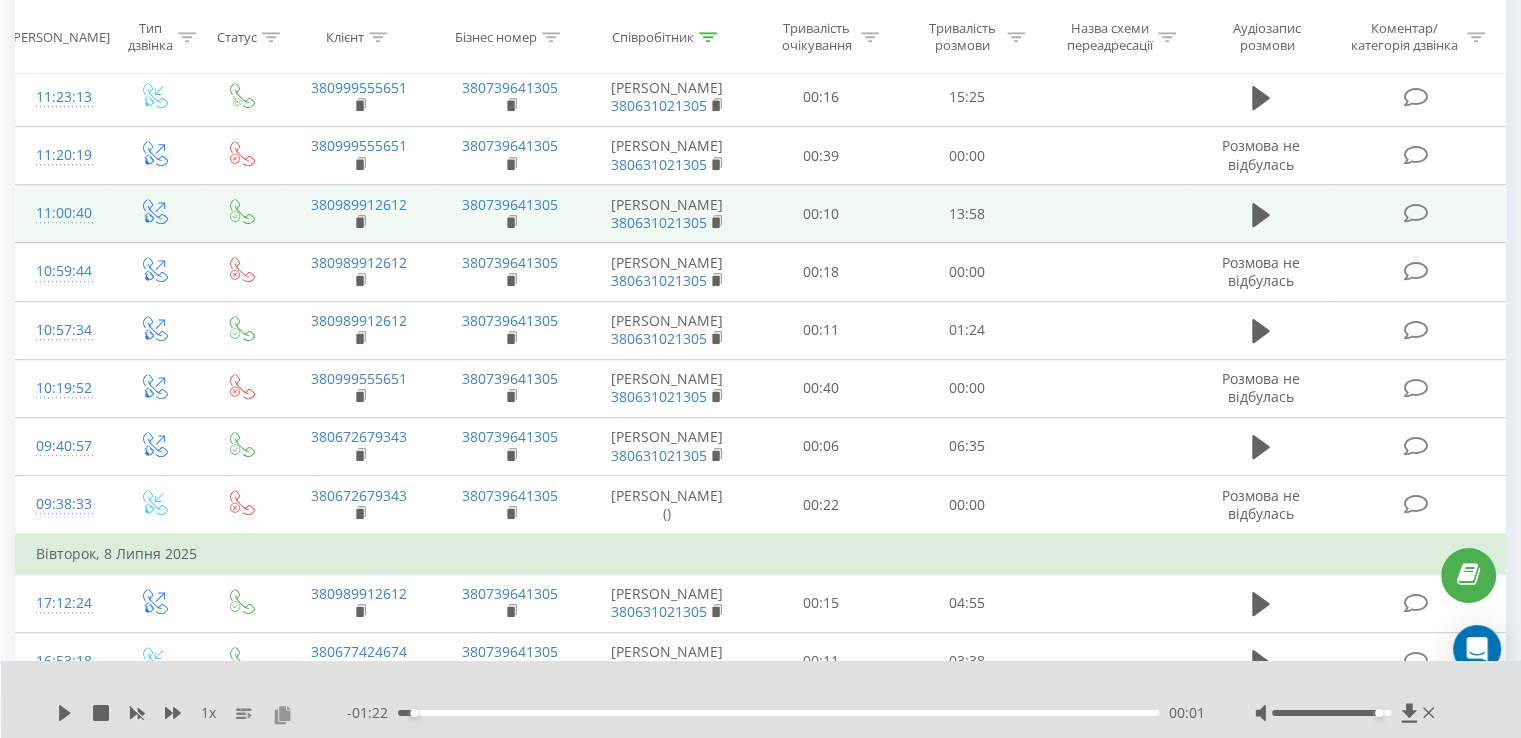 click at bounding box center [282, 714] 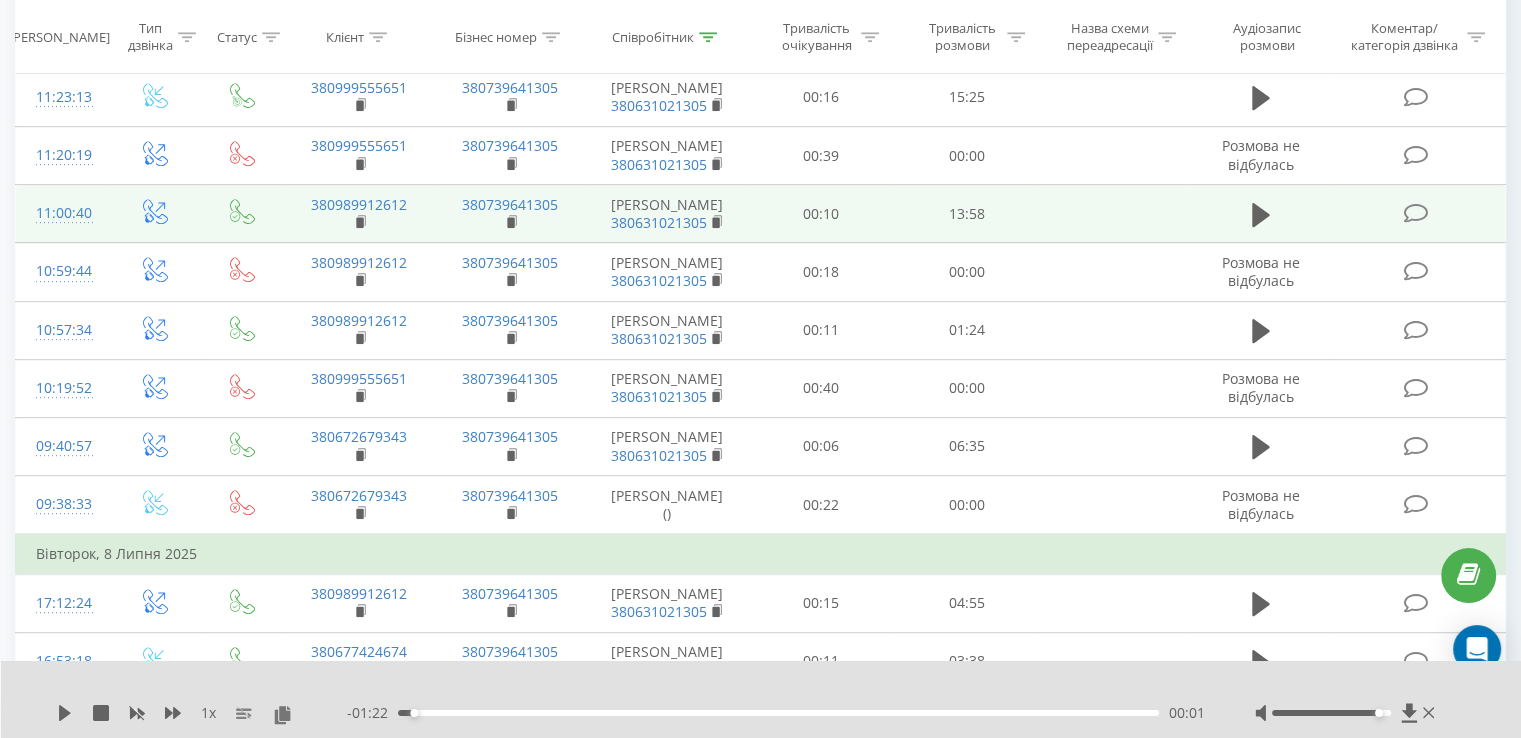 click on "Співробітник" at bounding box center [653, 37] 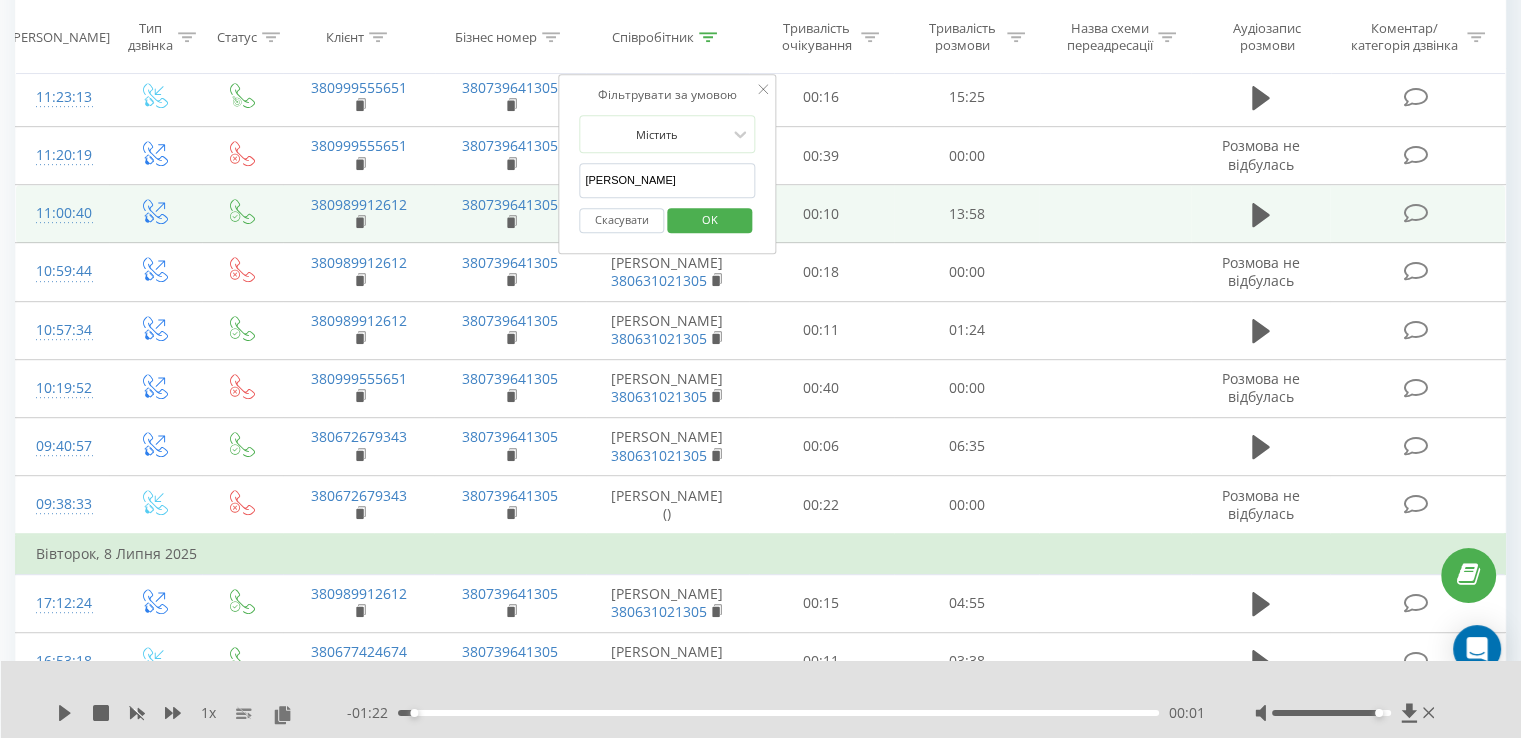 click on "Скасувати" at bounding box center [621, 220] 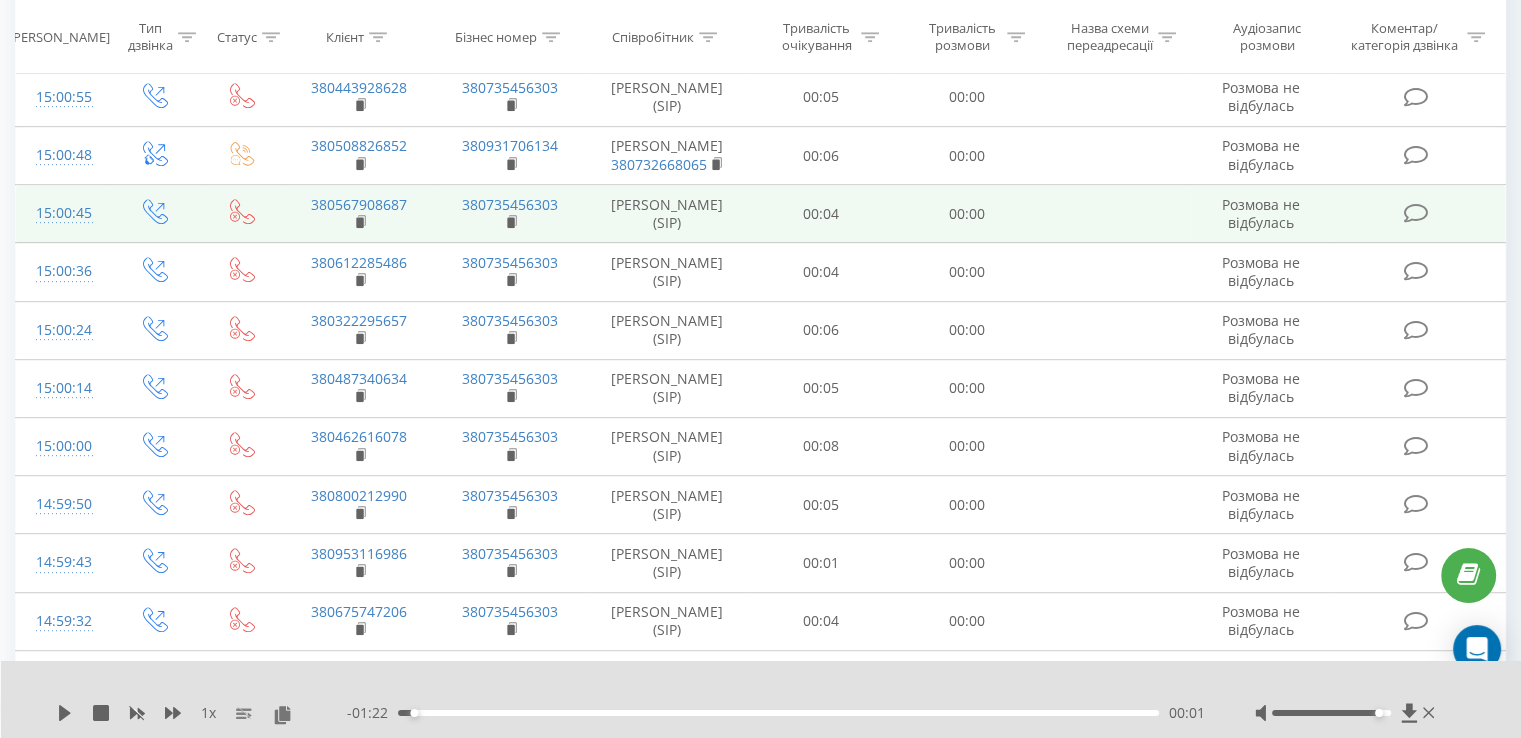 click on "Клієнт" at bounding box center [345, 37] 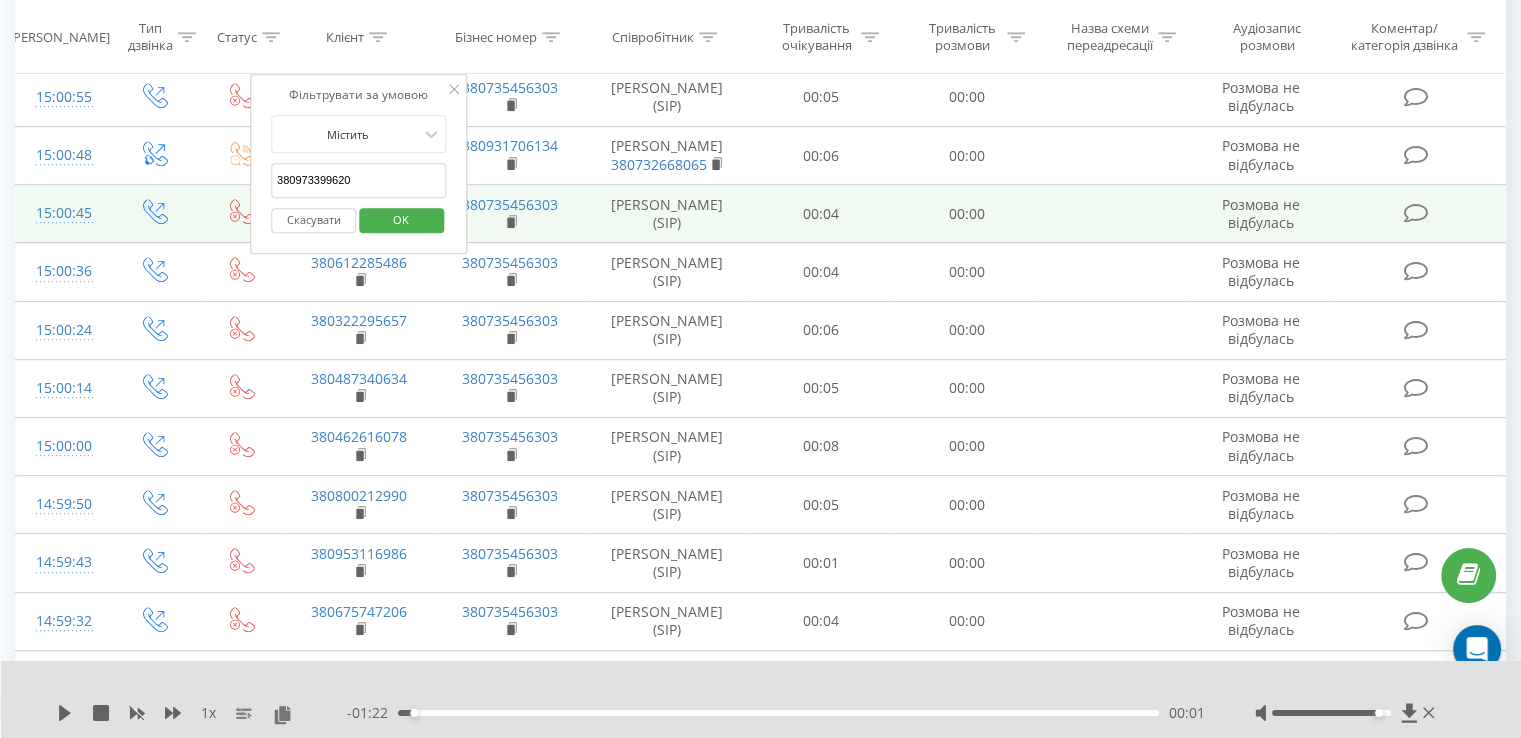 click on "380973399620" at bounding box center (359, 180) 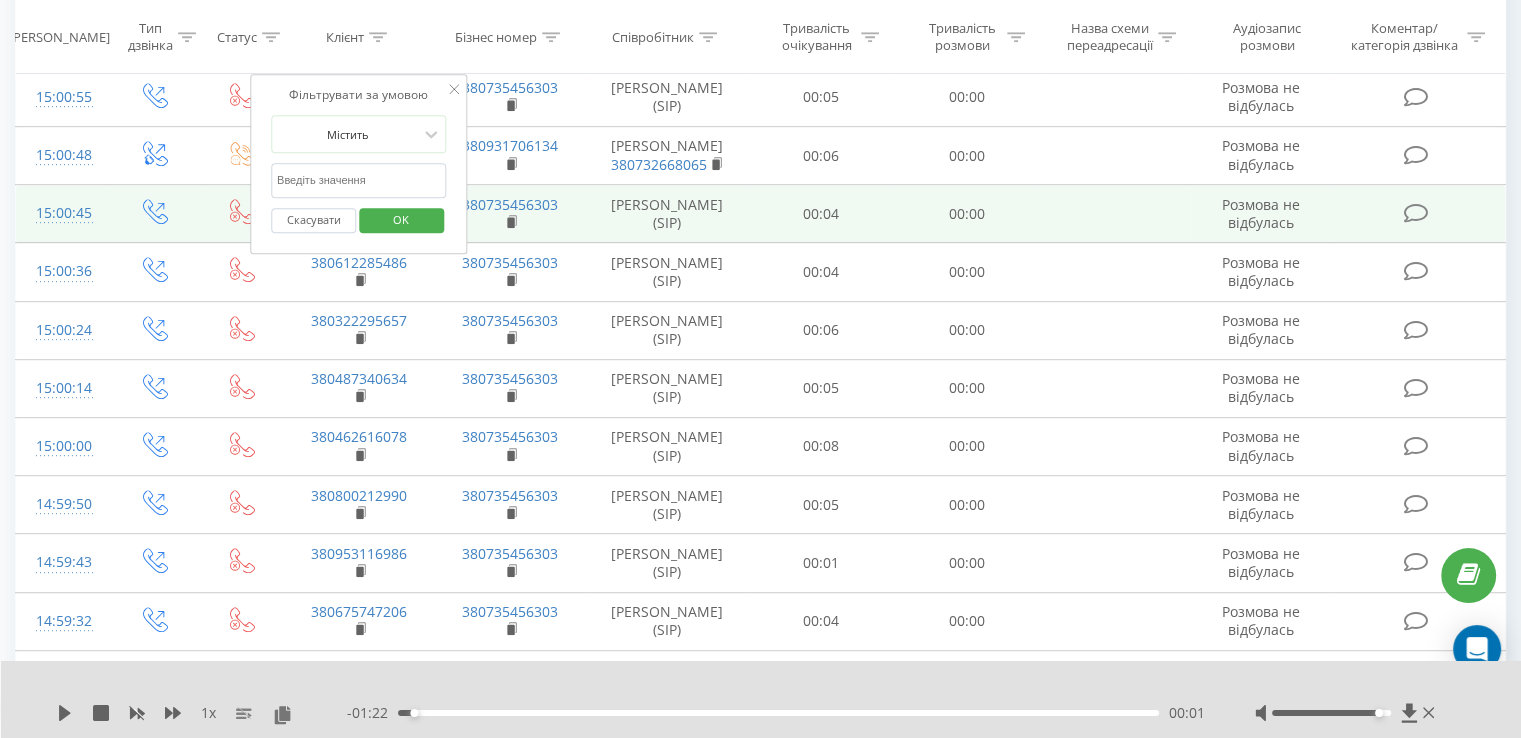 paste on "380679752009" 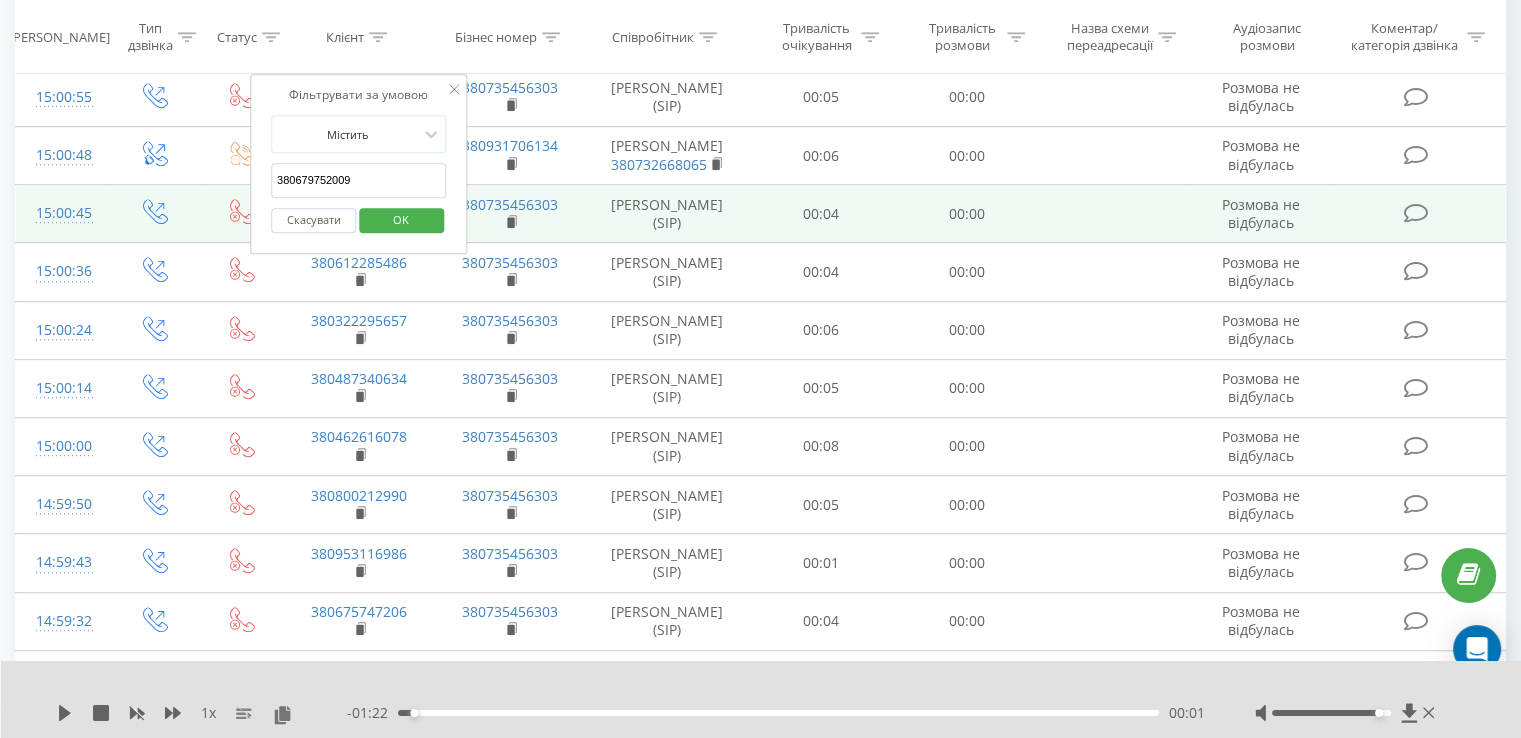 click on "OK" at bounding box center (401, 220) 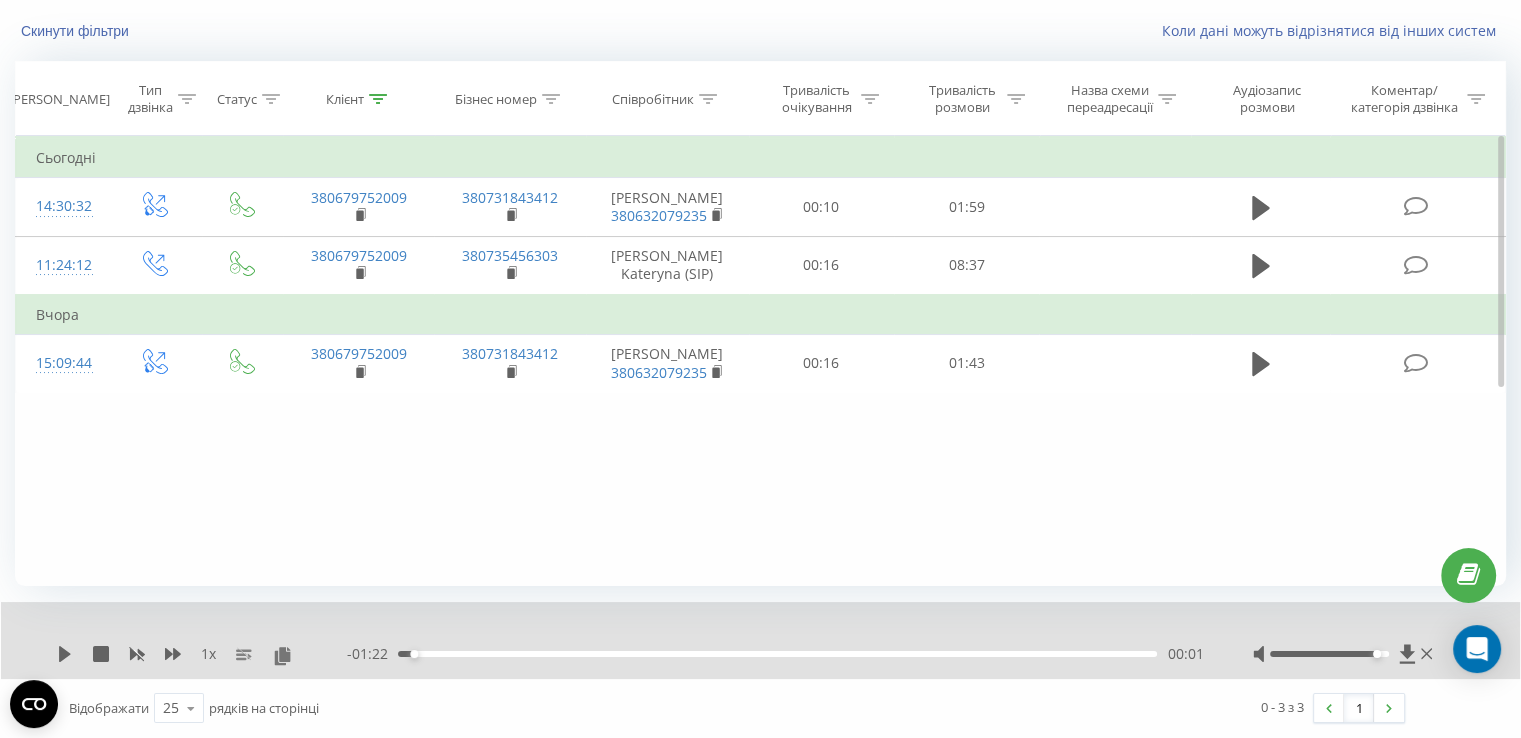 scroll, scrollTop: 44, scrollLeft: 0, axis: vertical 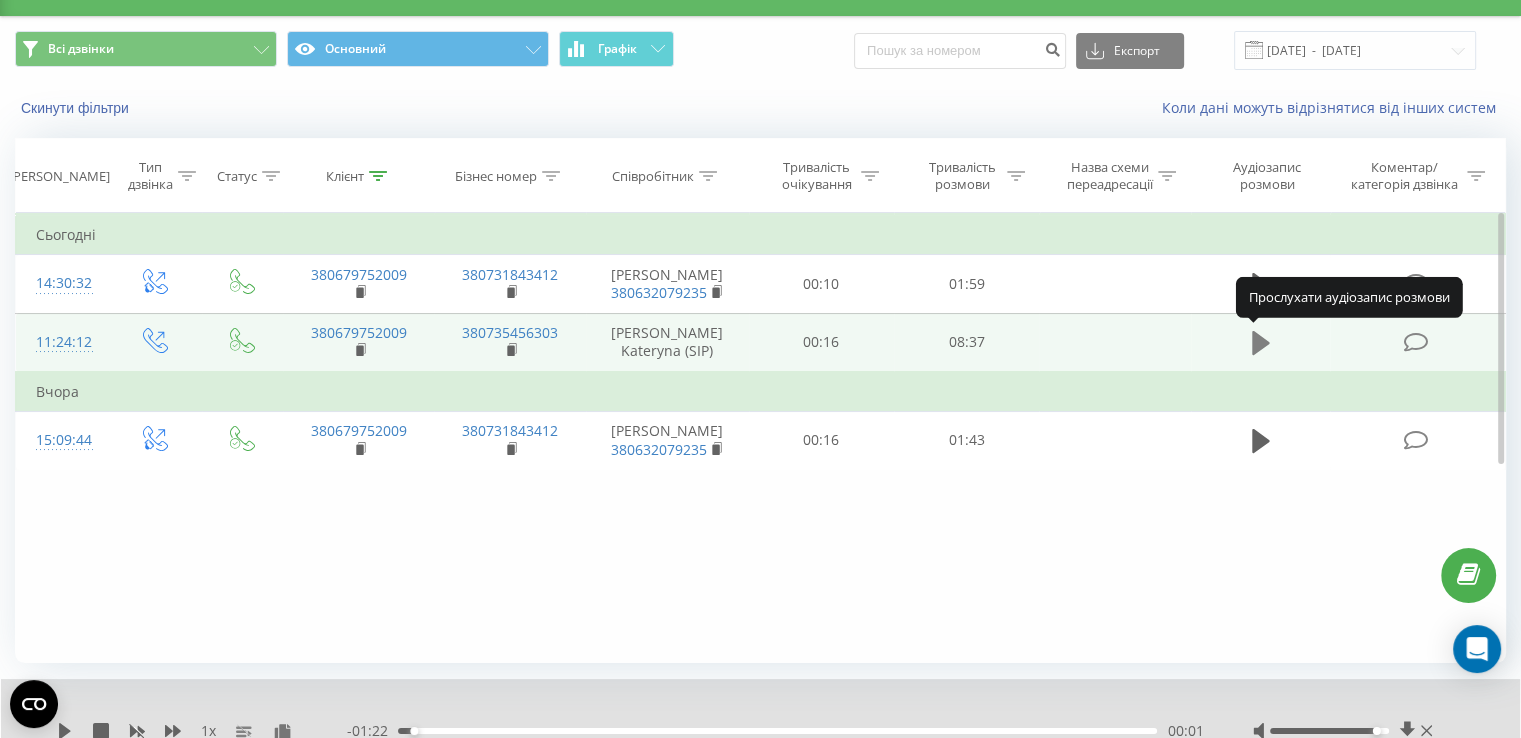 click 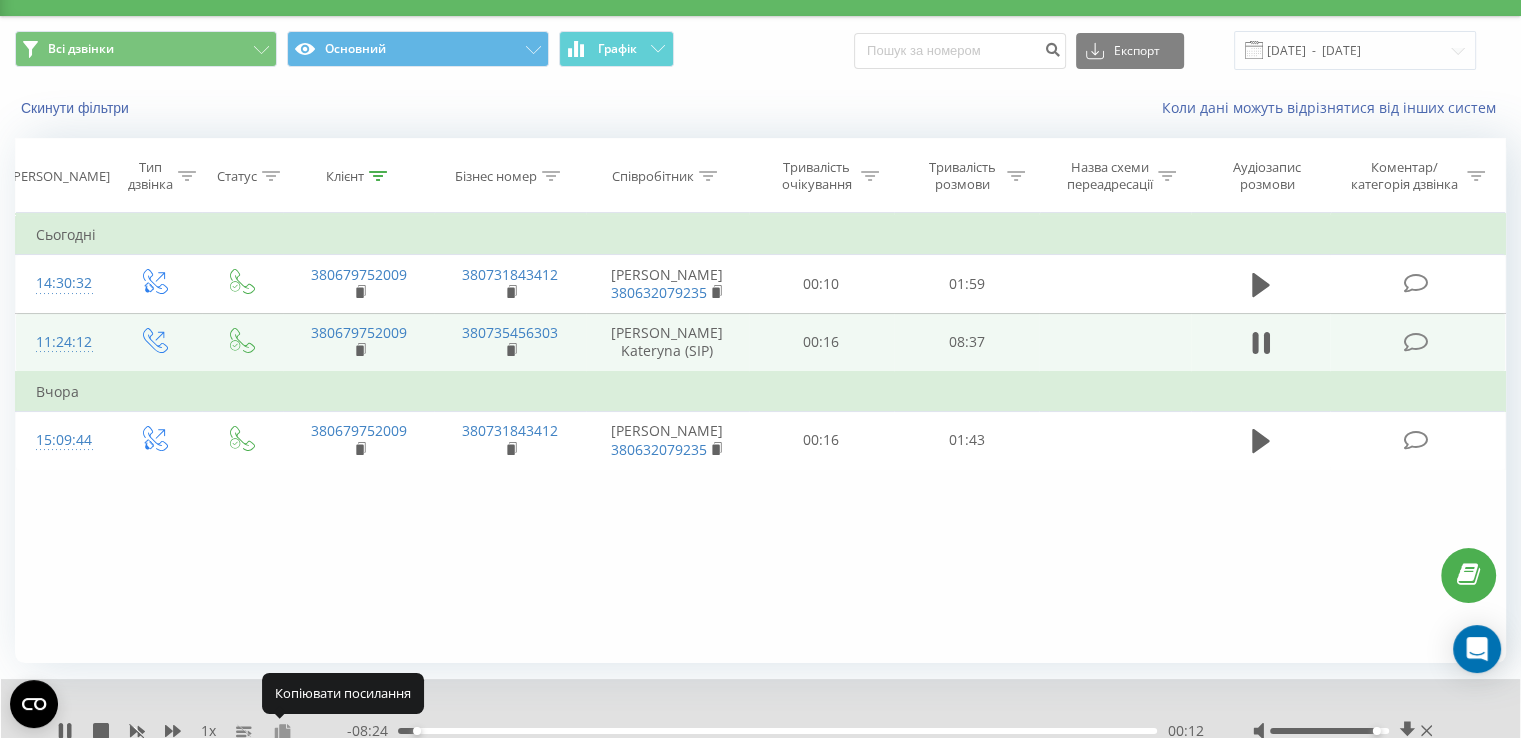 click at bounding box center [282, 732] 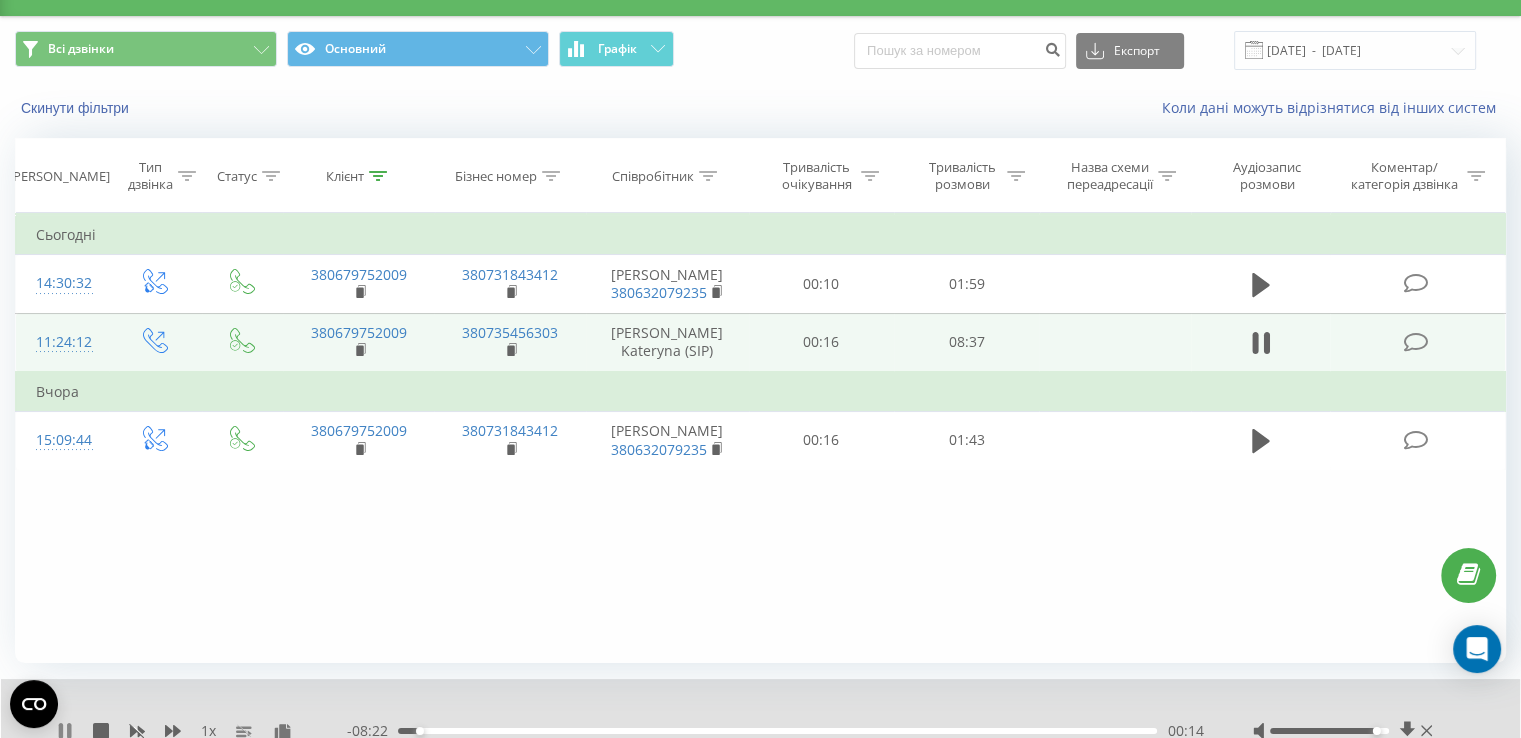 click 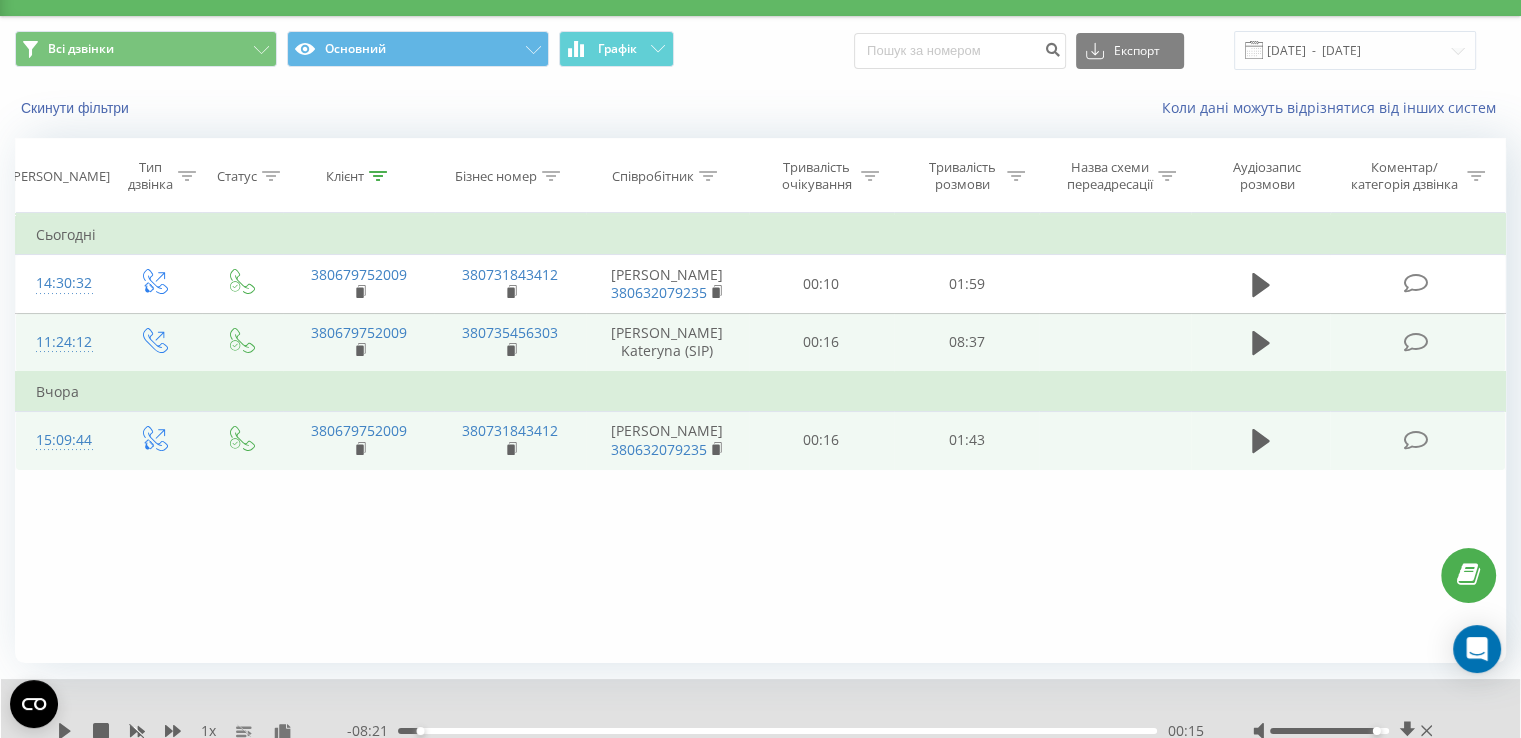 drag, startPoint x: 604, startPoint y: 428, endPoint x: 729, endPoint y: 426, distance: 125.016 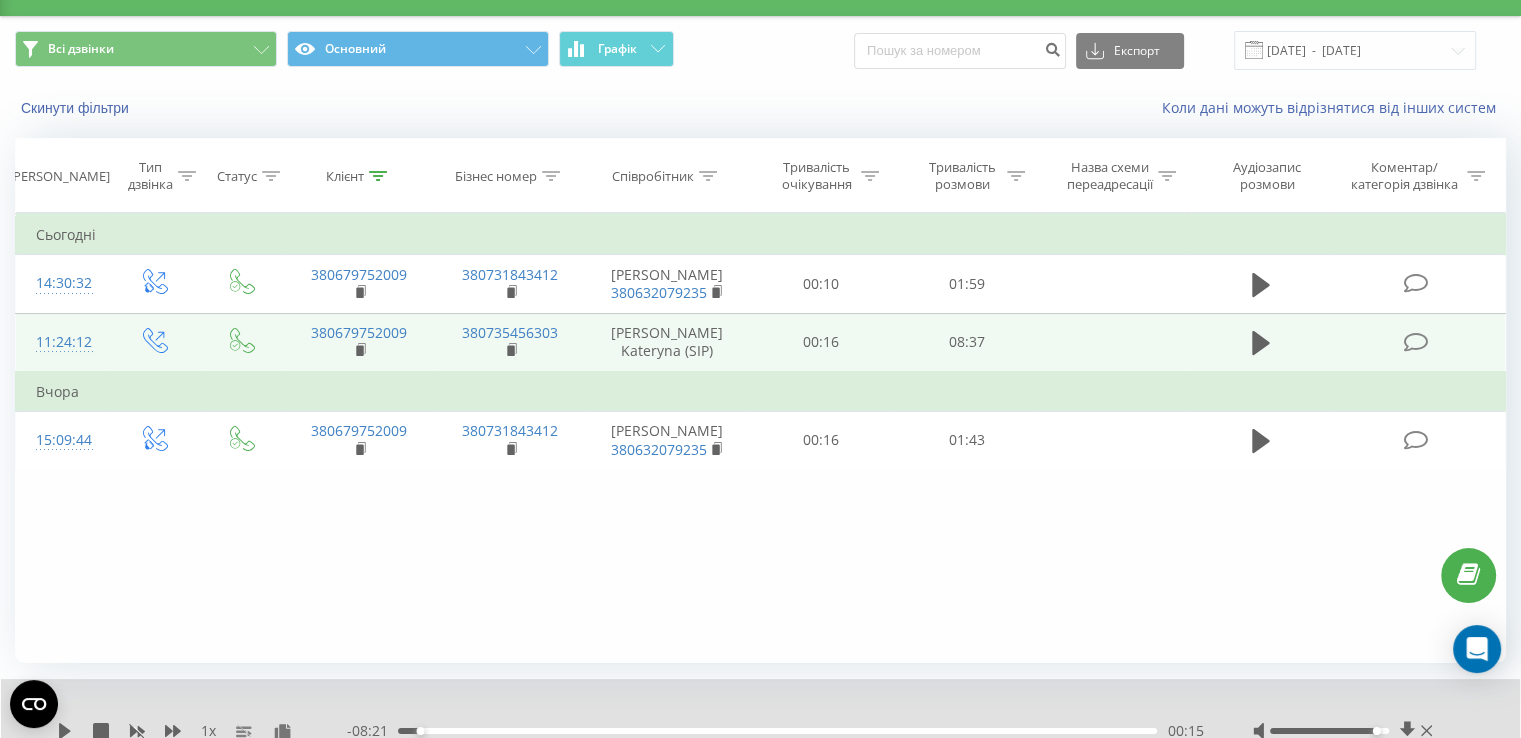 click on "Клієнт" at bounding box center (345, 176) 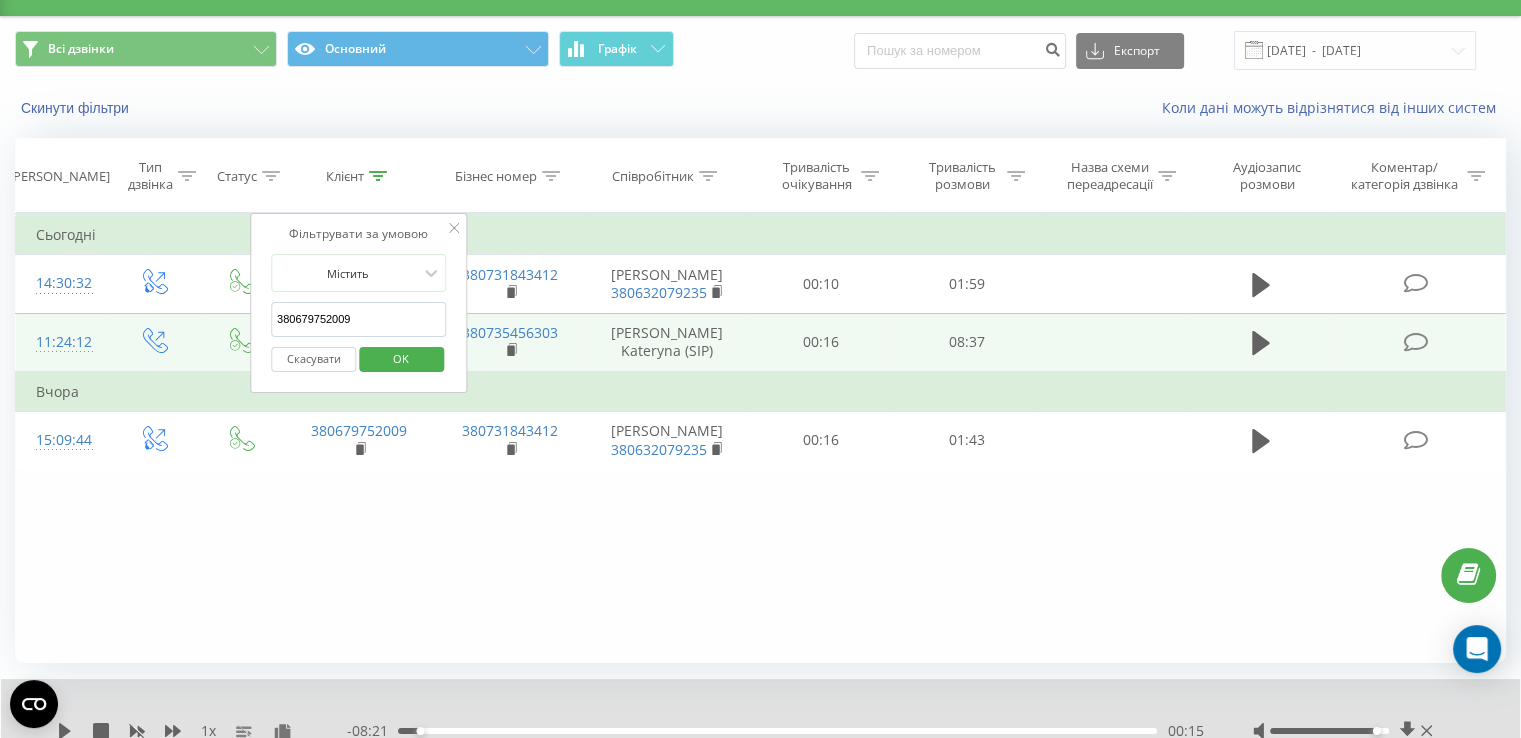 click on "Скасувати" at bounding box center (313, 359) 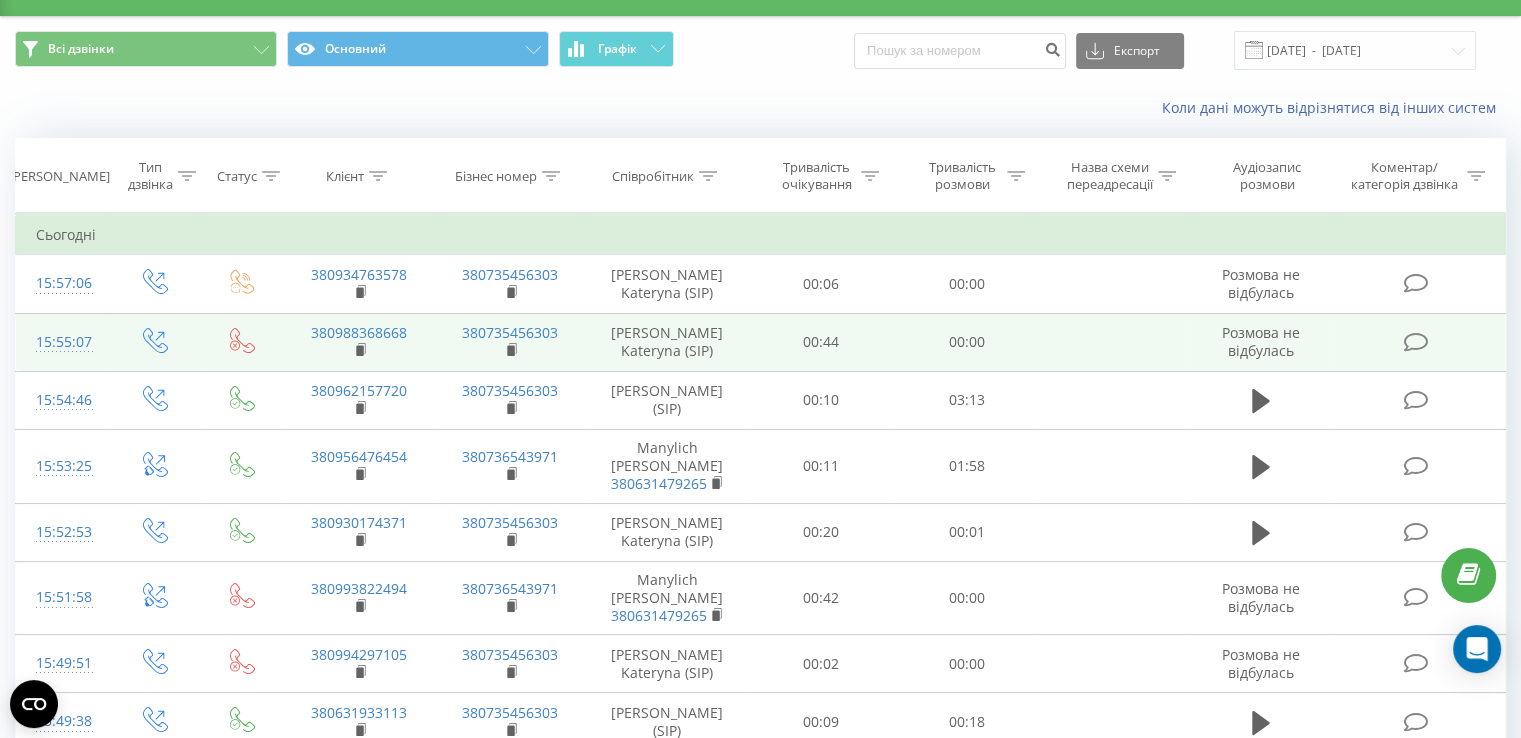 click on "Співробітник" at bounding box center [653, 176] 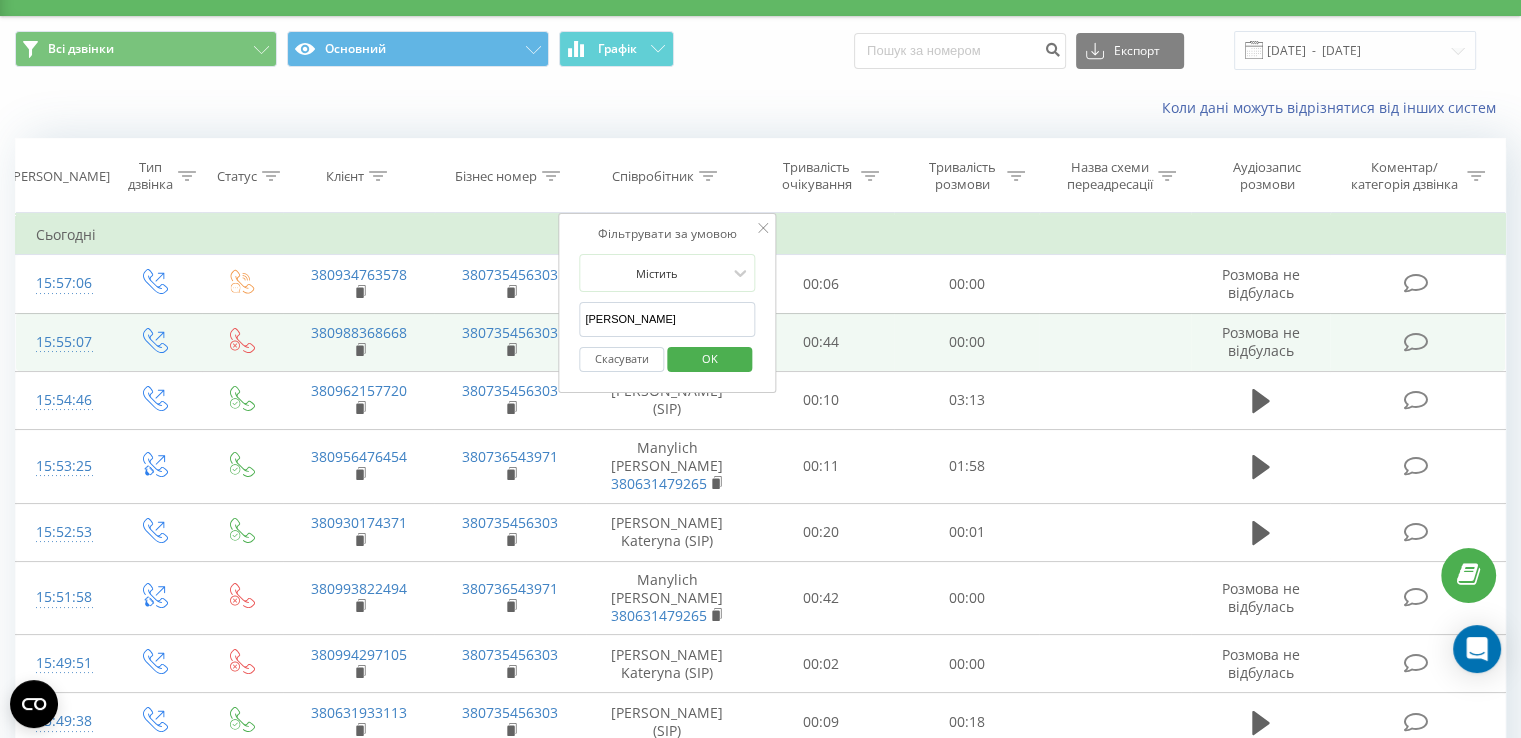 click on "[PERSON_NAME]" at bounding box center [667, 319] 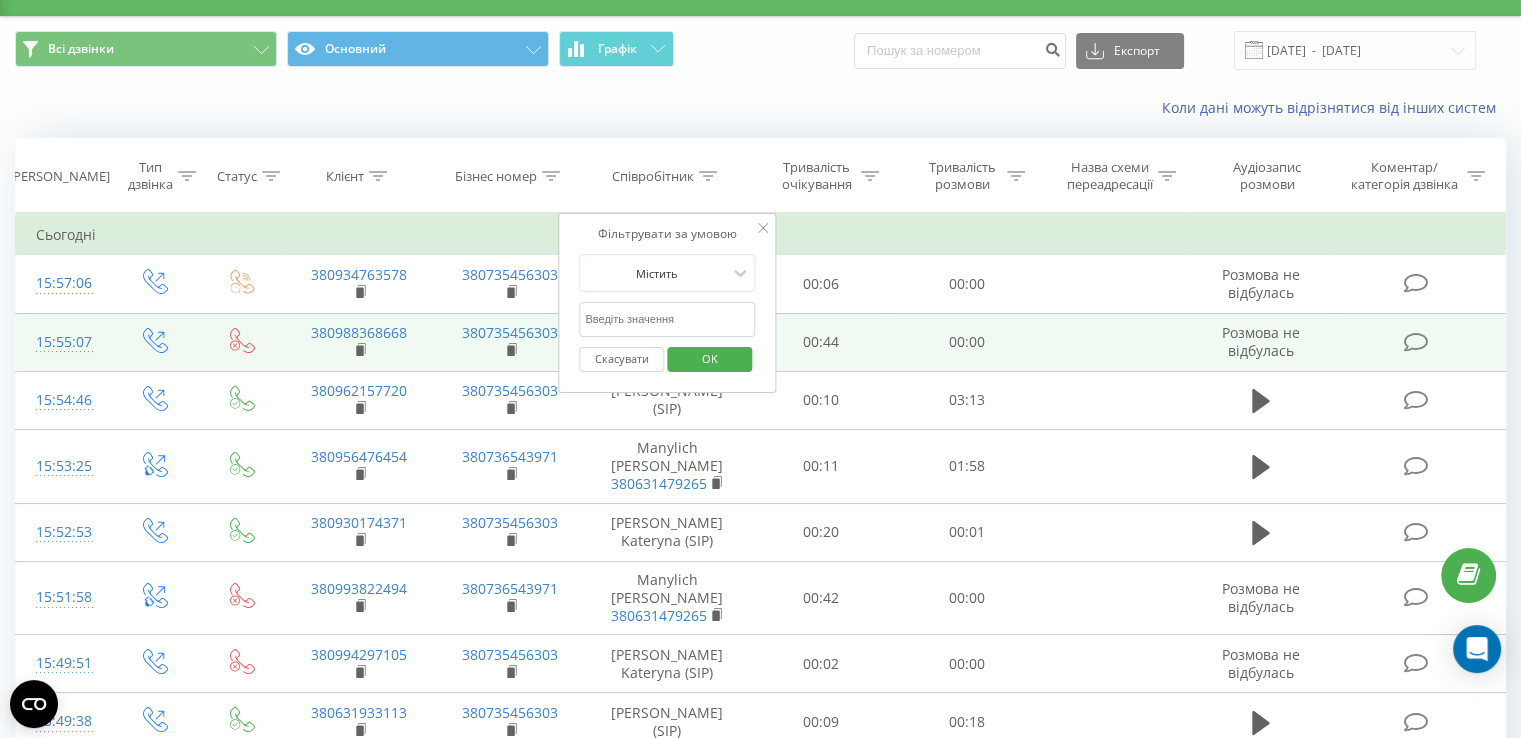 paste on "[PERSON_NAME]" 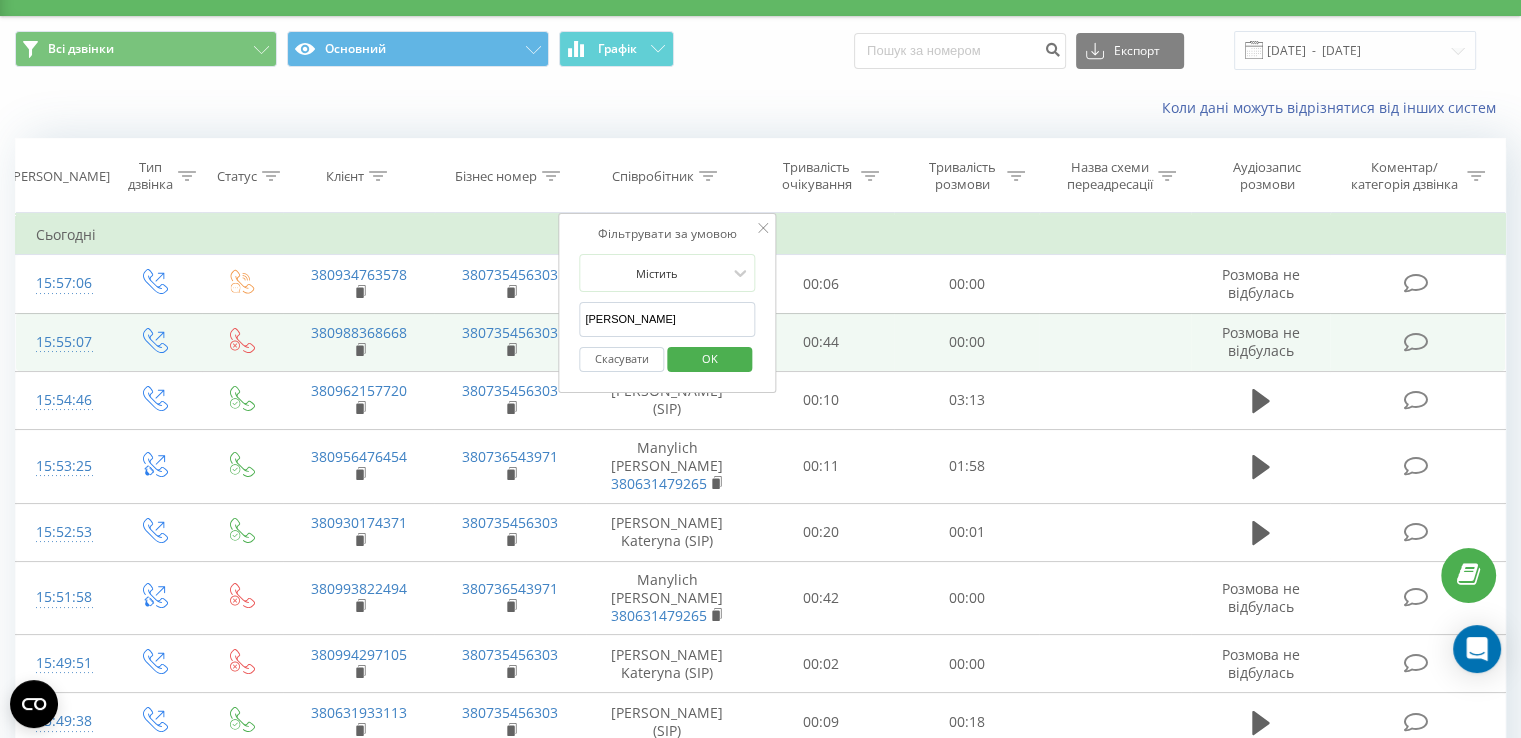 type on "[PERSON_NAME]" 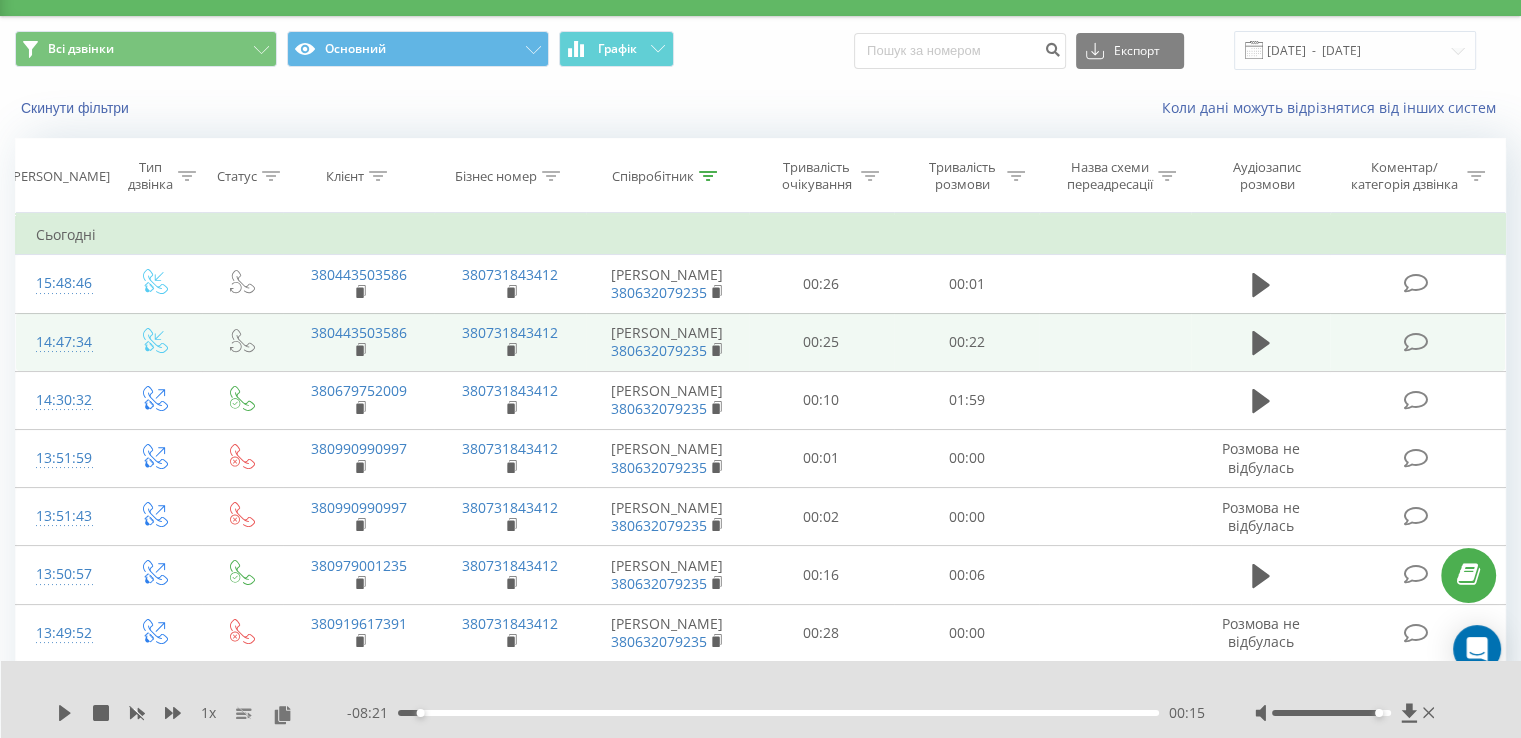 scroll, scrollTop: 84, scrollLeft: 0, axis: vertical 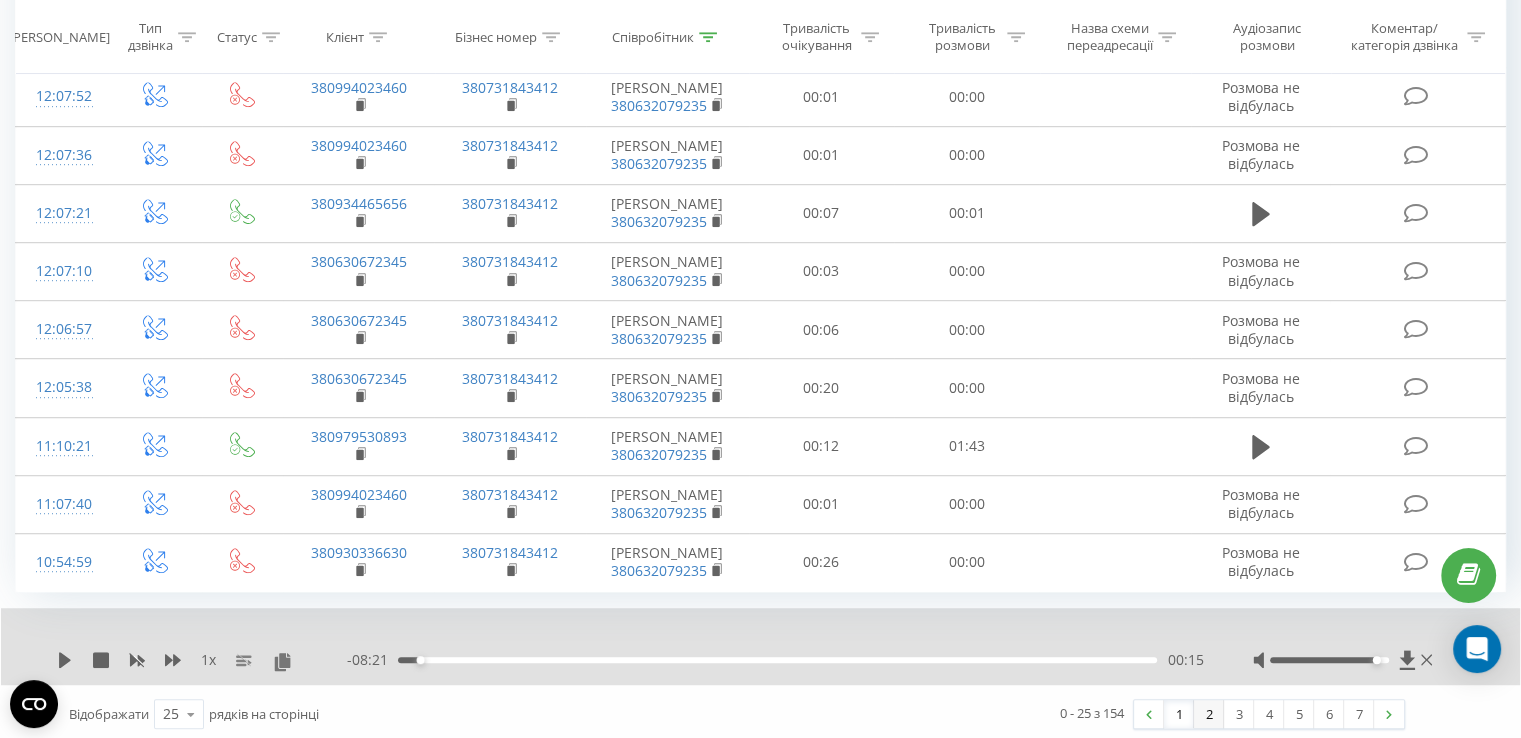 click on "2" at bounding box center (1209, 714) 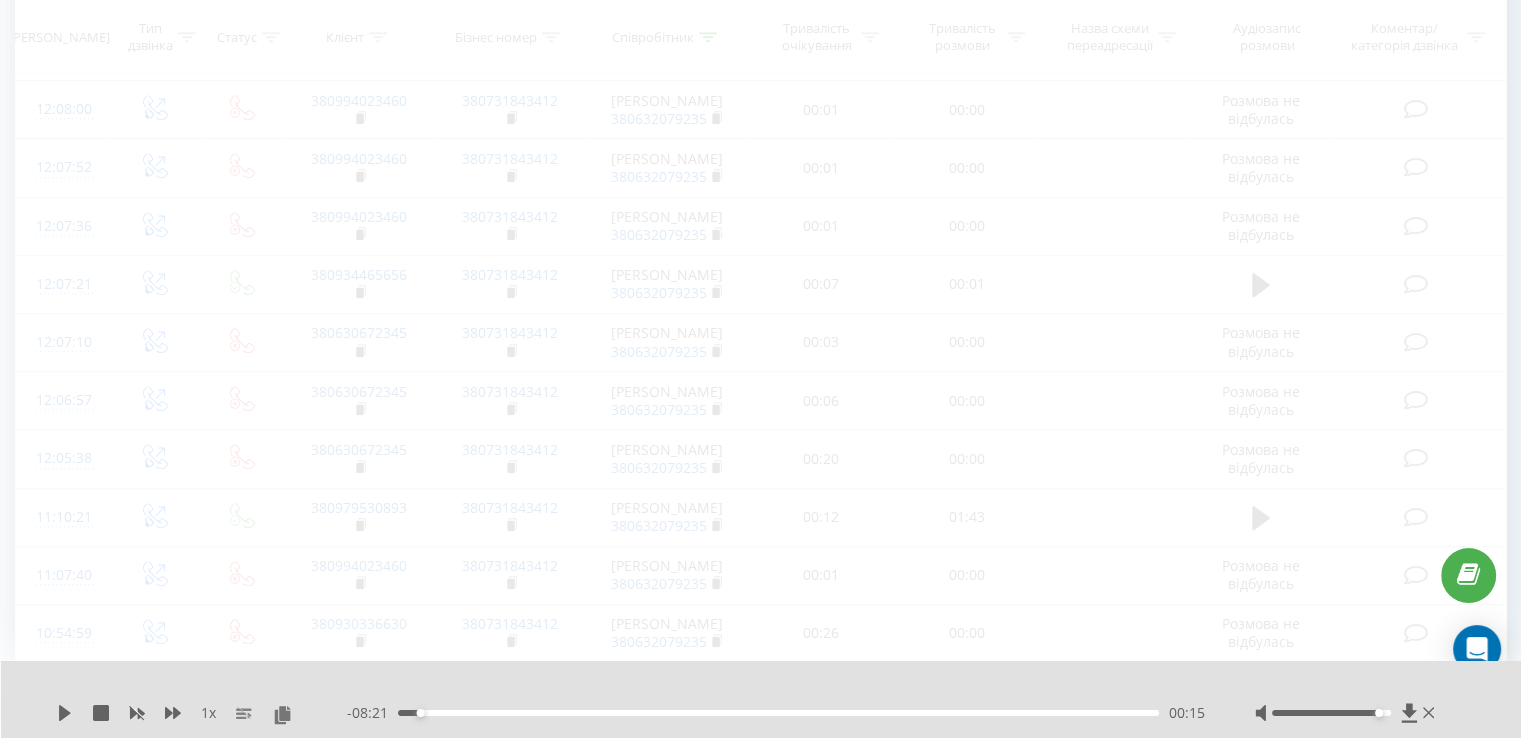 scroll, scrollTop: 132, scrollLeft: 0, axis: vertical 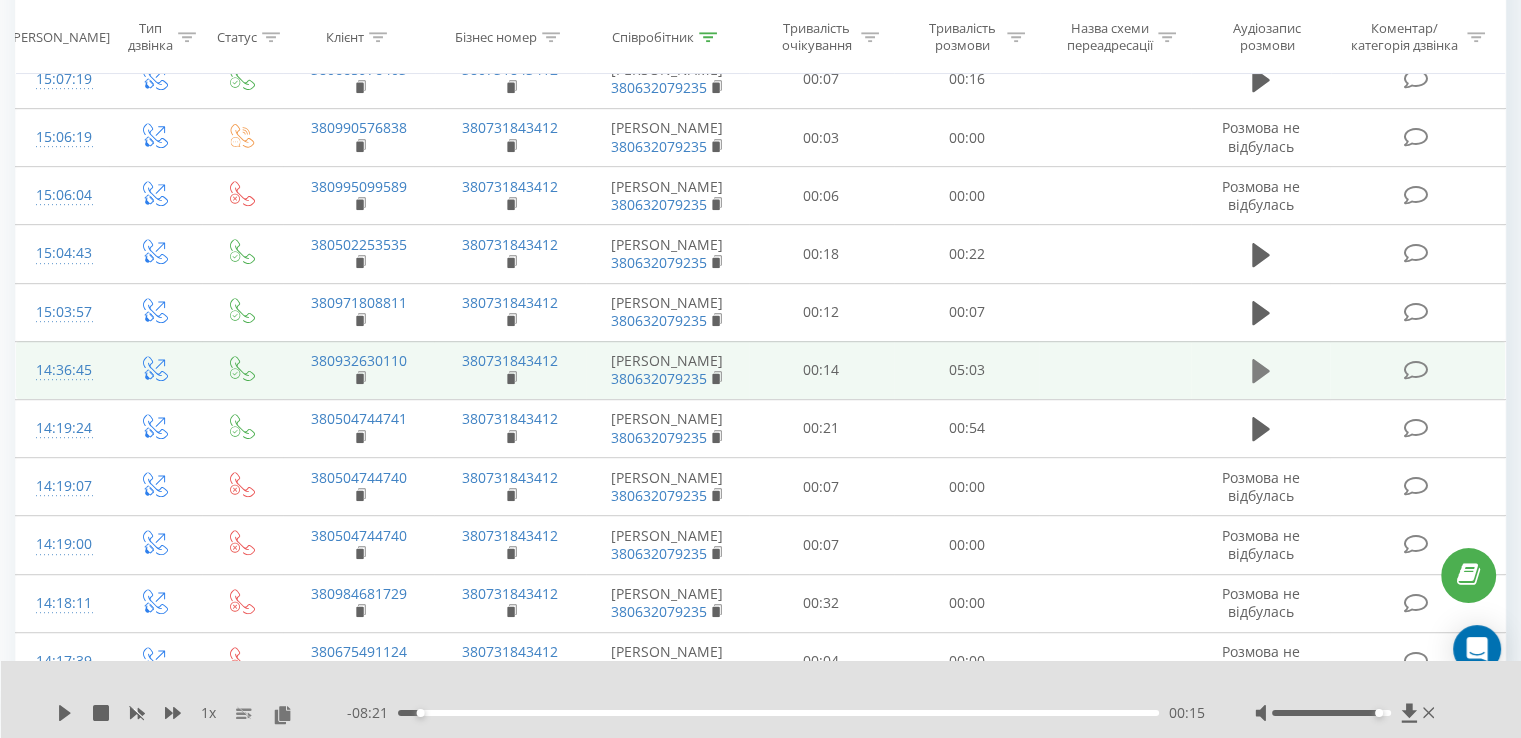 click 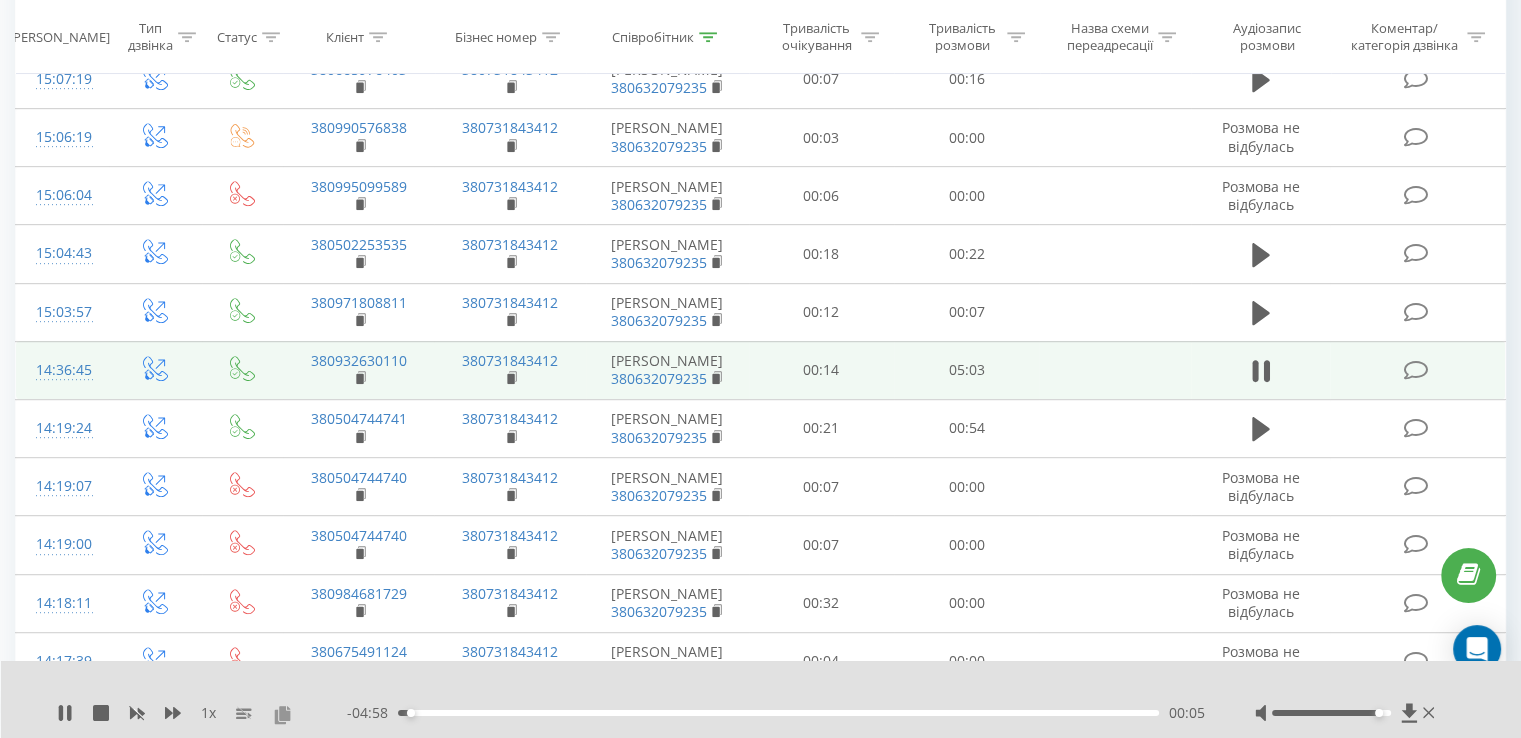 click at bounding box center [282, 714] 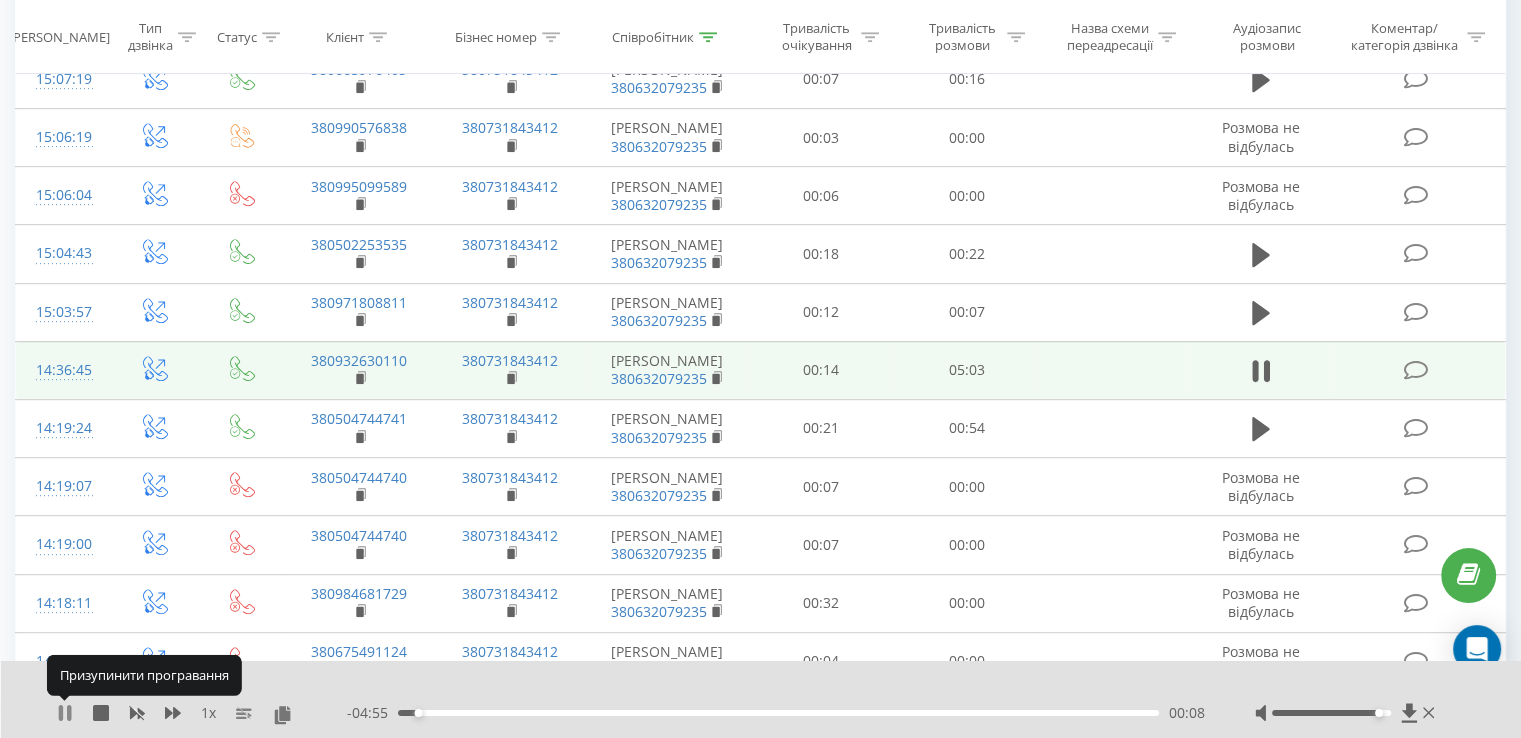 click 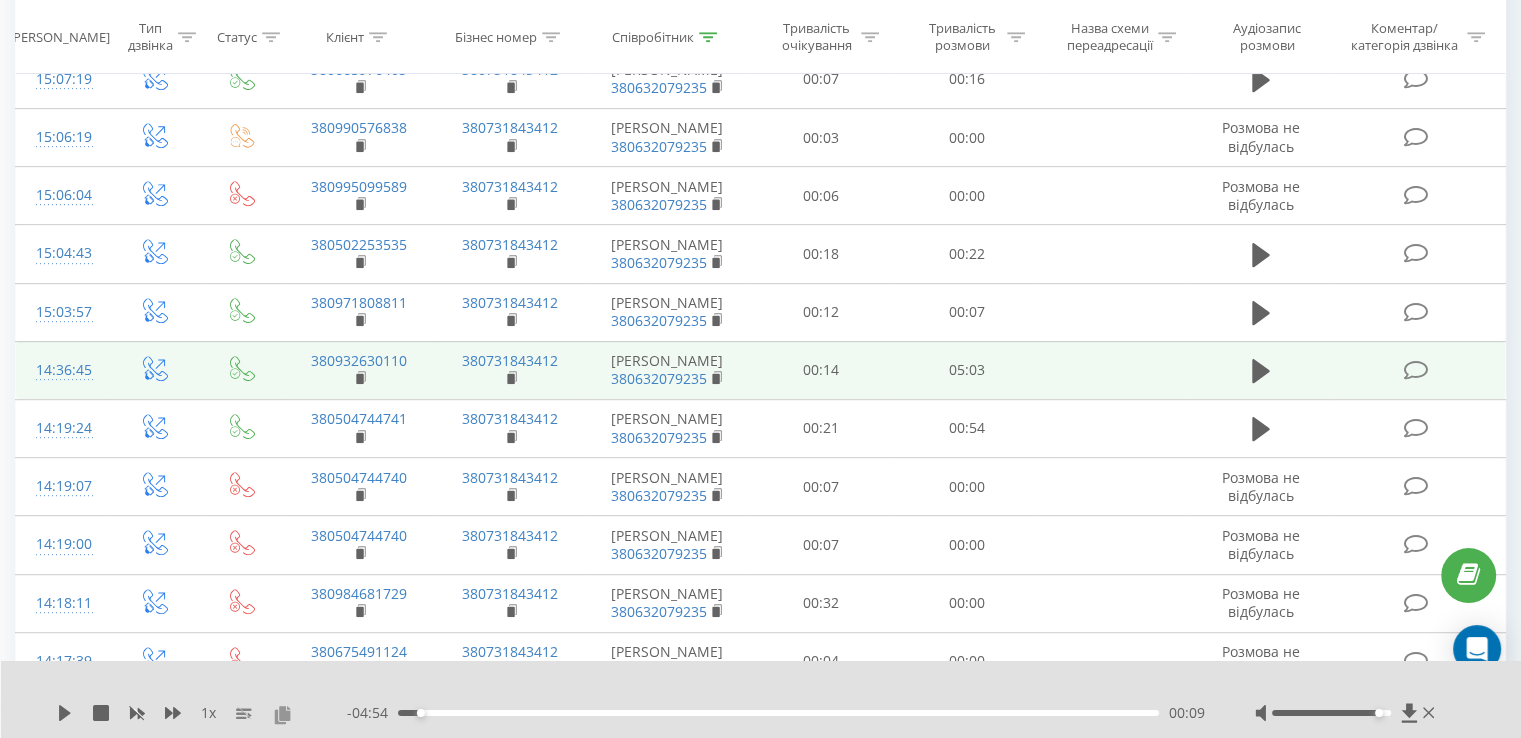 click at bounding box center (282, 714) 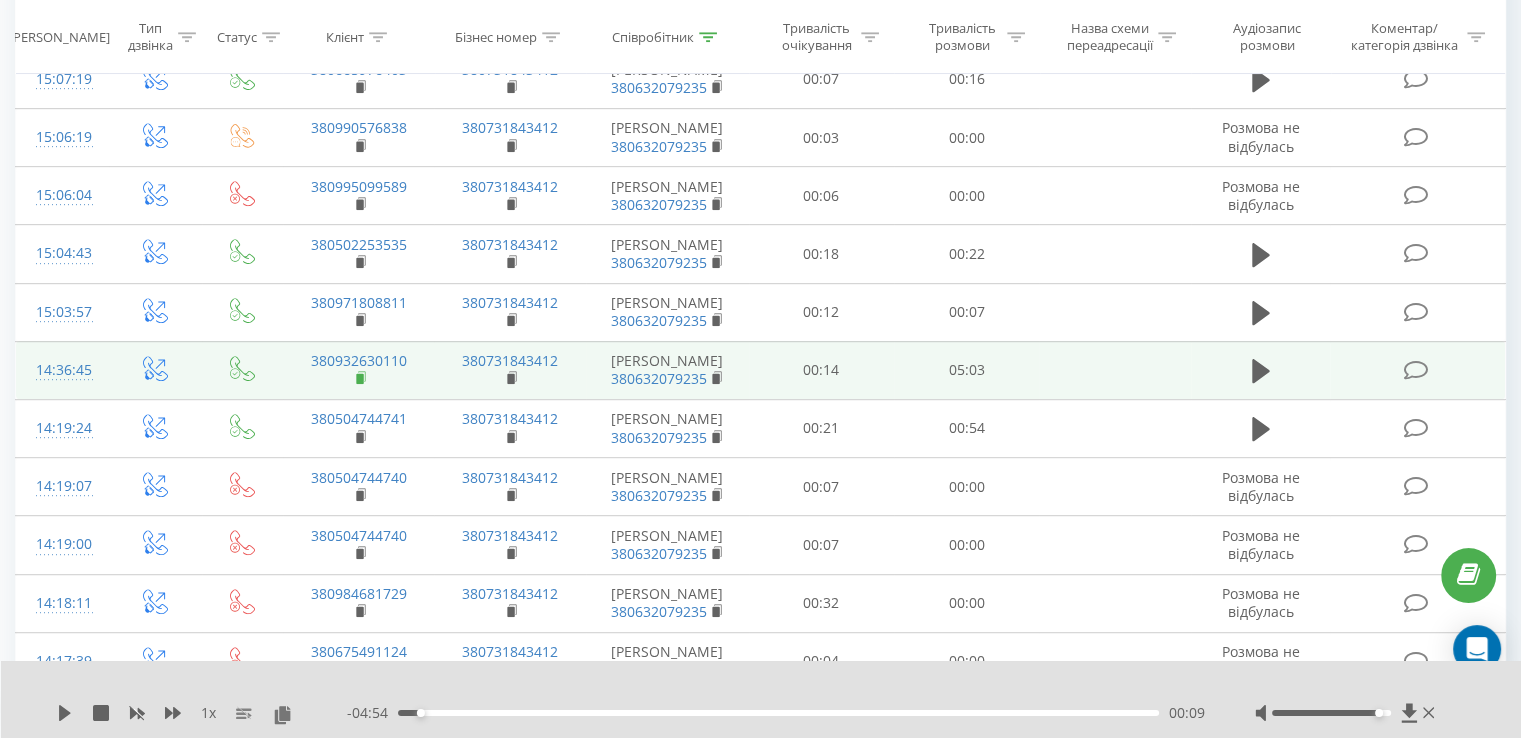 click 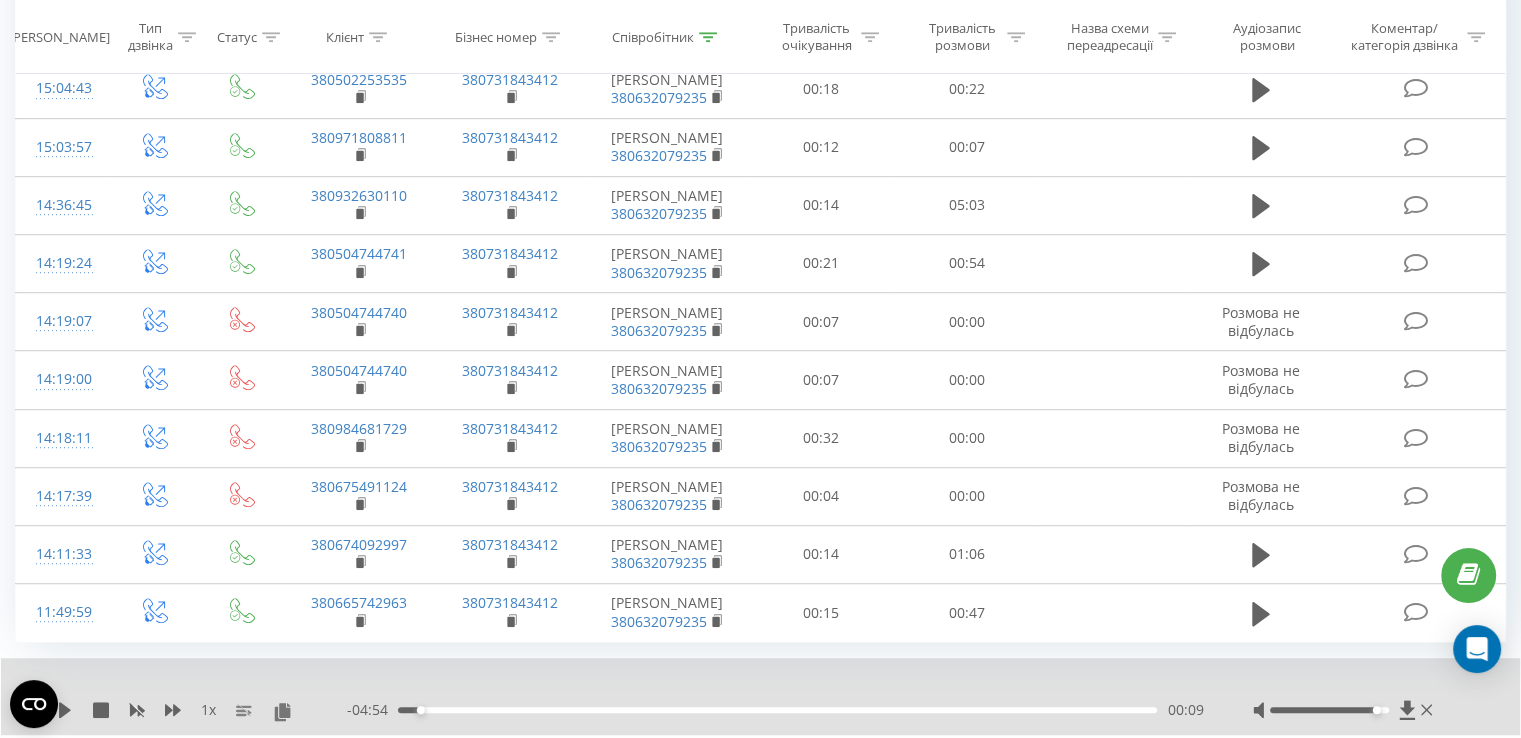 scroll, scrollTop: 1202, scrollLeft: 0, axis: vertical 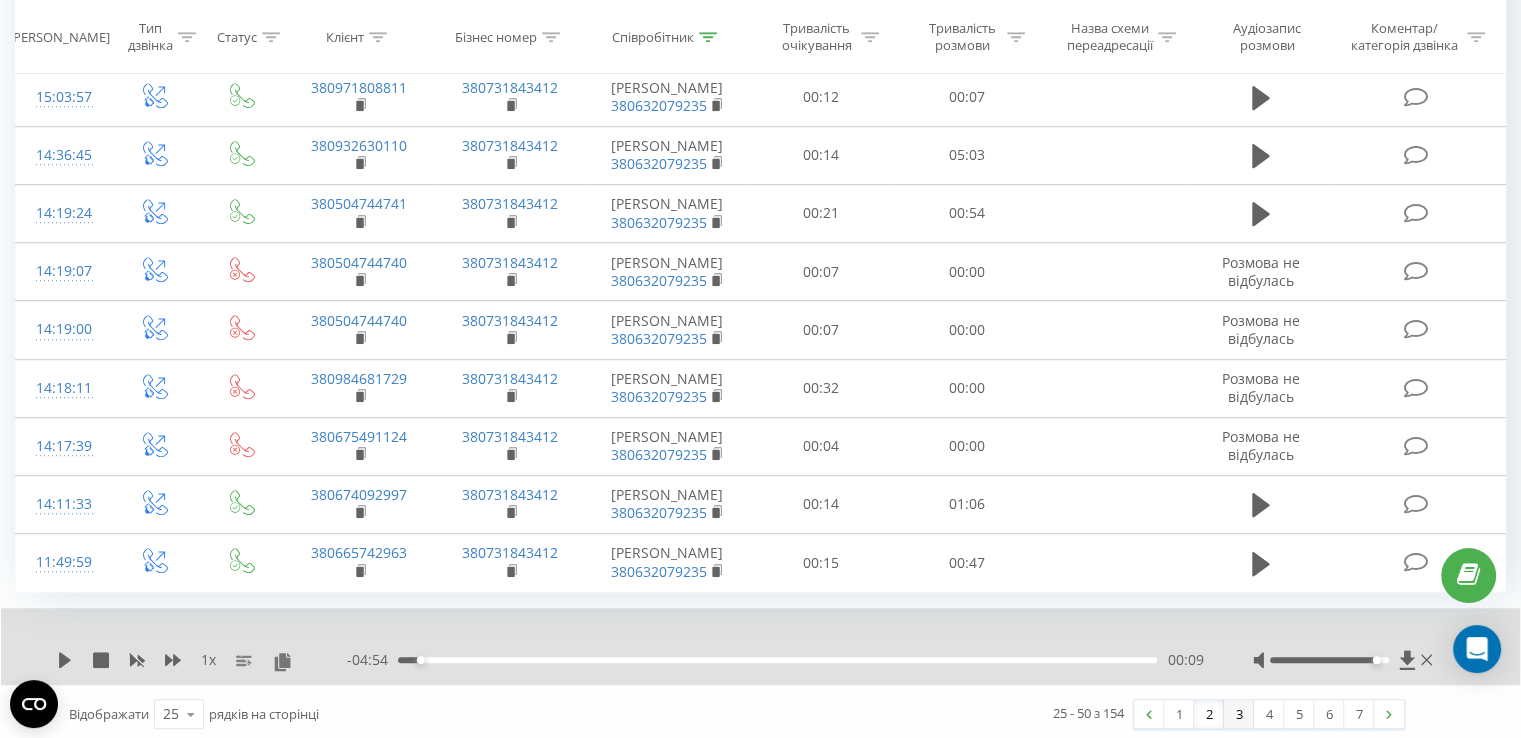 click on "3" at bounding box center [1239, 714] 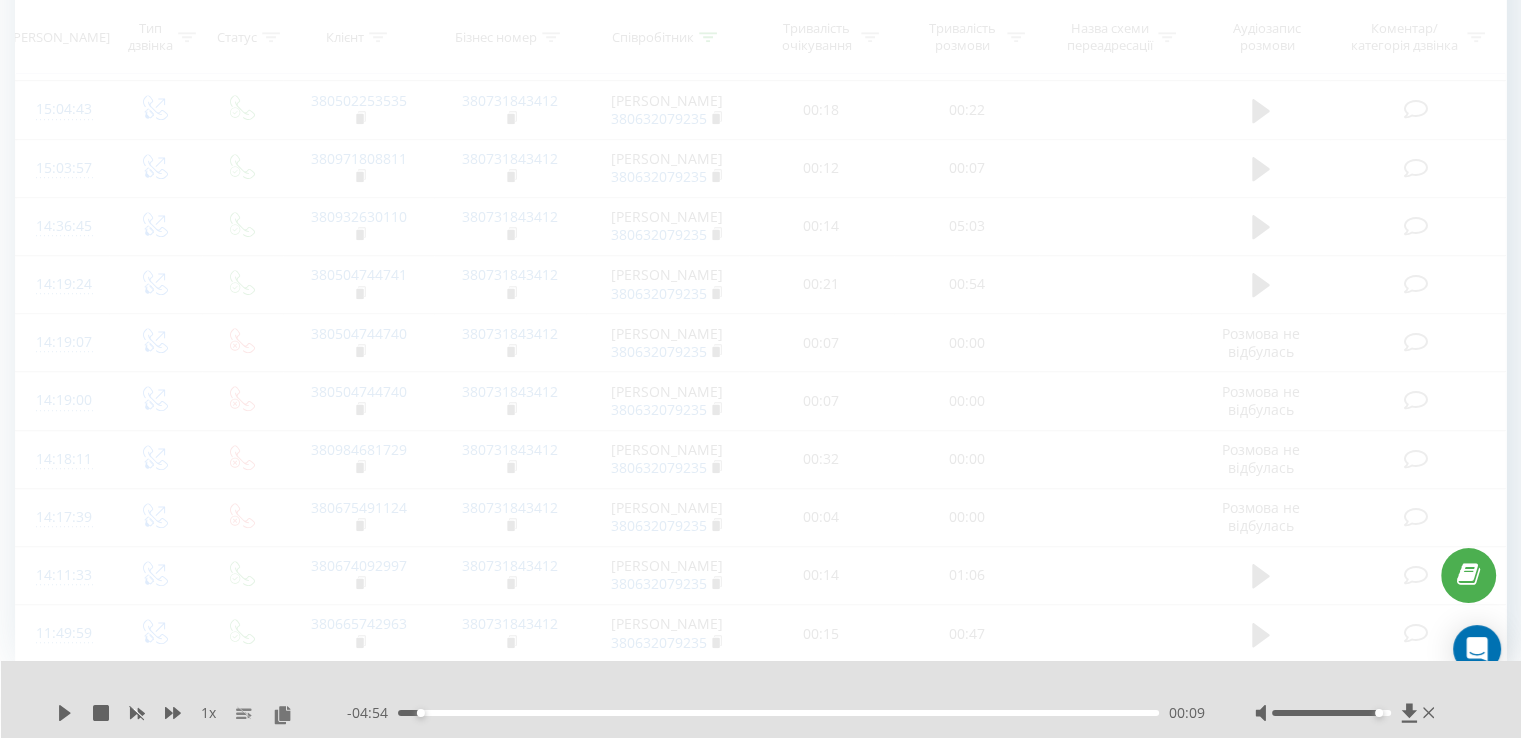 scroll, scrollTop: 132, scrollLeft: 0, axis: vertical 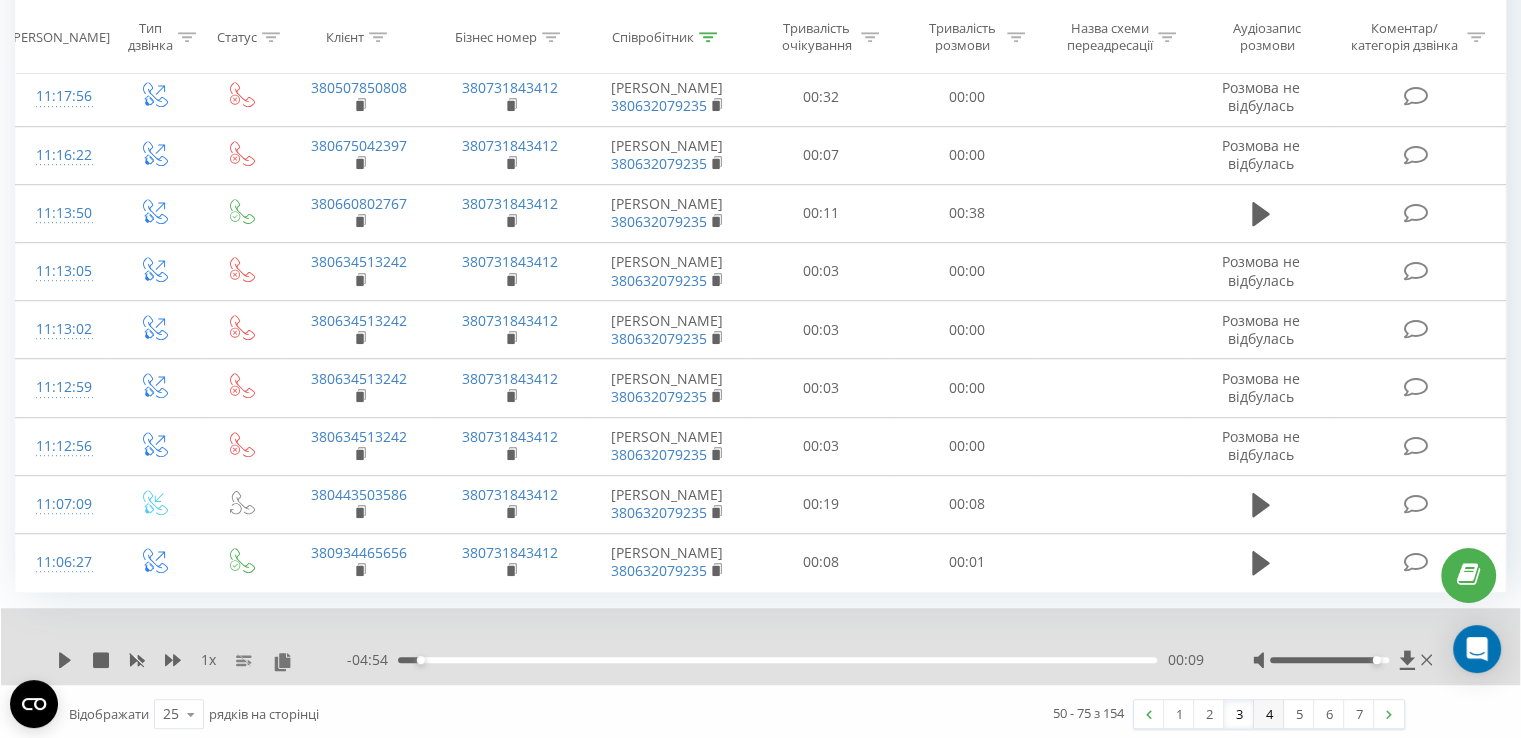 click on "4" at bounding box center [1269, 714] 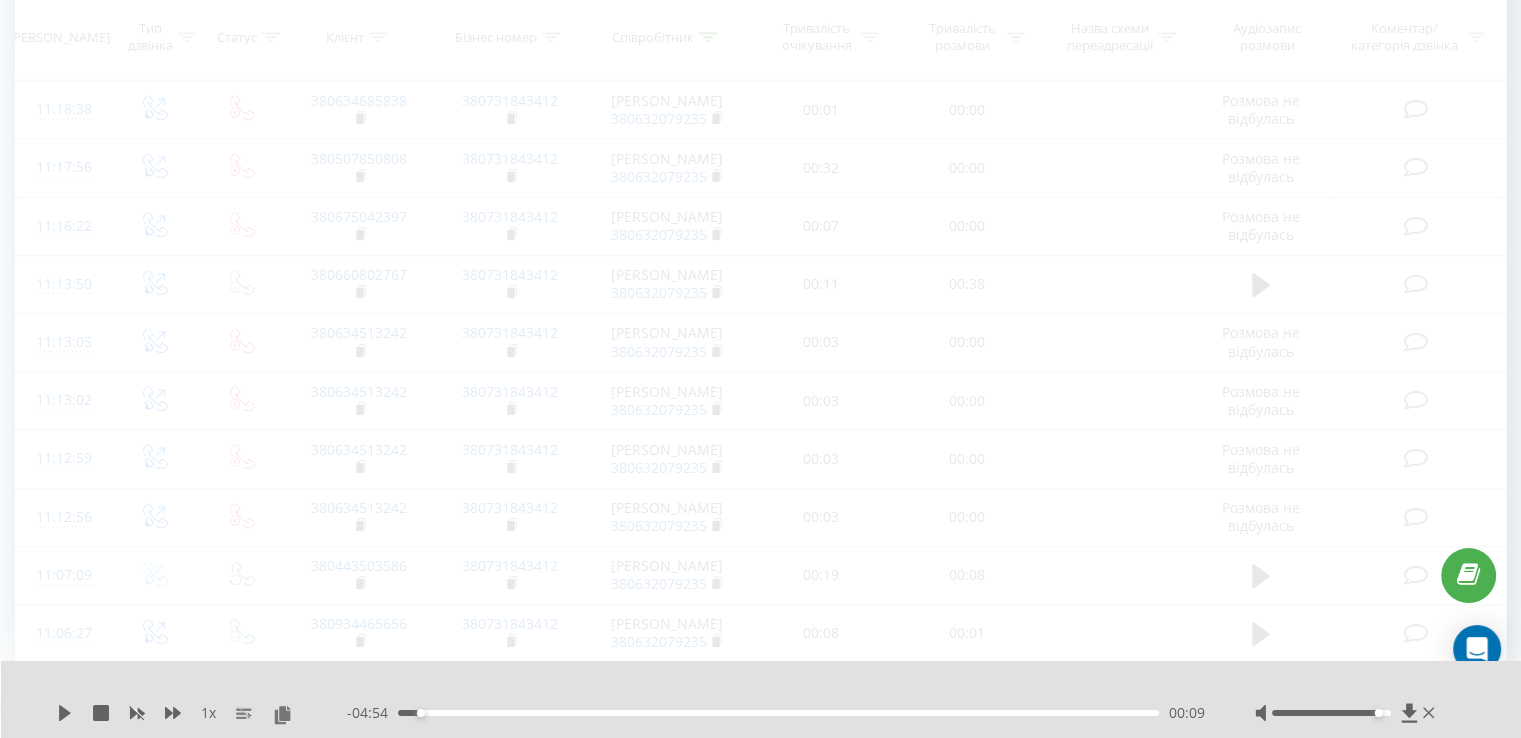 scroll, scrollTop: 132, scrollLeft: 0, axis: vertical 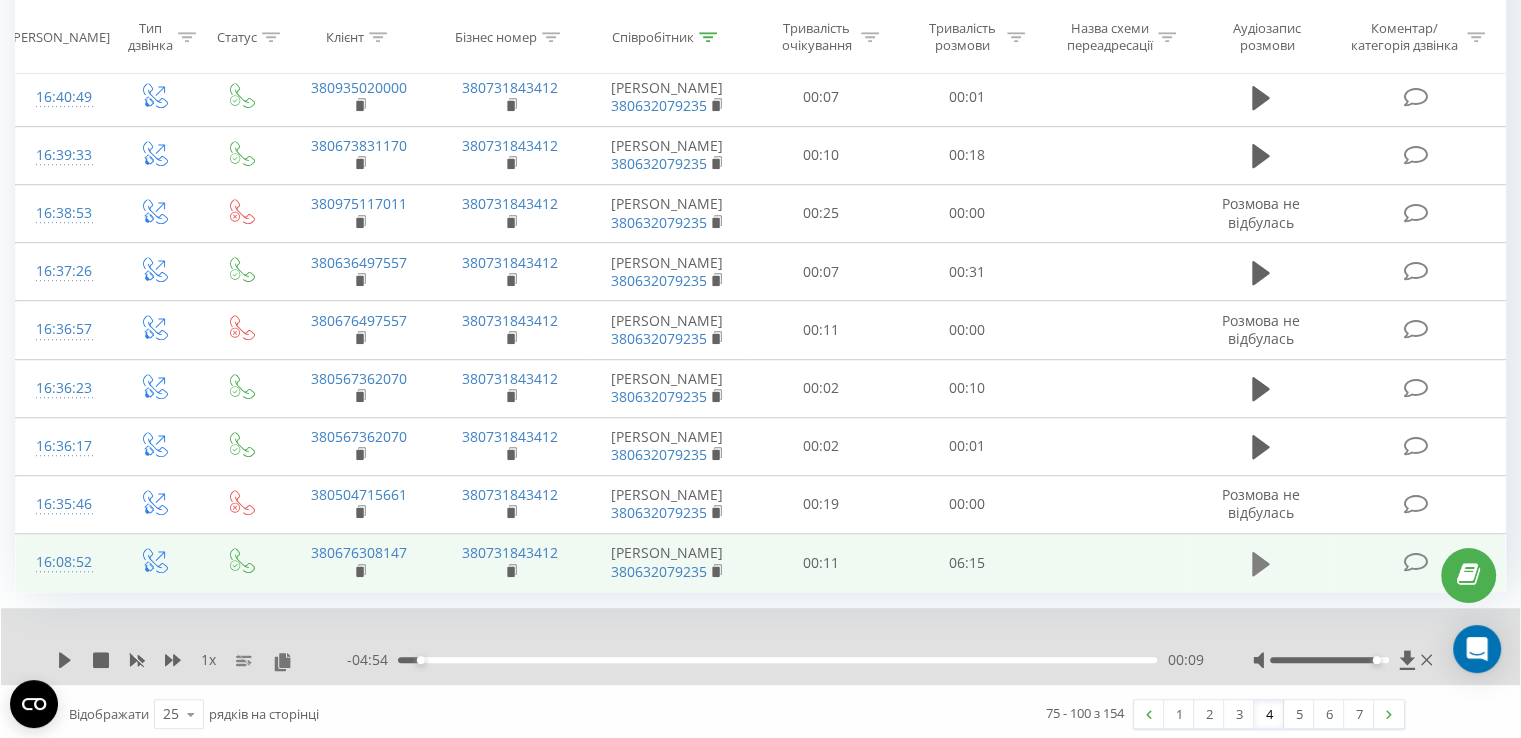 click 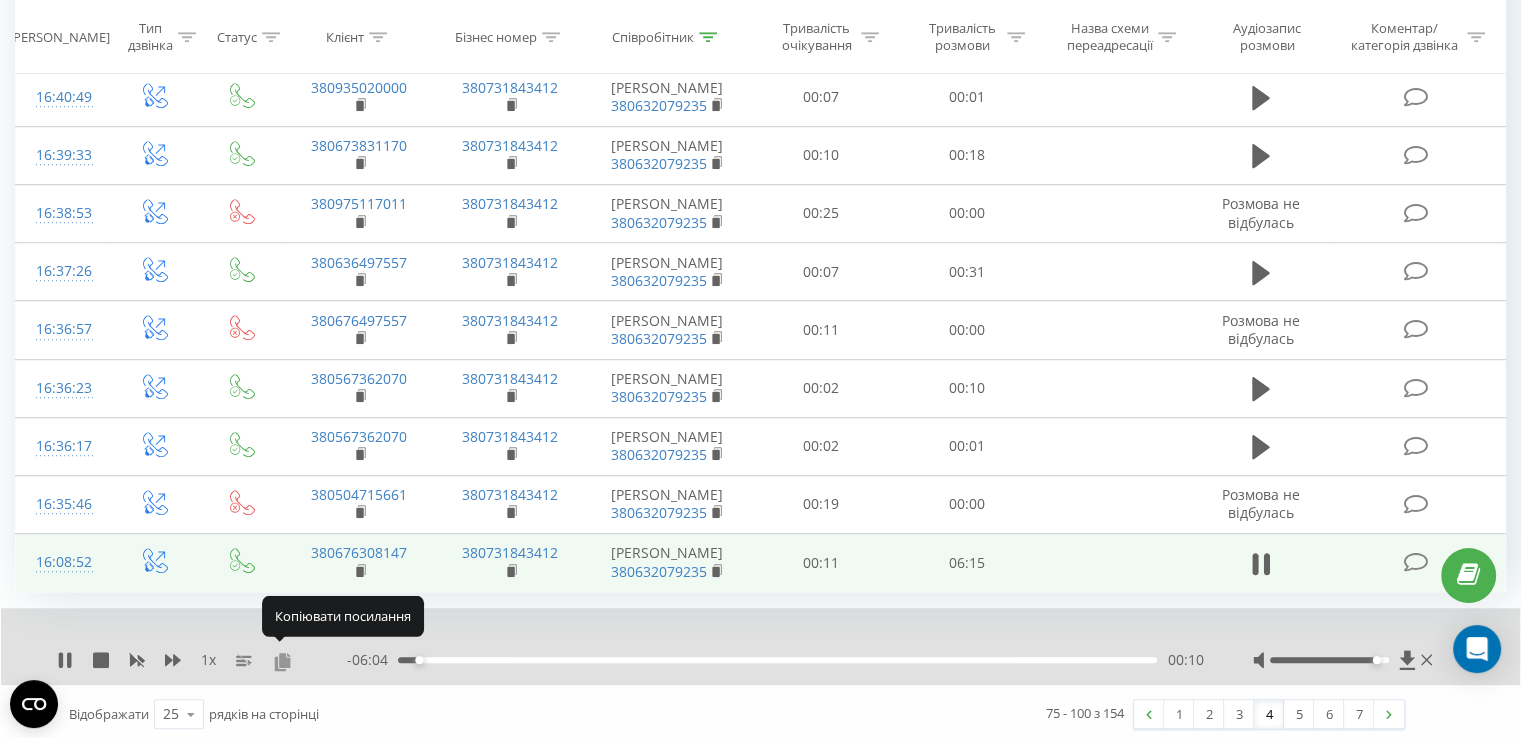 click at bounding box center (282, 661) 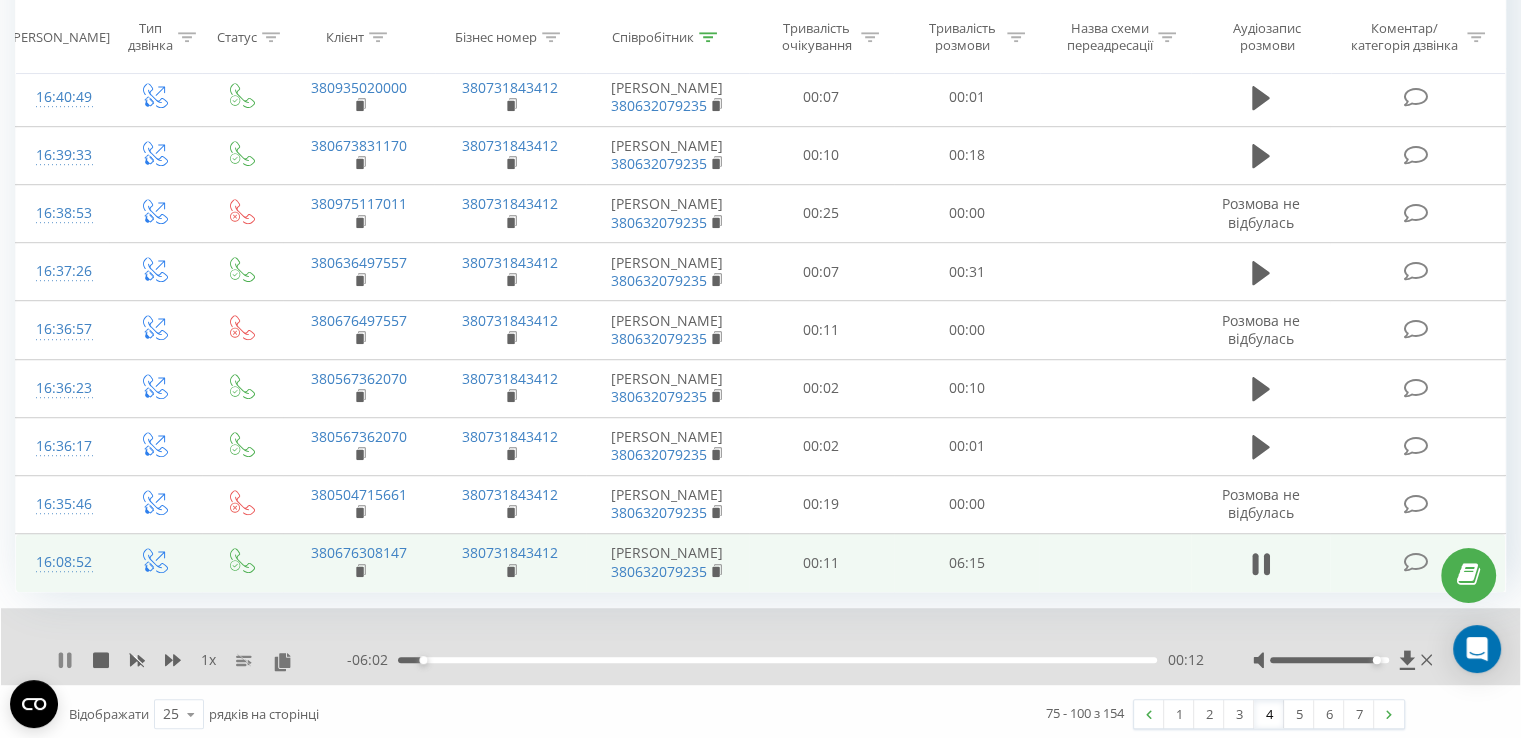 click 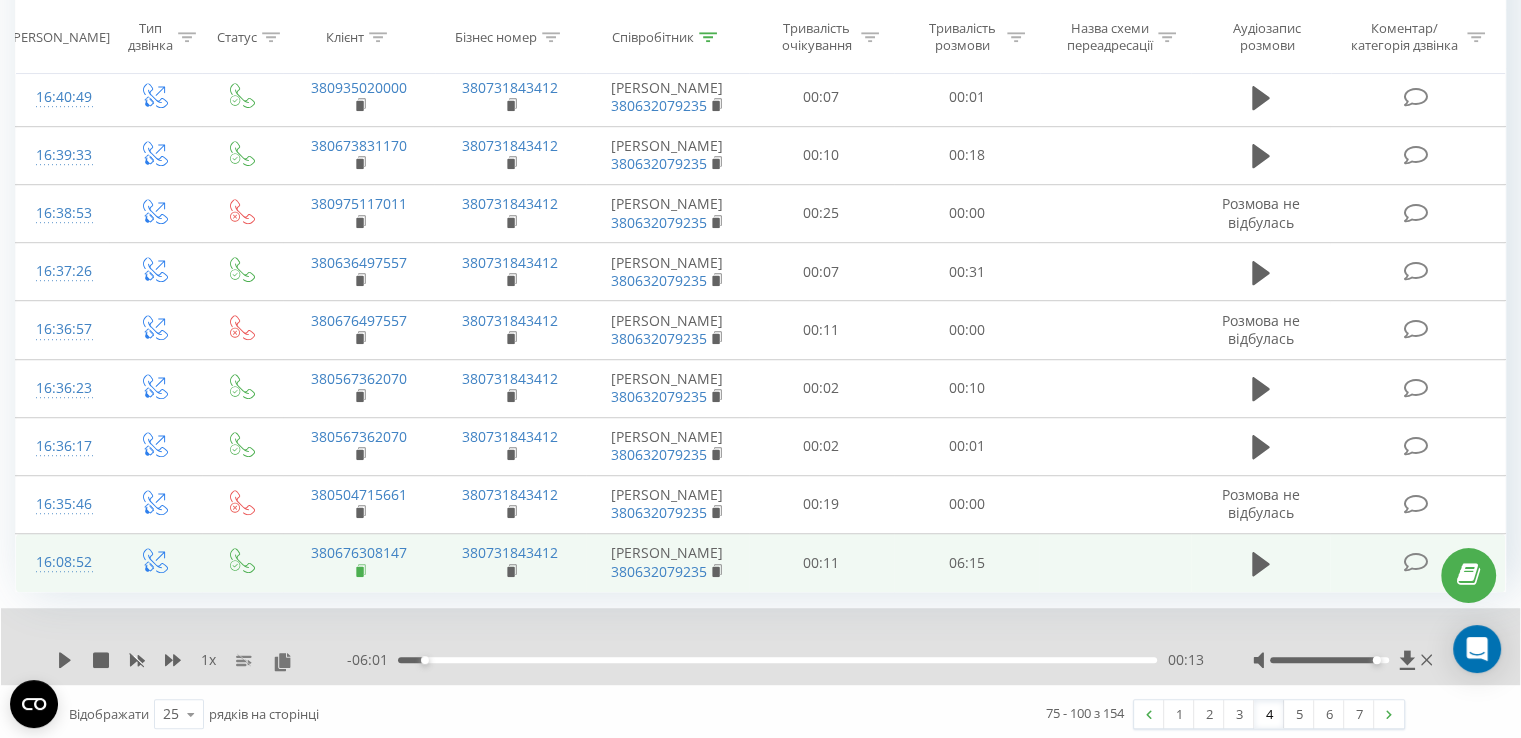 click 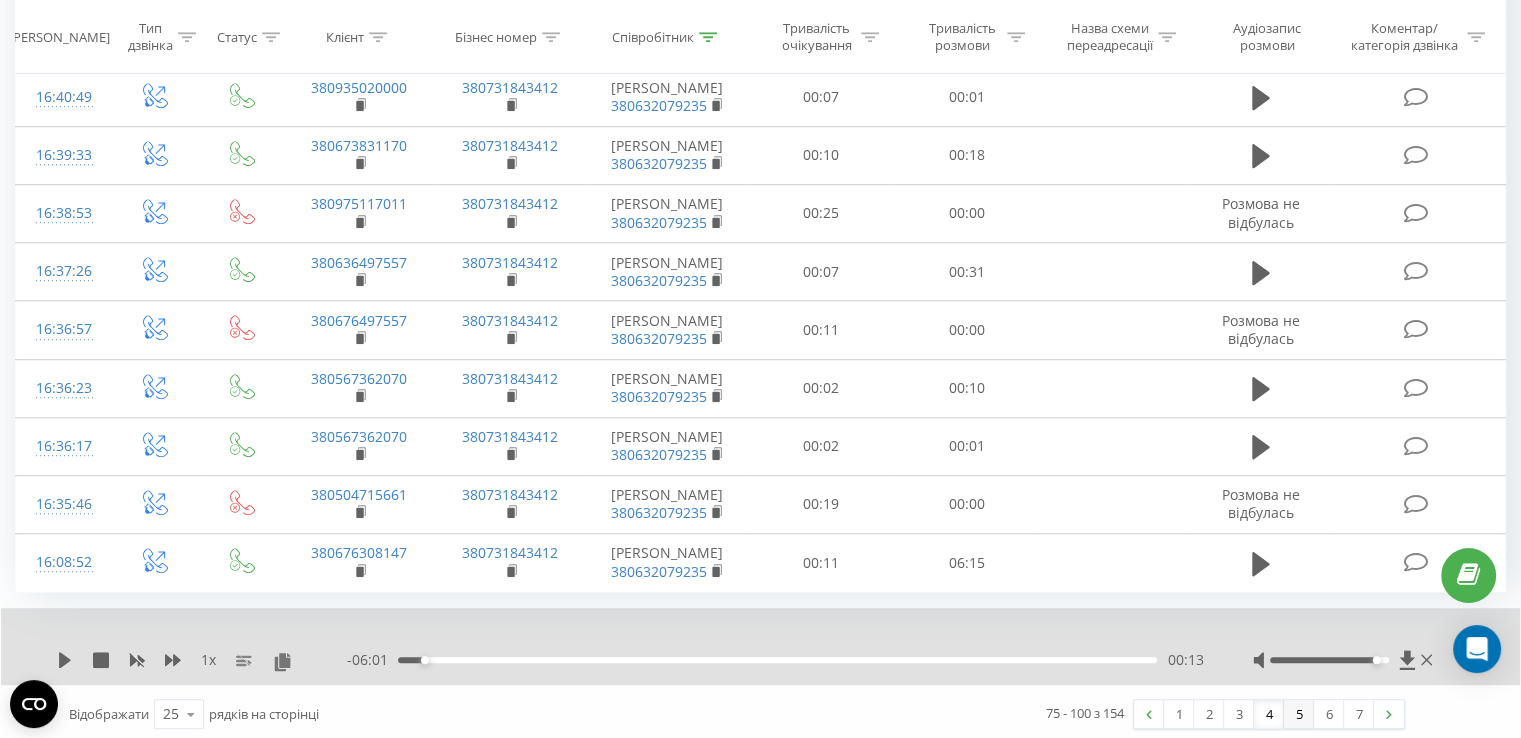 click on "5" at bounding box center (1299, 714) 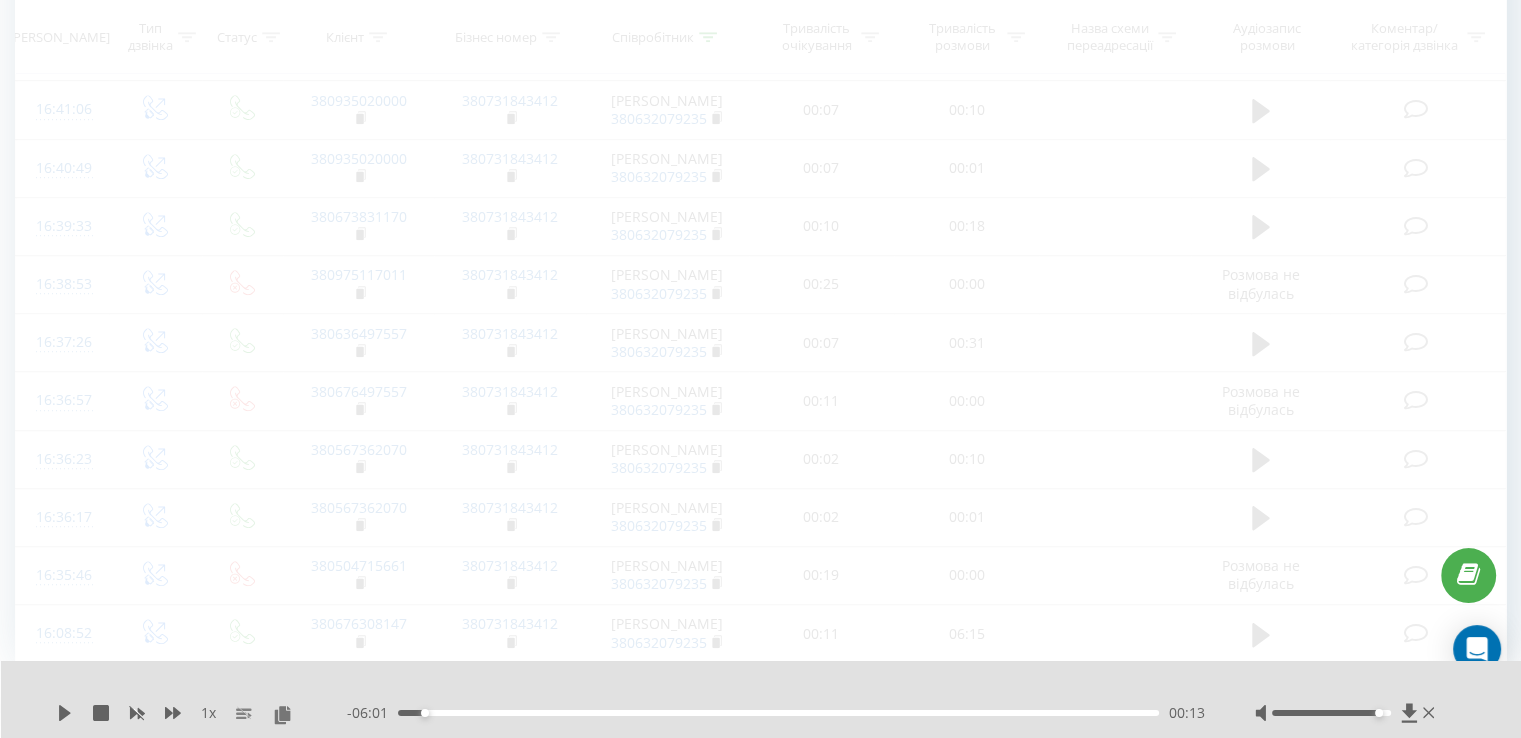 scroll, scrollTop: 132, scrollLeft: 0, axis: vertical 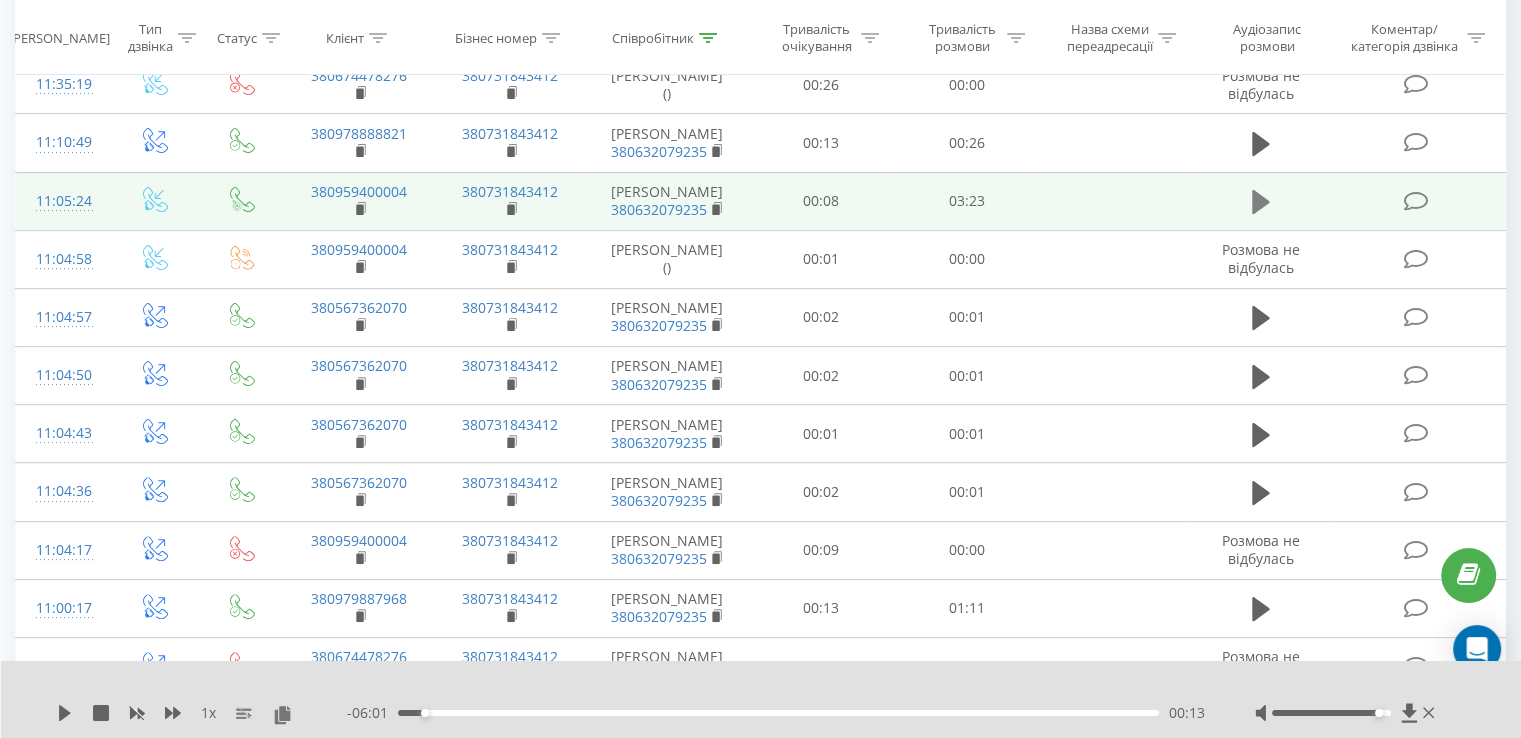 click at bounding box center (1261, 202) 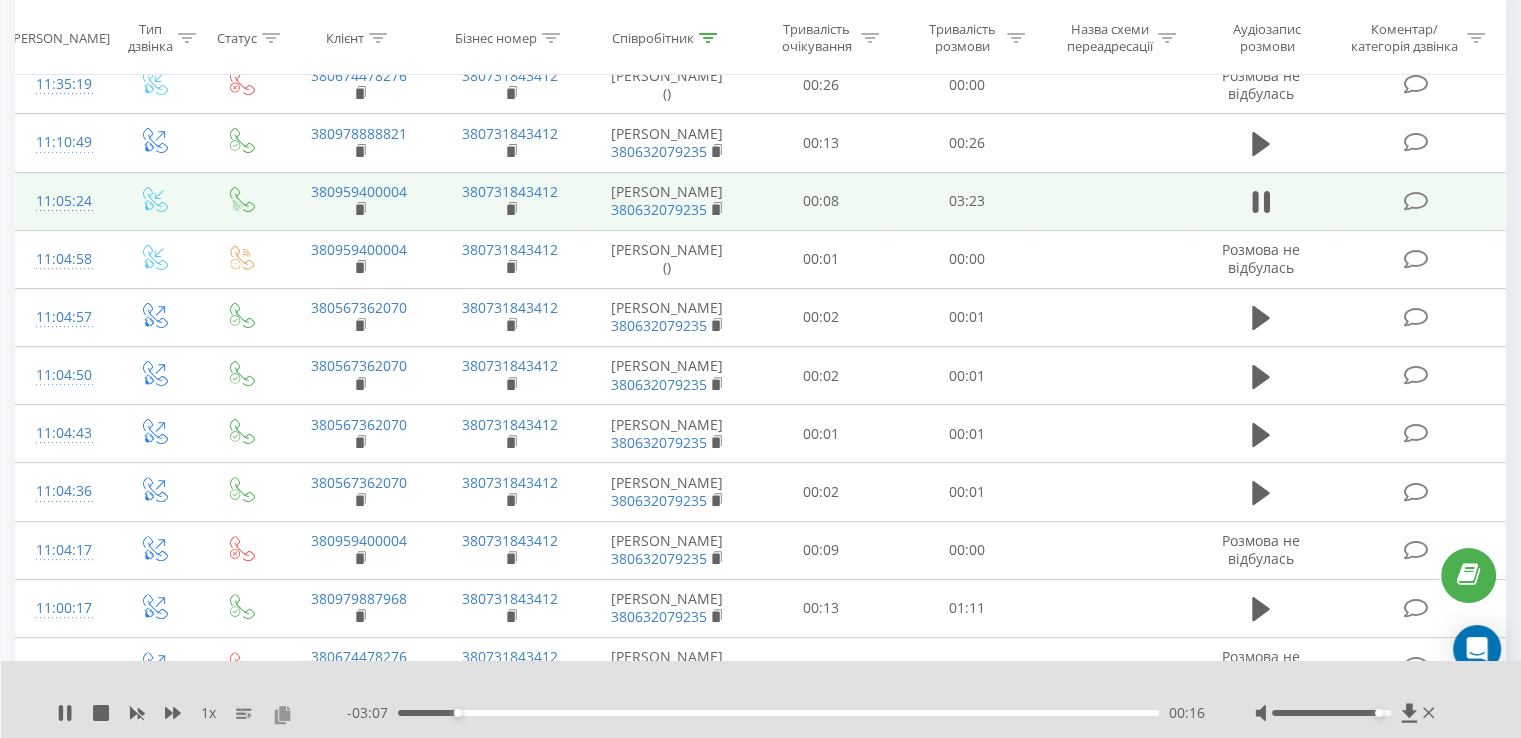 click at bounding box center (282, 714) 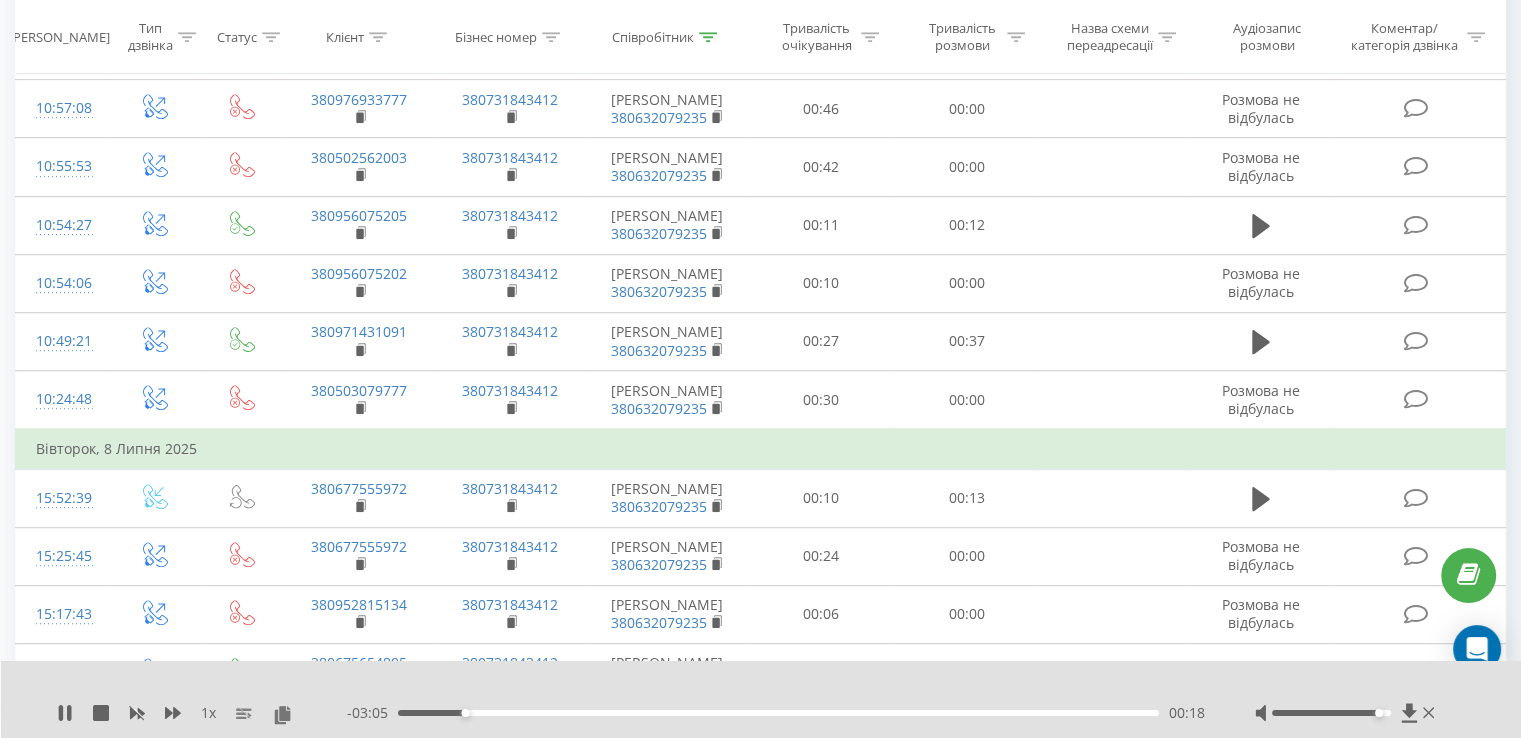 scroll, scrollTop: 1202, scrollLeft: 0, axis: vertical 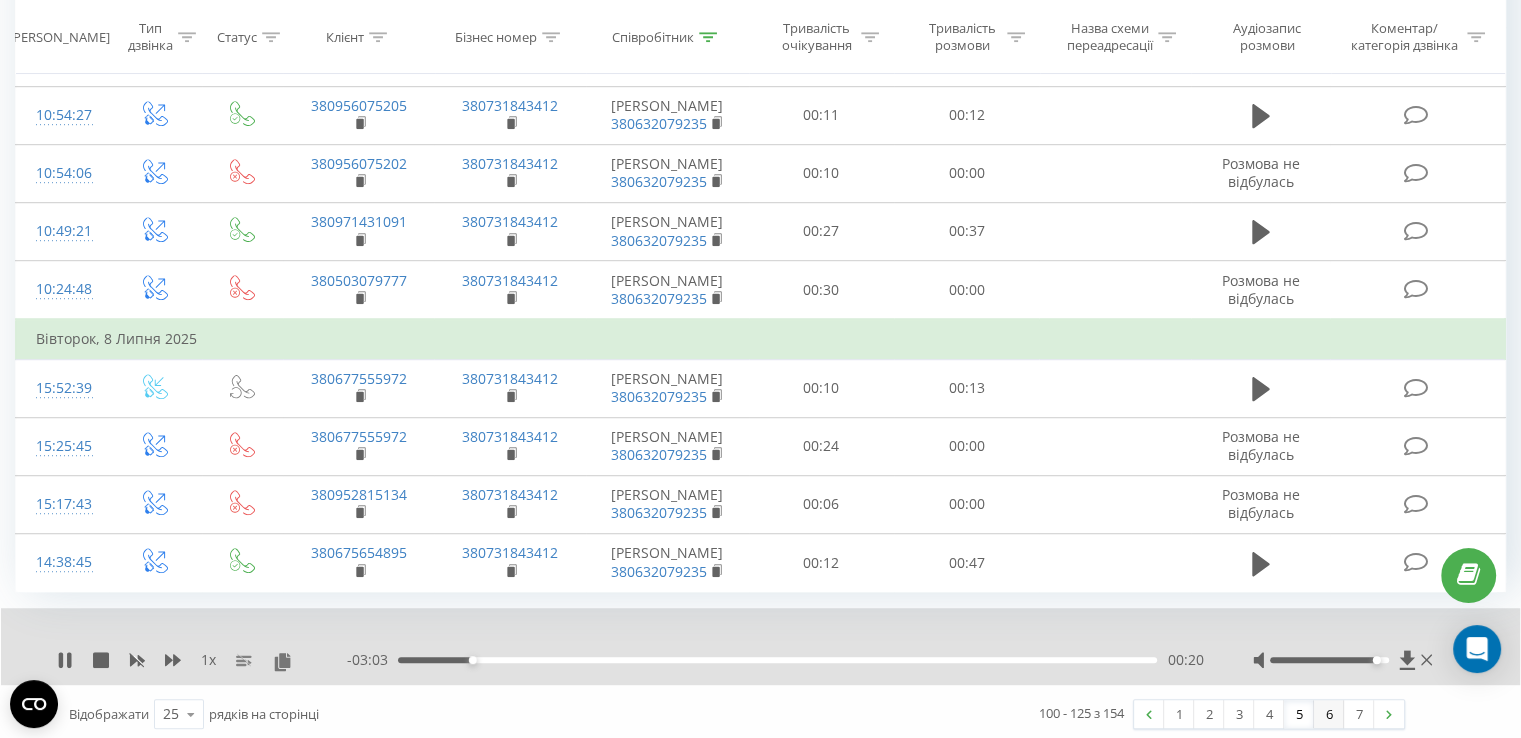 click on "6" at bounding box center (1329, 714) 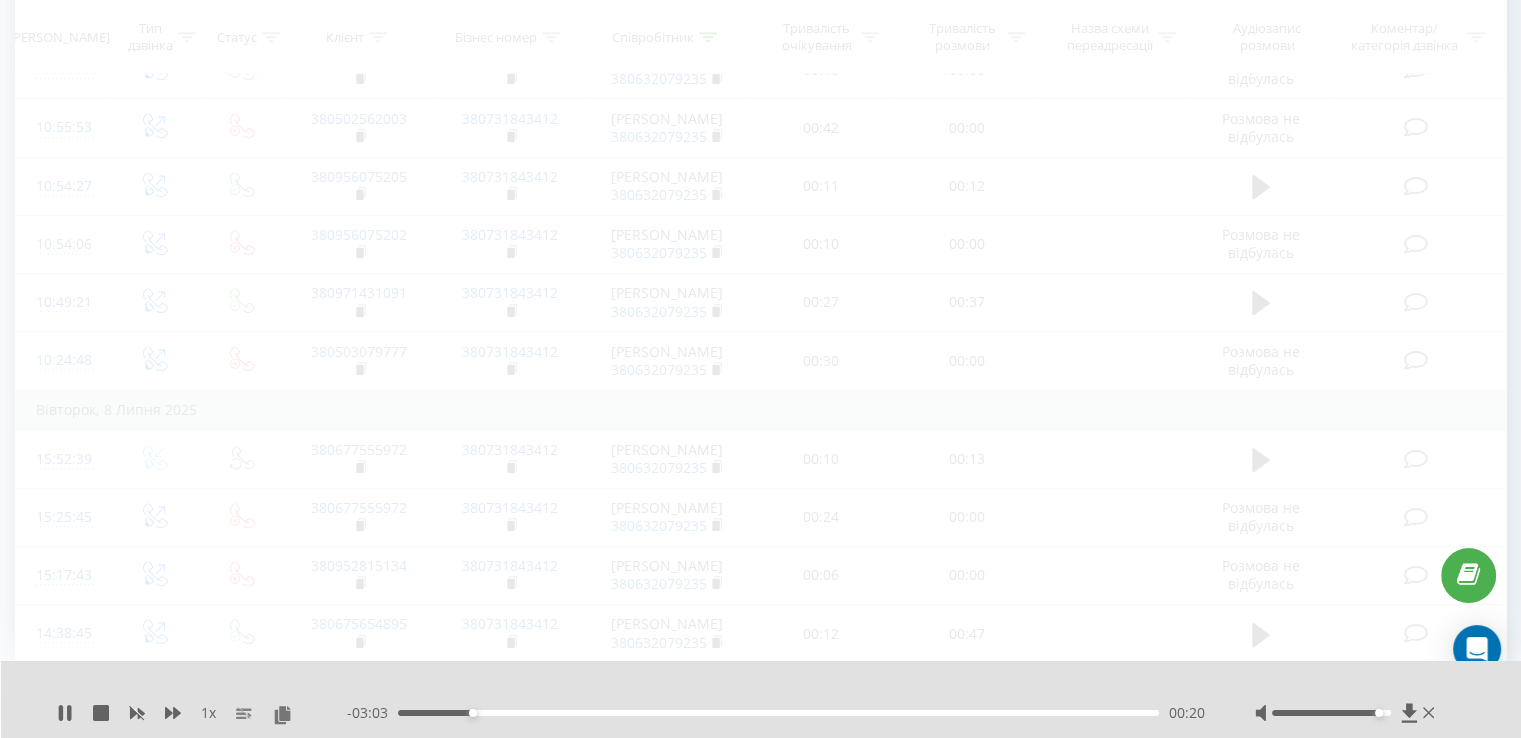 scroll, scrollTop: 132, scrollLeft: 0, axis: vertical 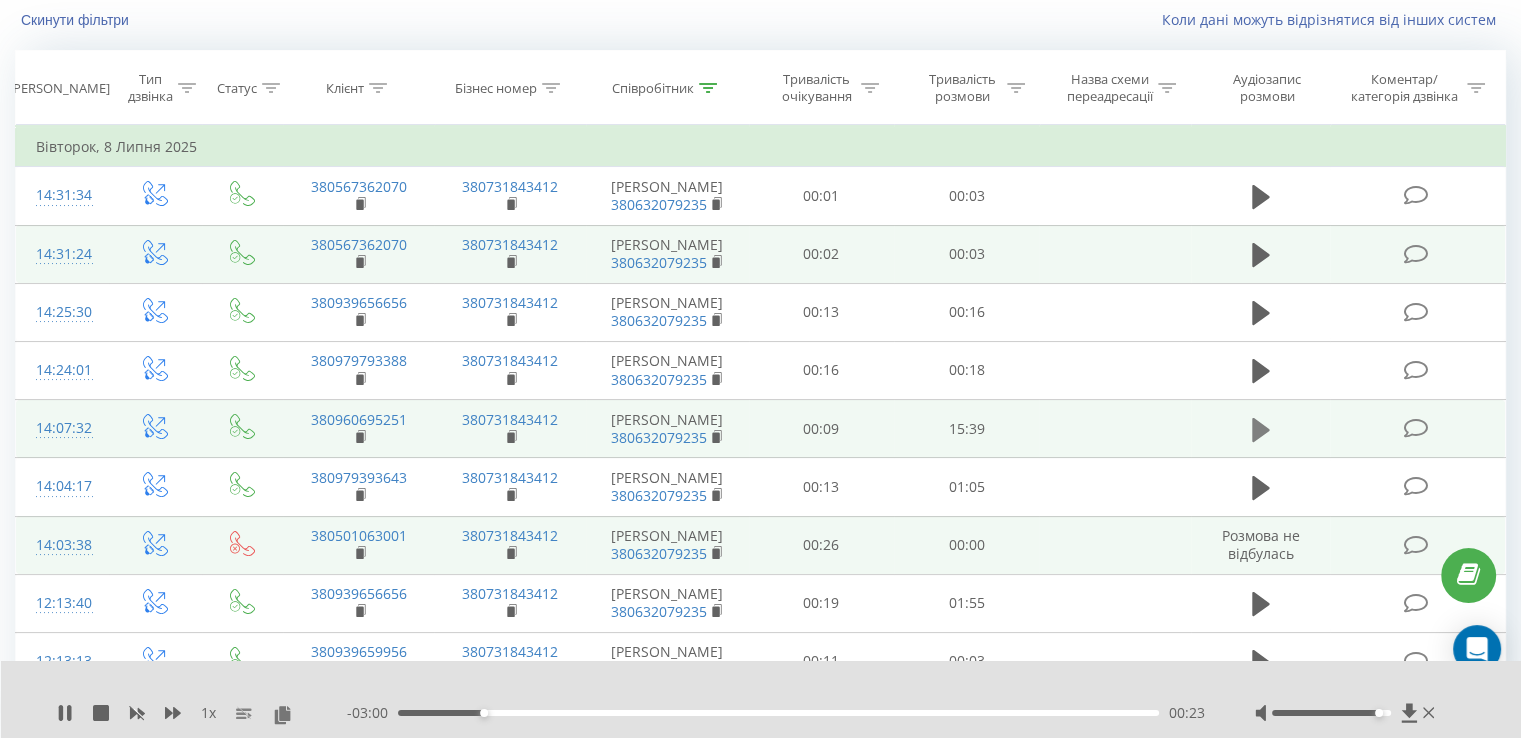 click 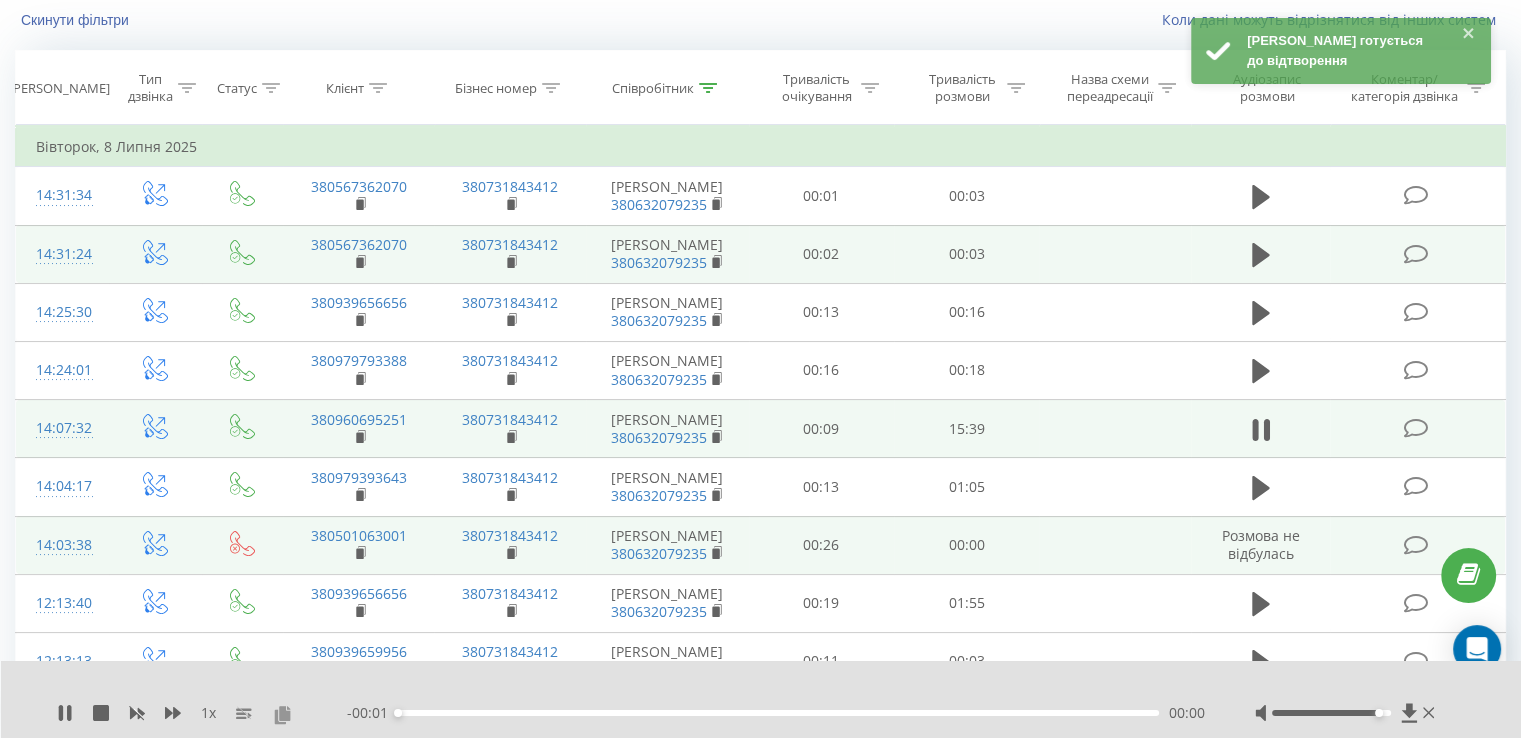 click at bounding box center [282, 714] 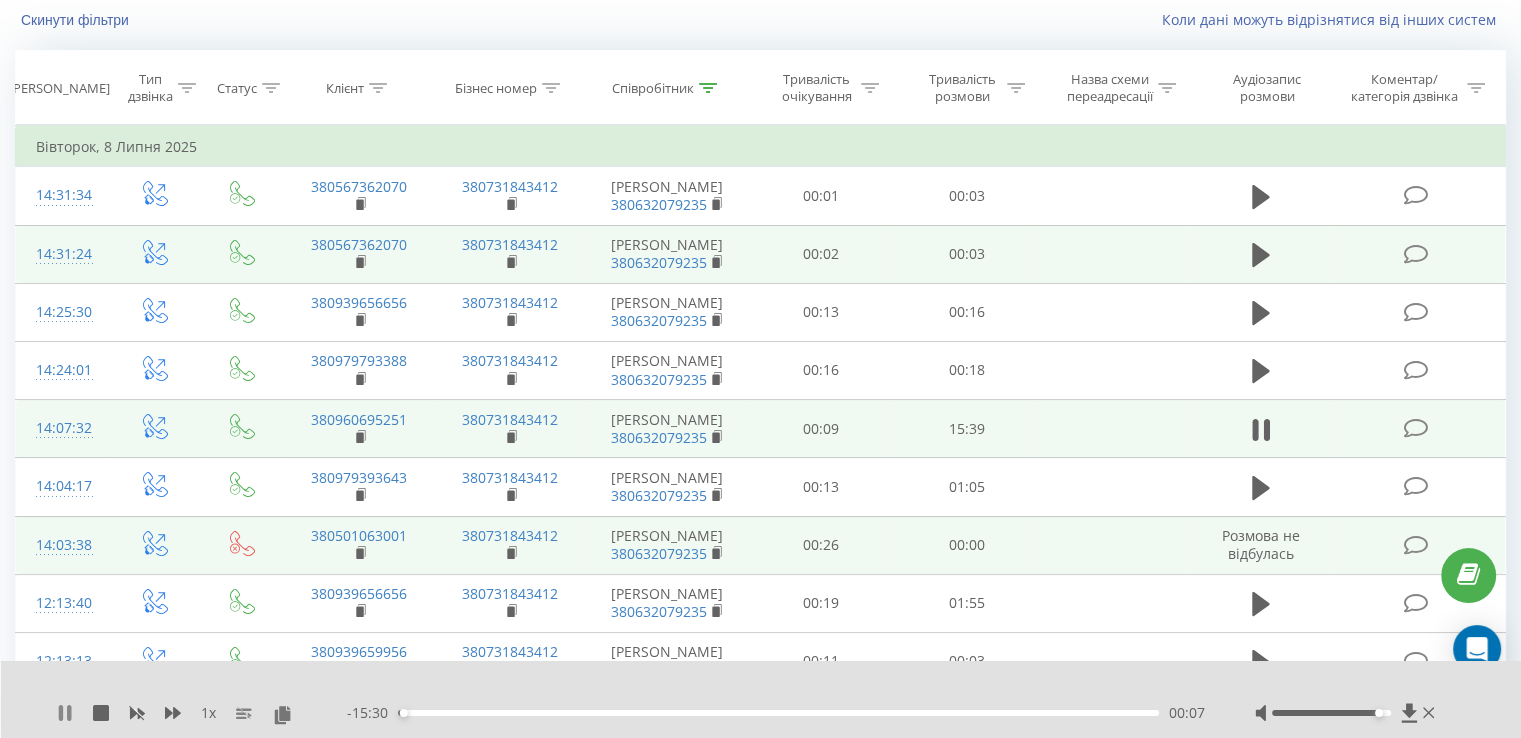 click 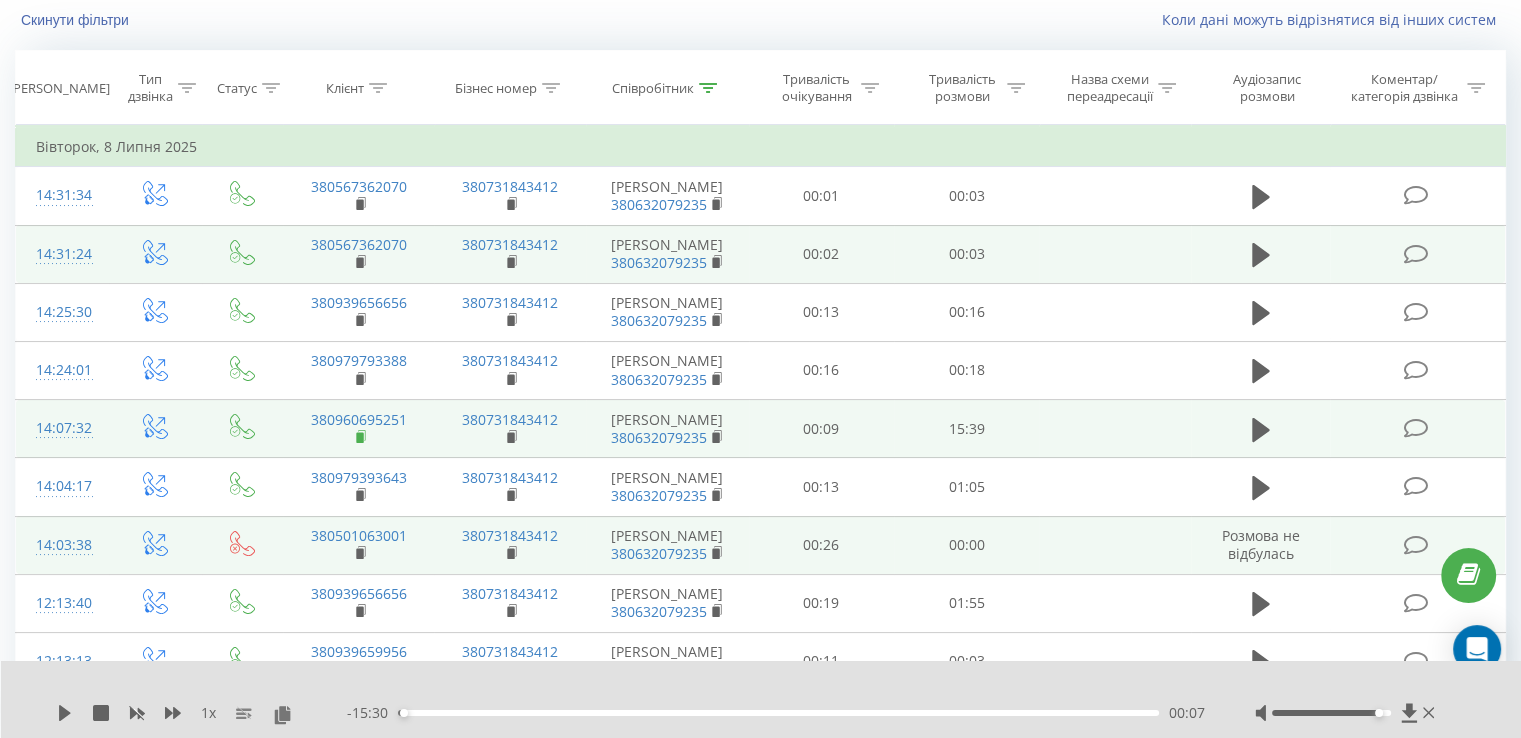 click 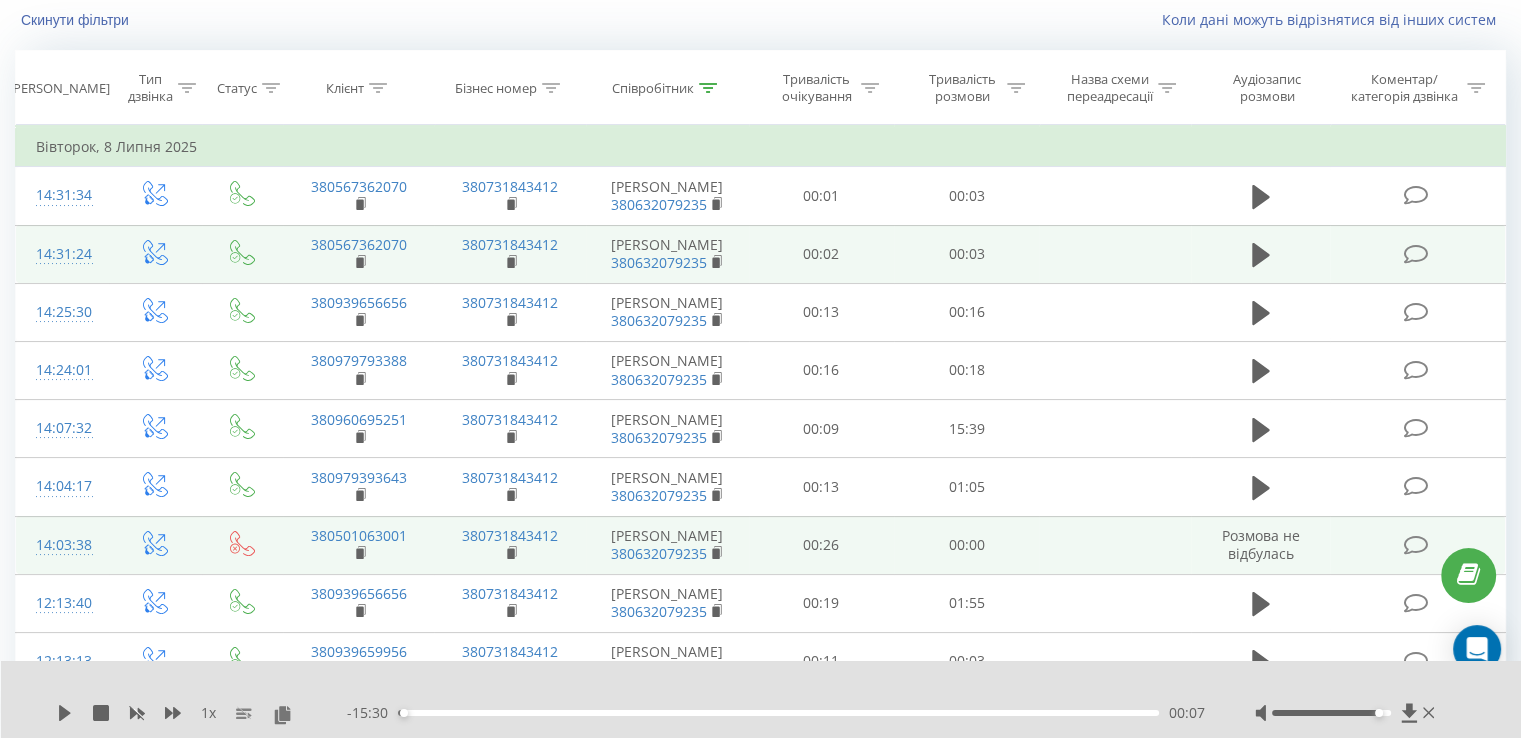 click on "Співробітник" at bounding box center [653, 88] 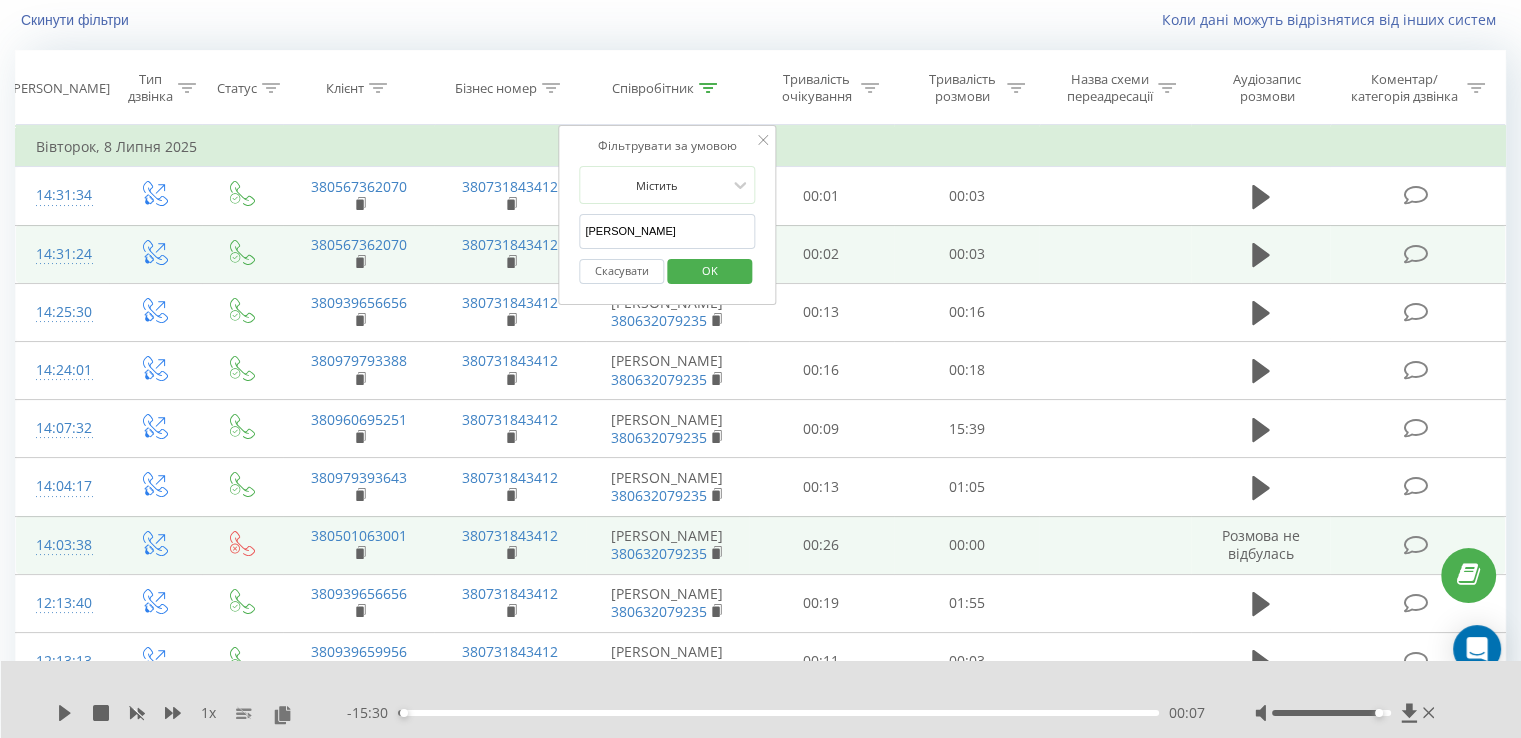 click on "Скасувати" at bounding box center [621, 271] 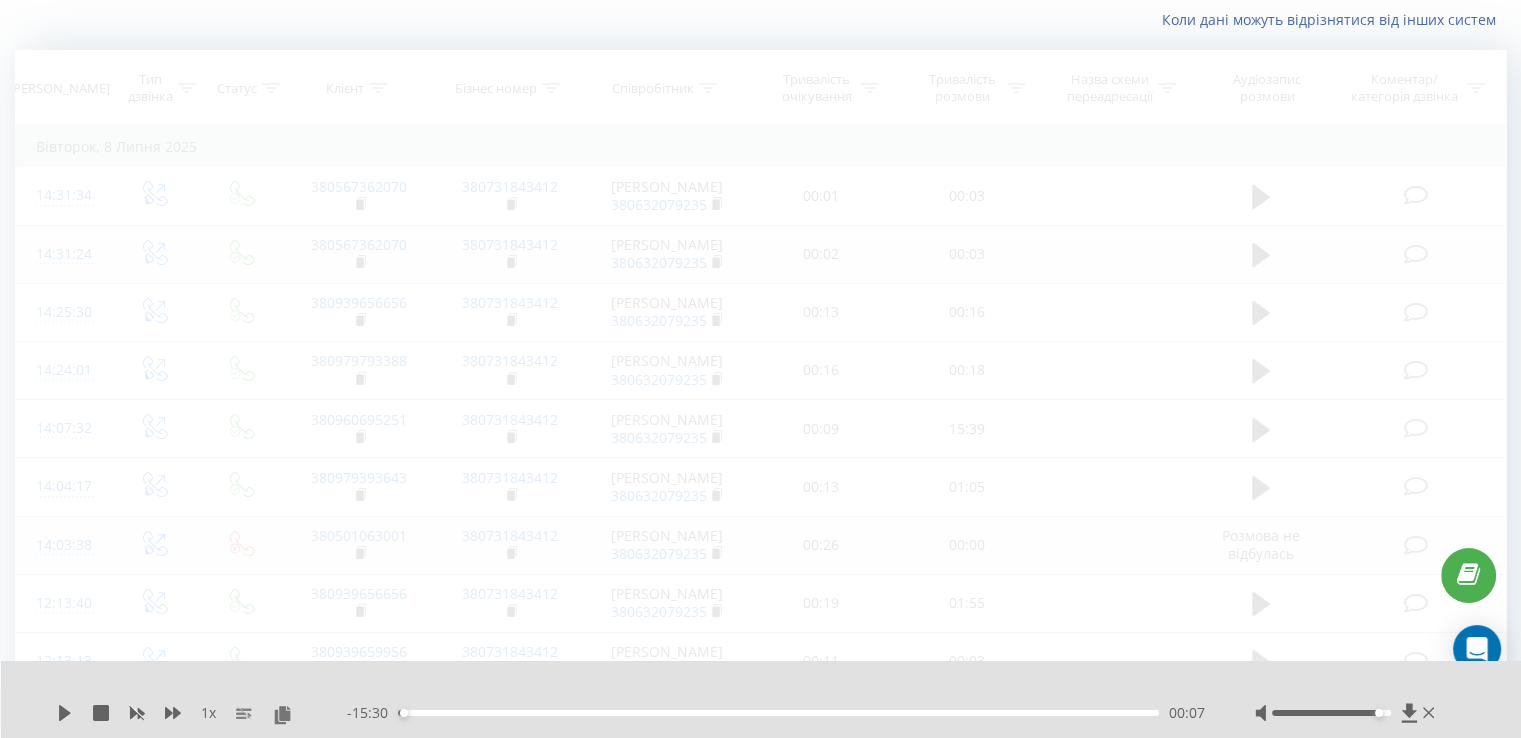 scroll, scrollTop: 141, scrollLeft: 0, axis: vertical 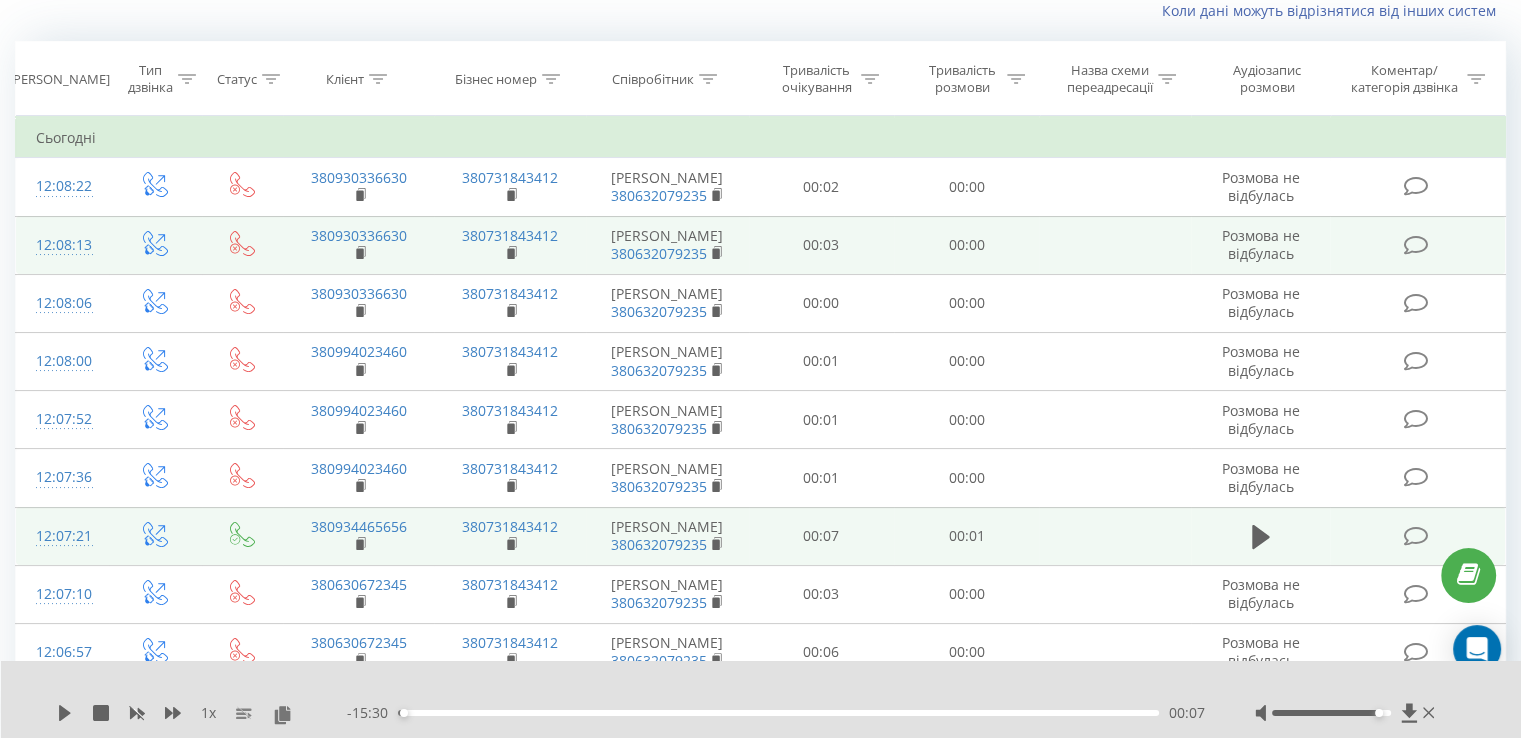 click on "Клієнт" at bounding box center (345, 79) 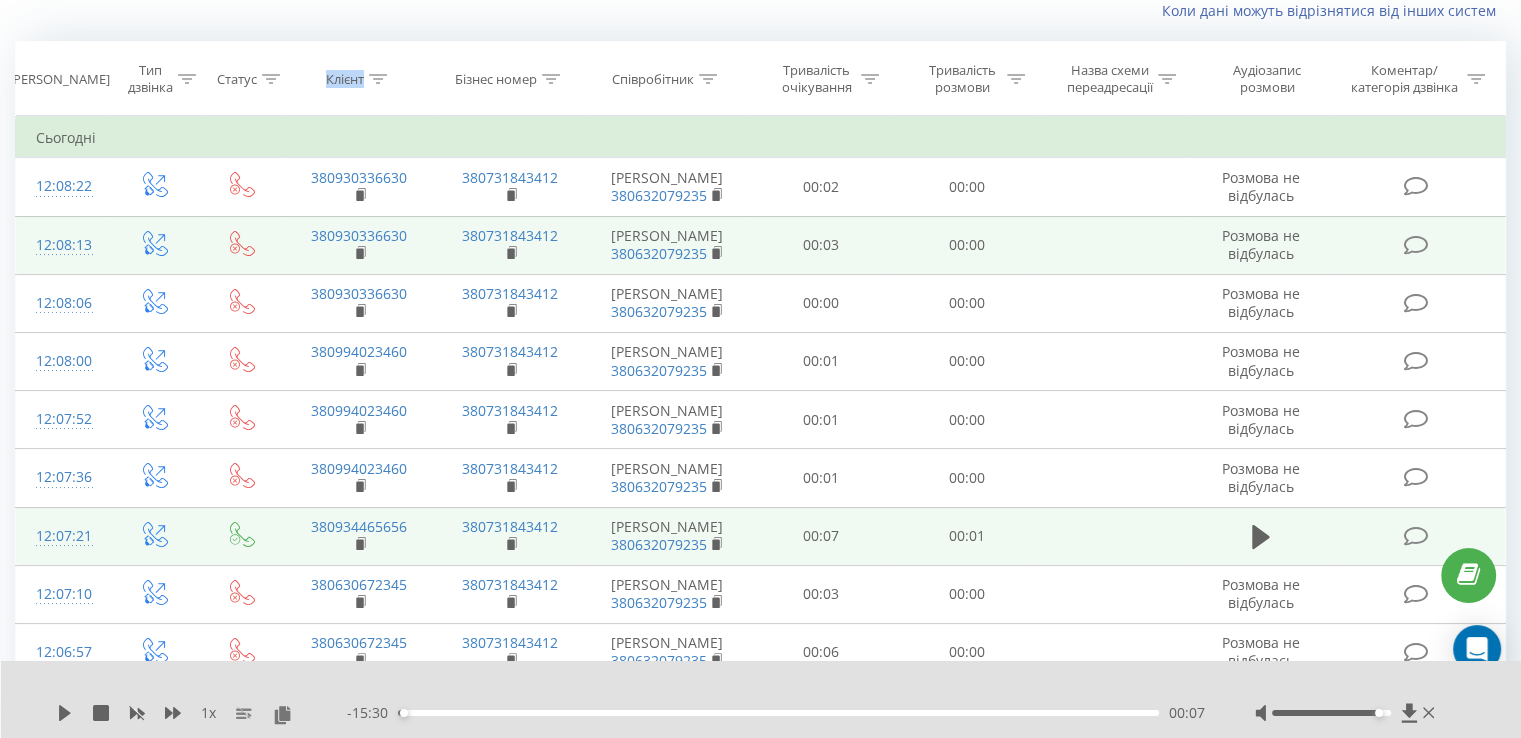 click on "Клієнт" at bounding box center (345, 79) 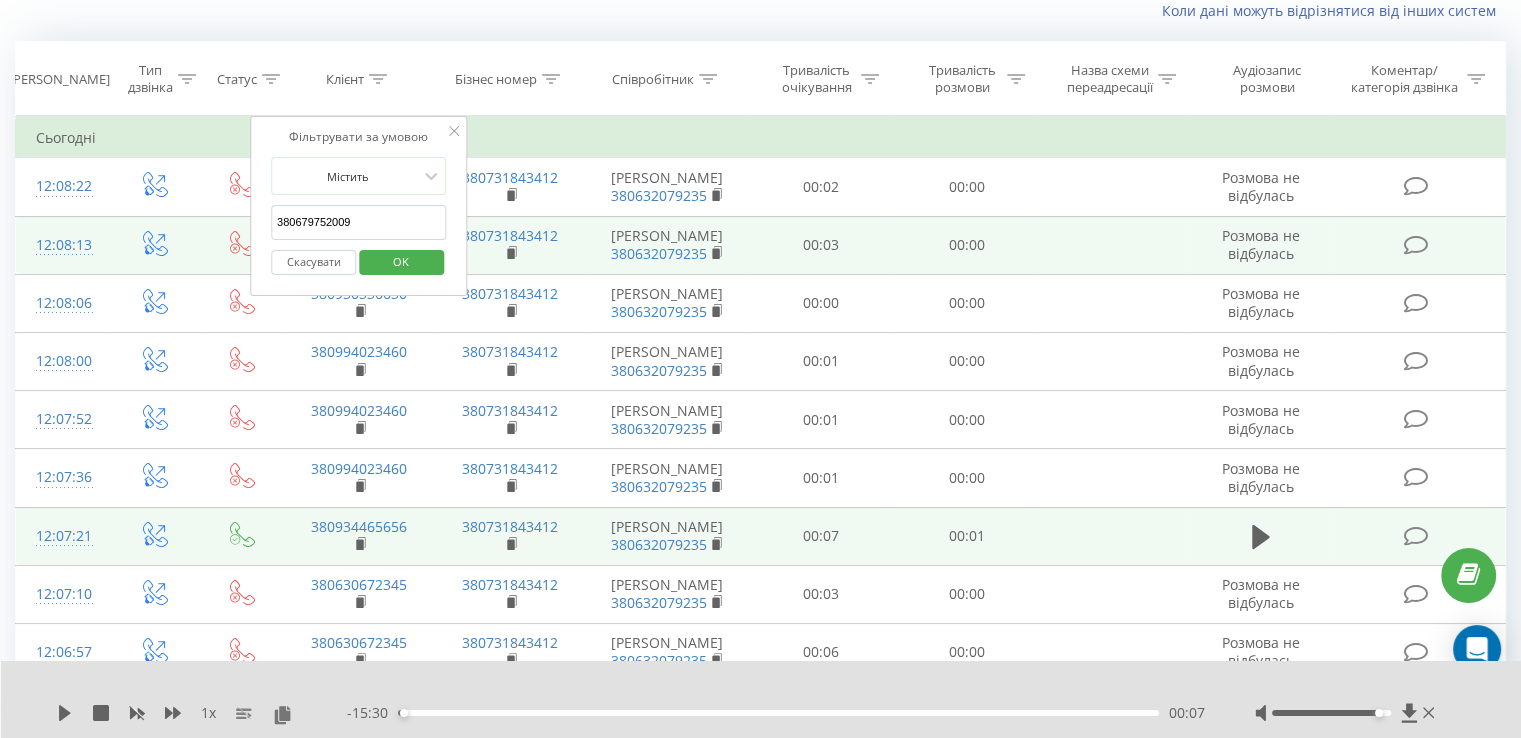 click on "380679752009" at bounding box center (359, 222) 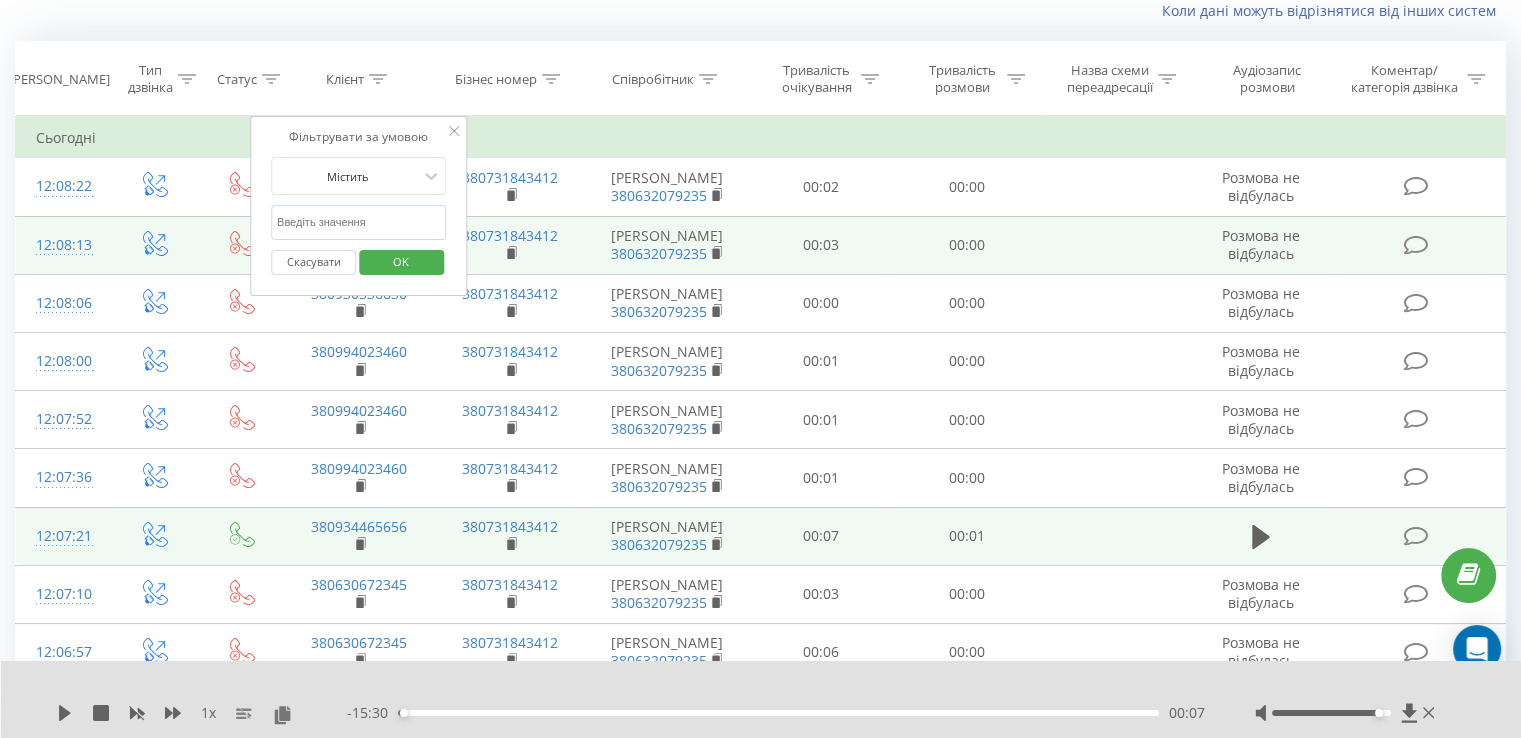 paste on "380676469341" 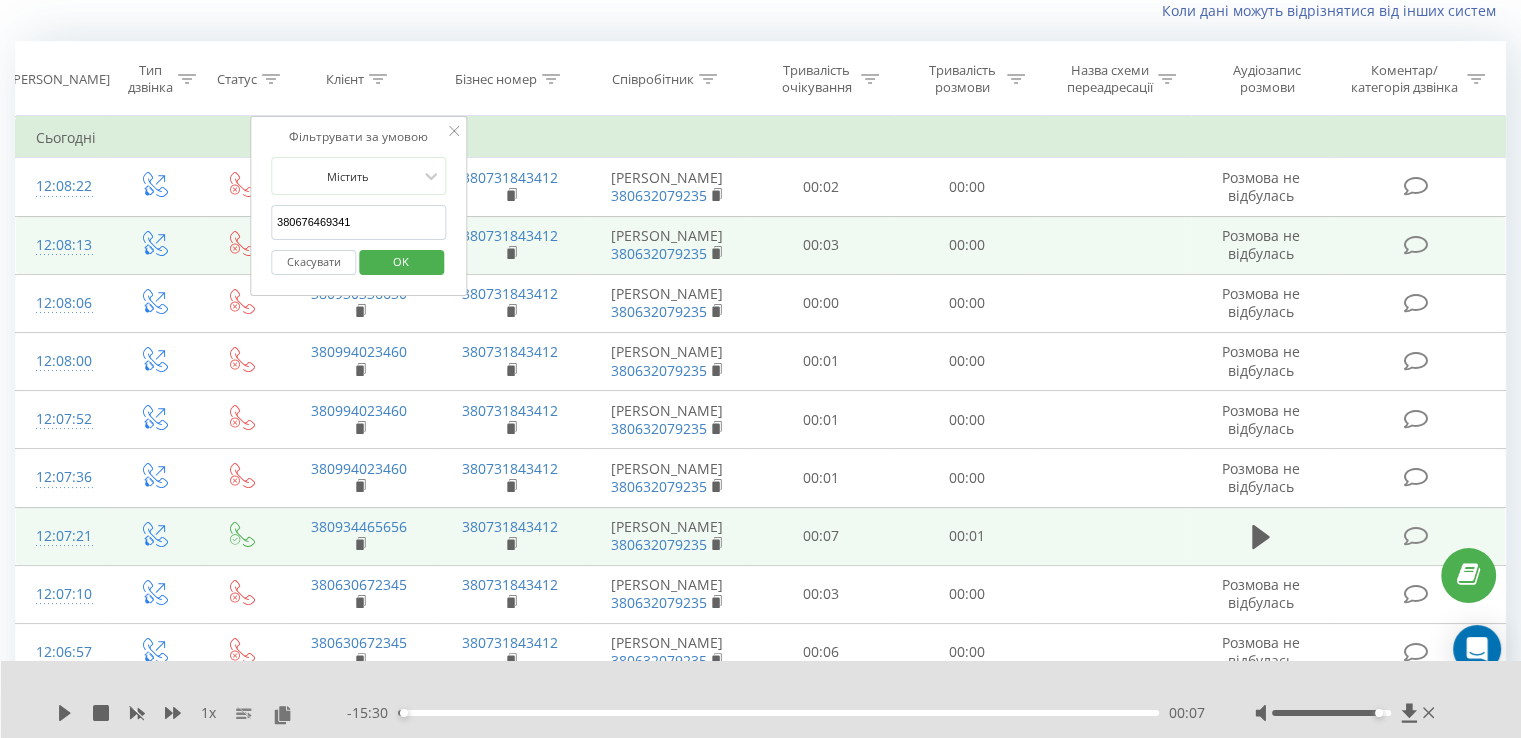 type on "380676469341" 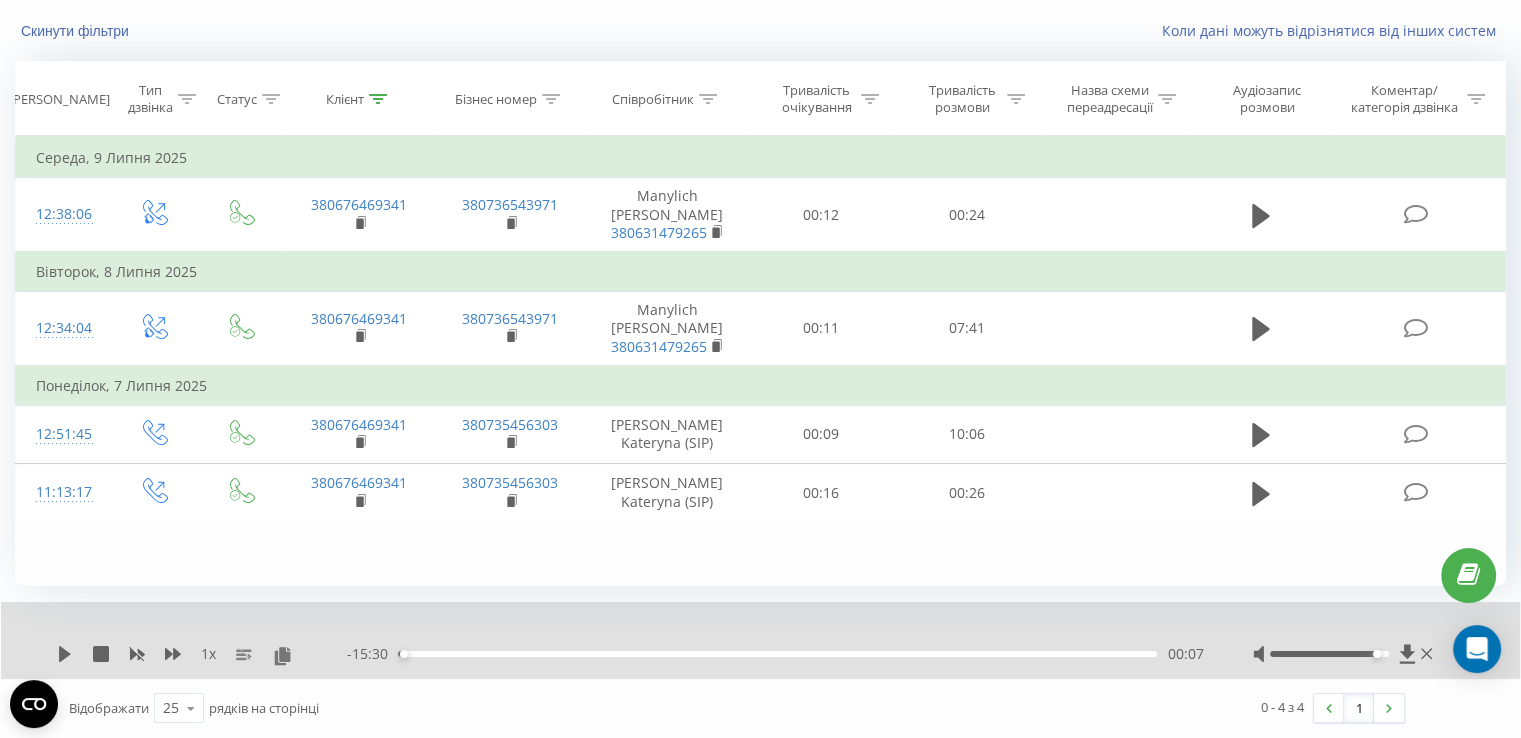 scroll, scrollTop: 44, scrollLeft: 0, axis: vertical 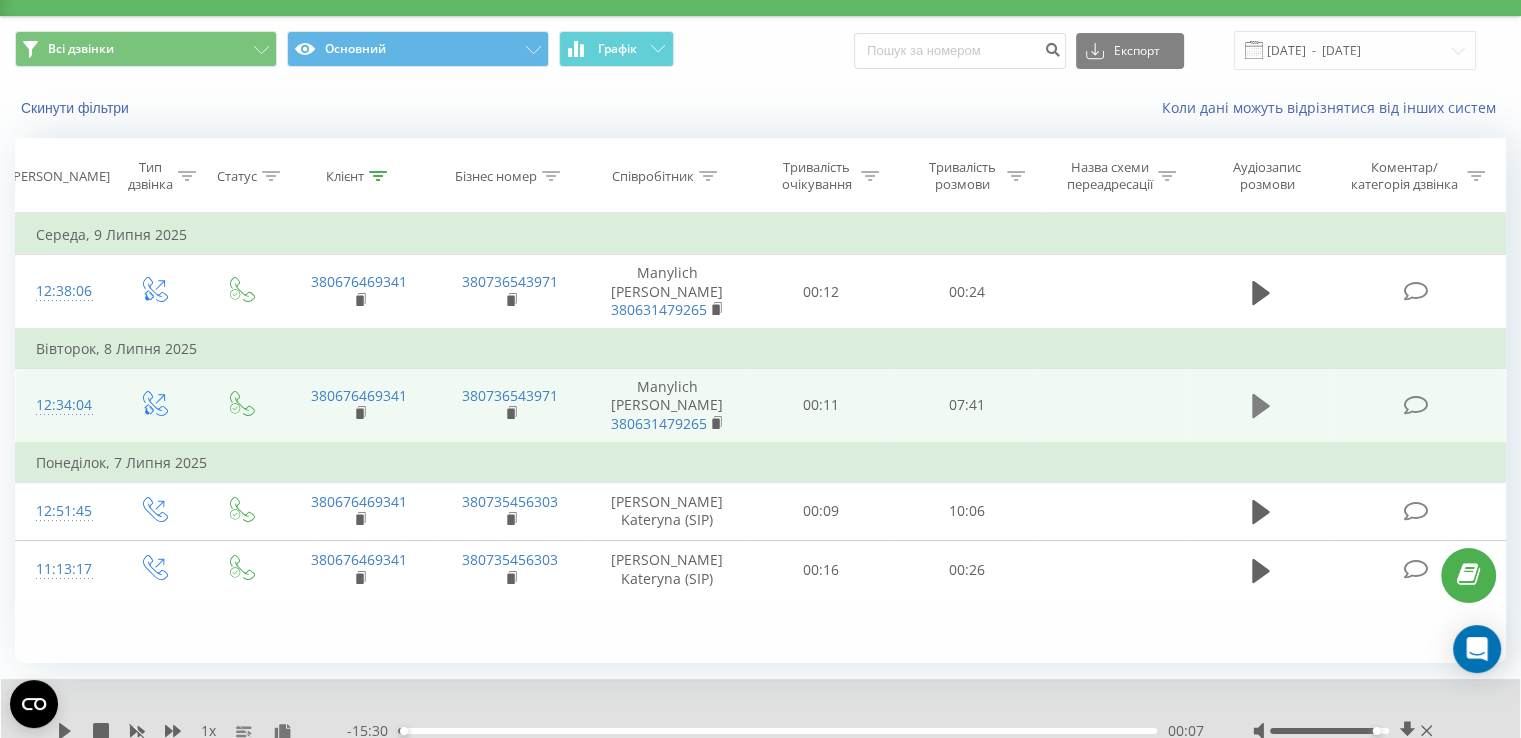 click 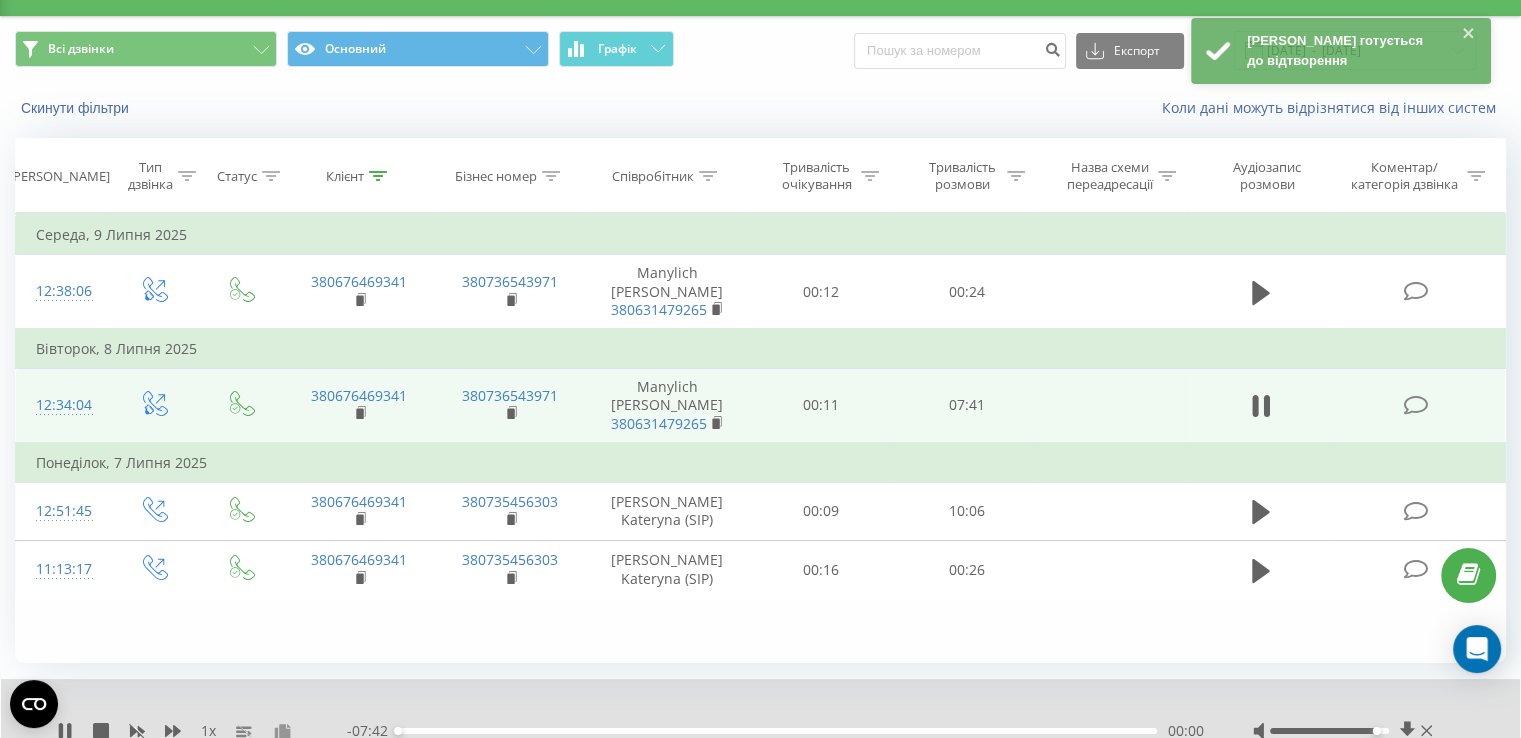 click at bounding box center (282, 732) 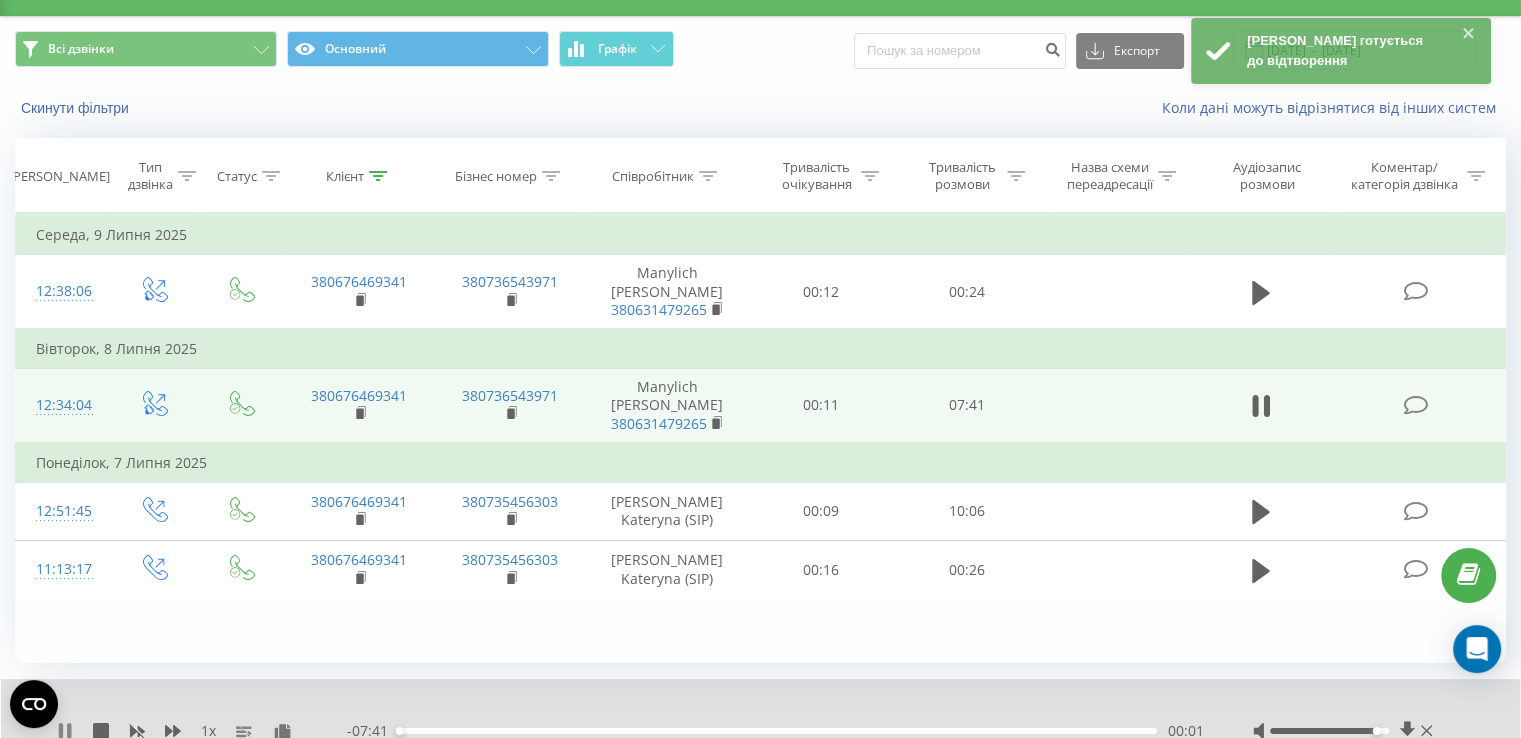click 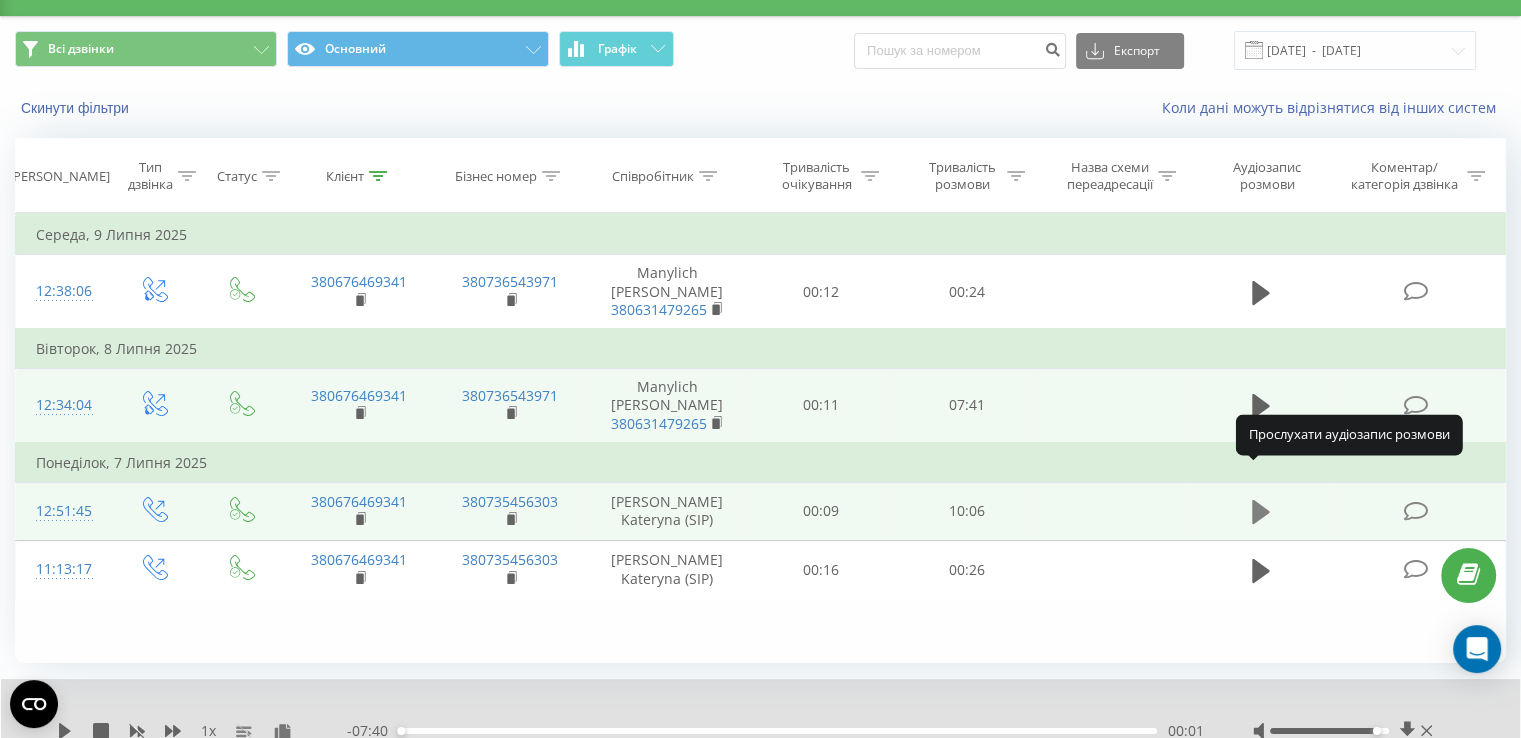 click 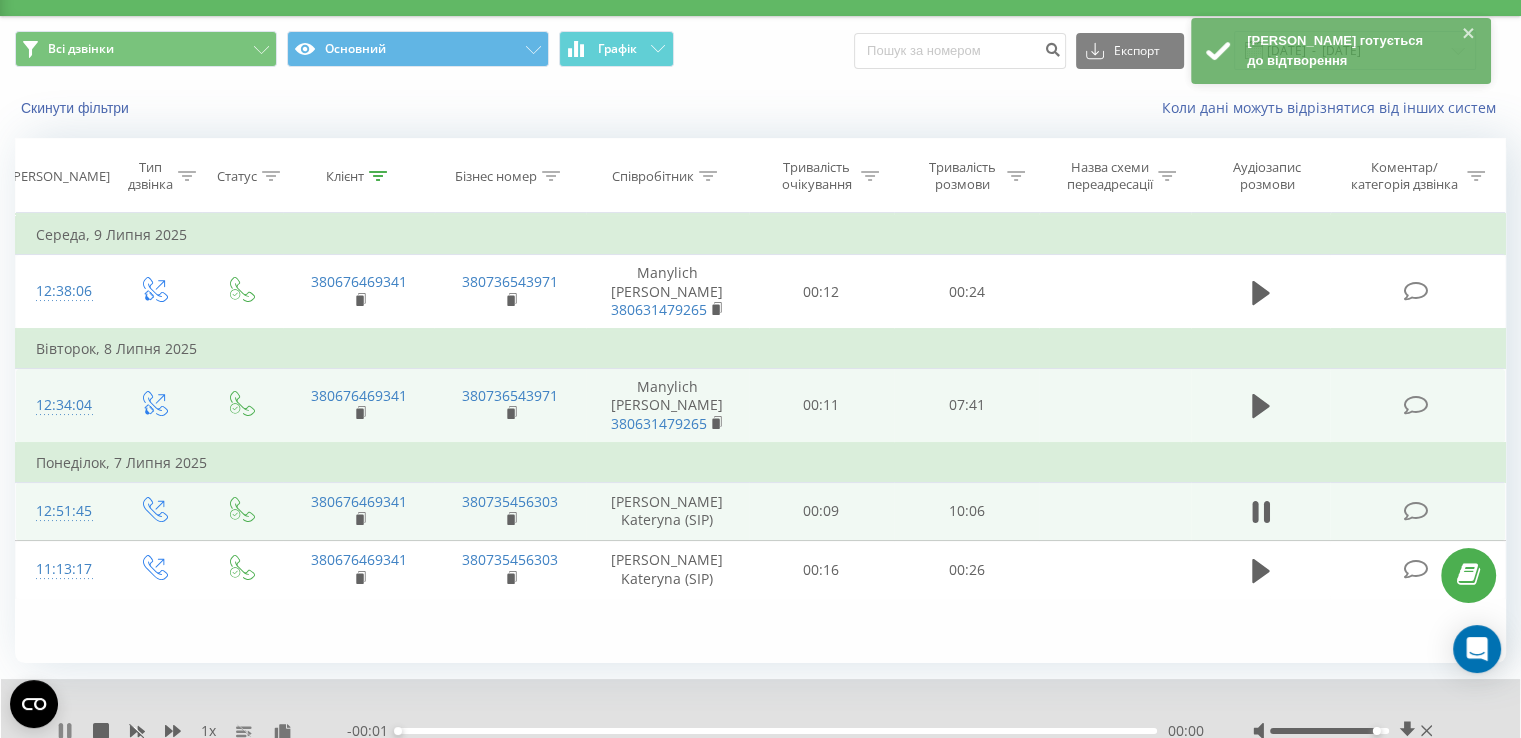 click 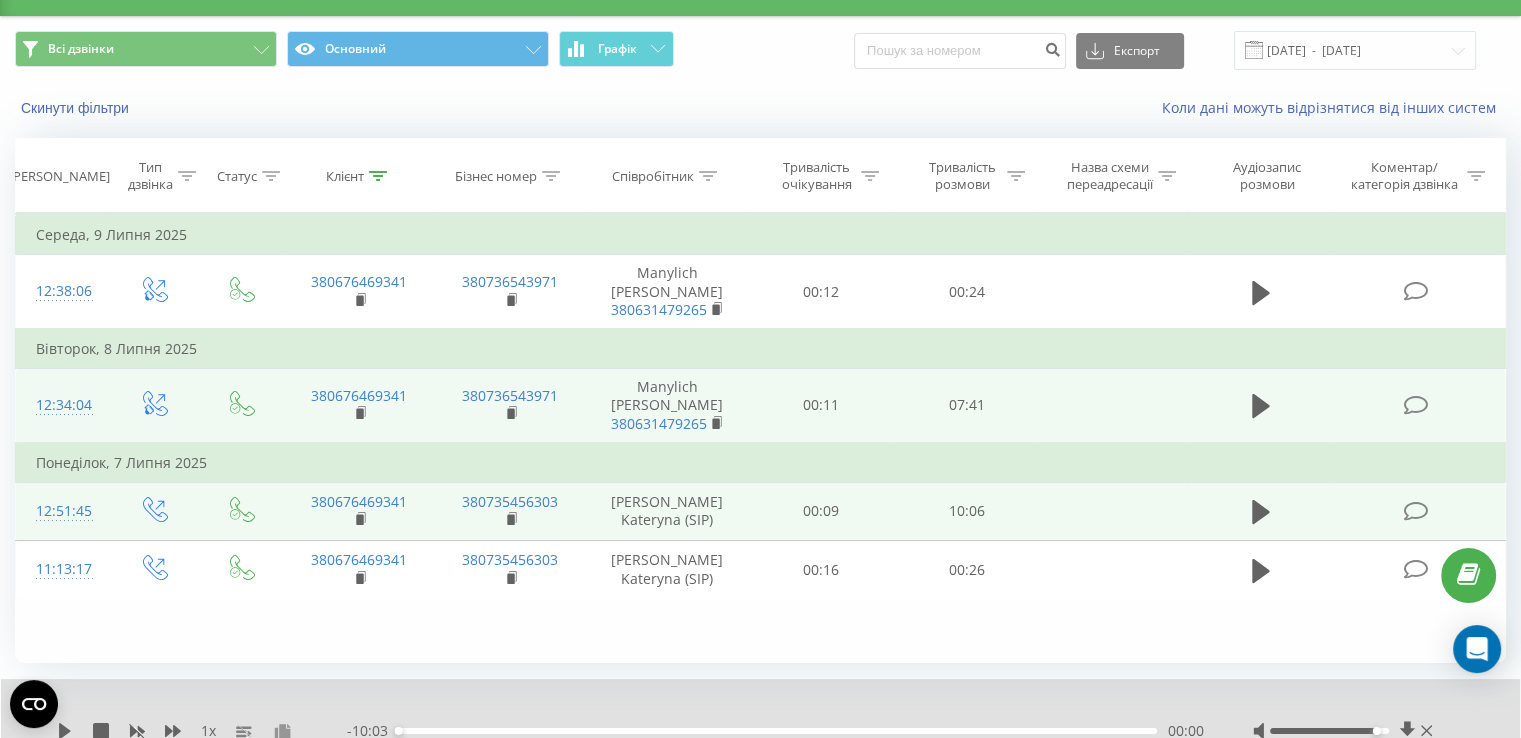 click at bounding box center [282, 732] 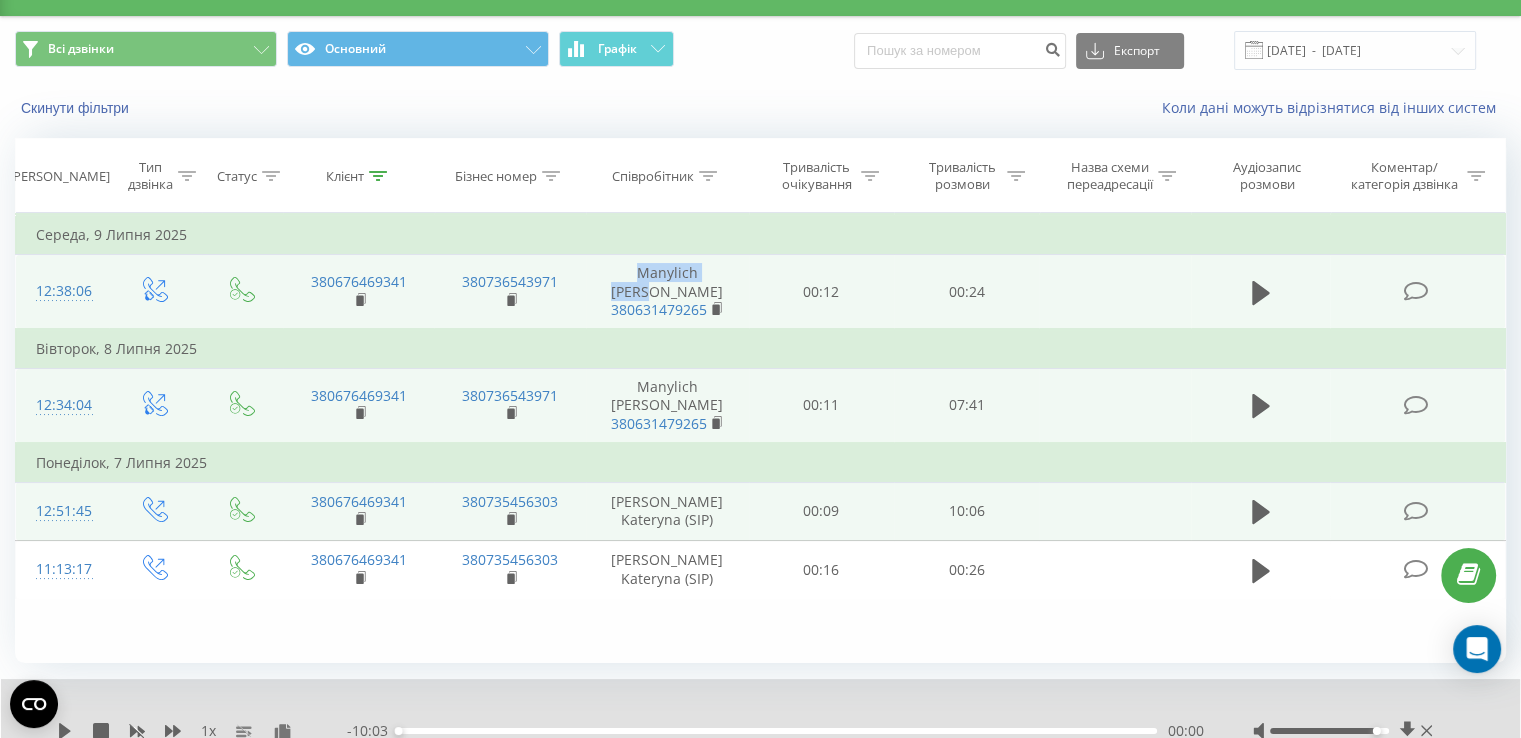 drag, startPoint x: 612, startPoint y: 265, endPoint x: 719, endPoint y: 281, distance: 108.18965 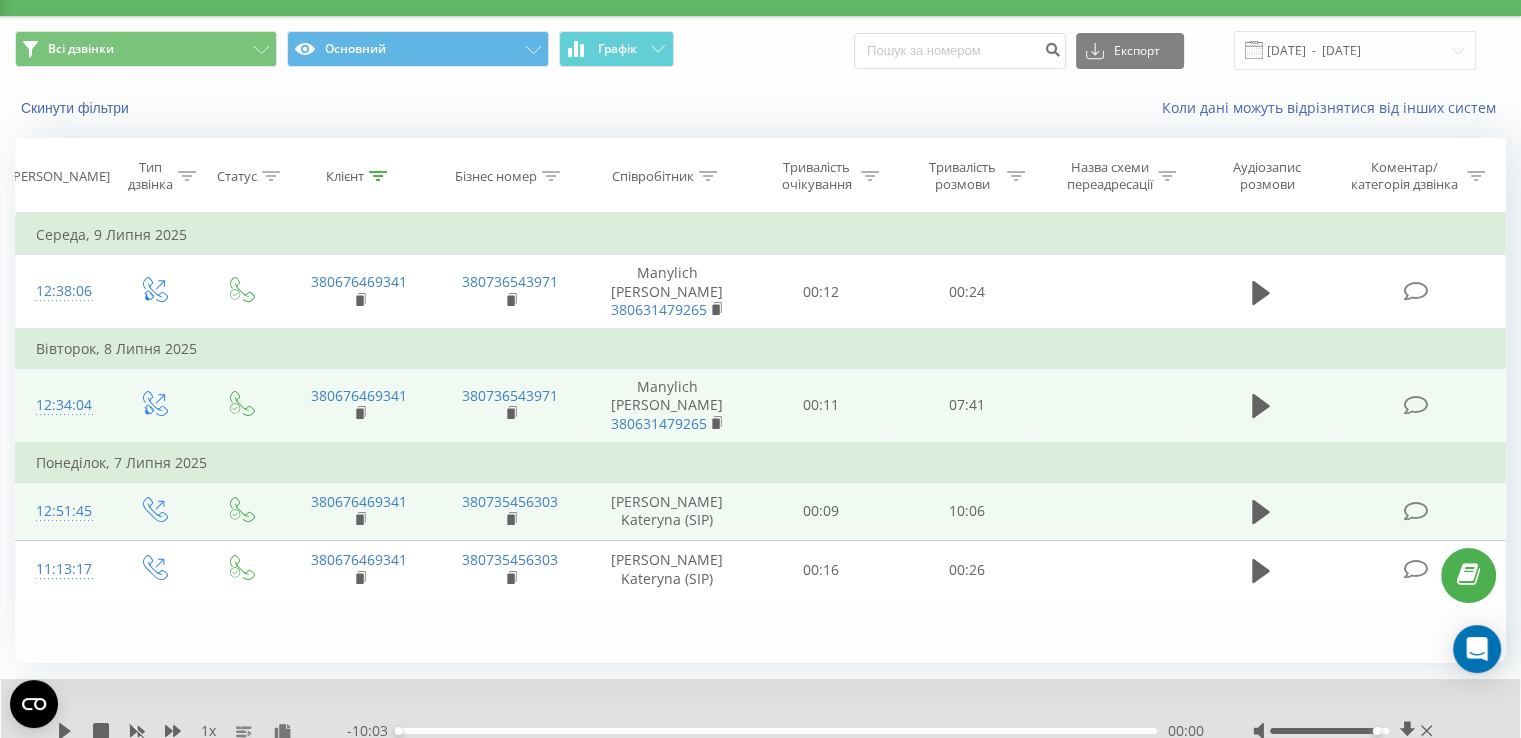 click on "Клієнт" at bounding box center (345, 176) 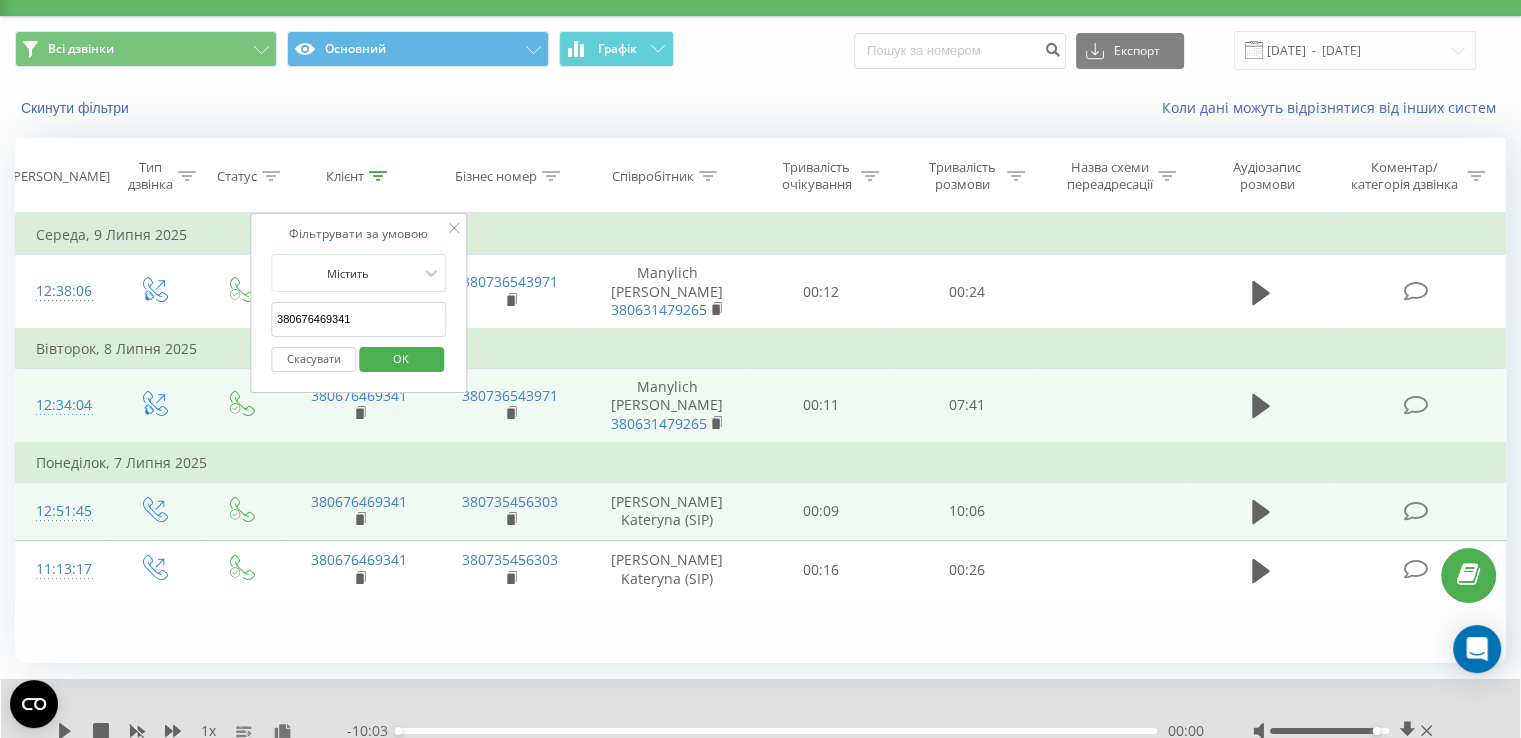 click on "Скасувати" at bounding box center (313, 359) 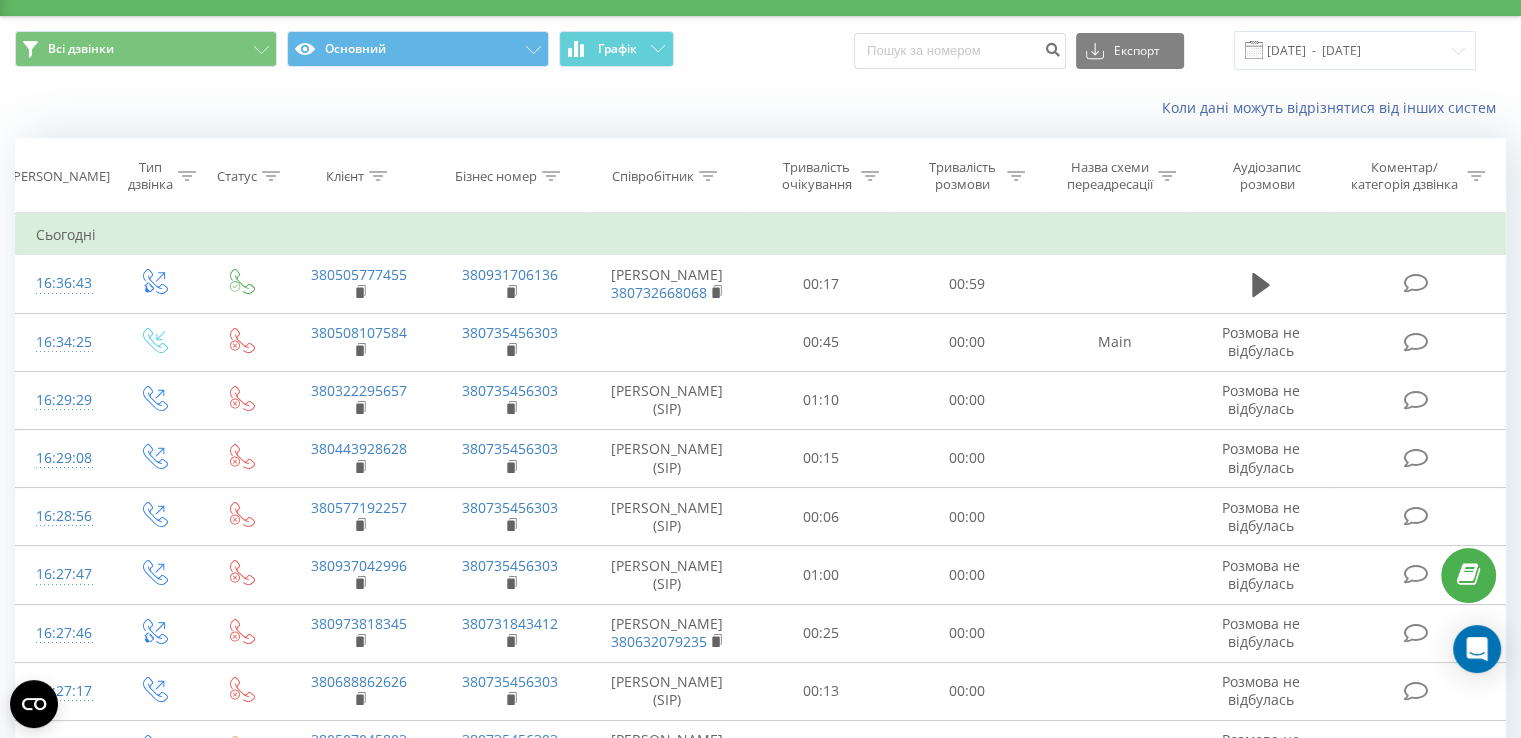 click on "Співробітник" at bounding box center [653, 176] 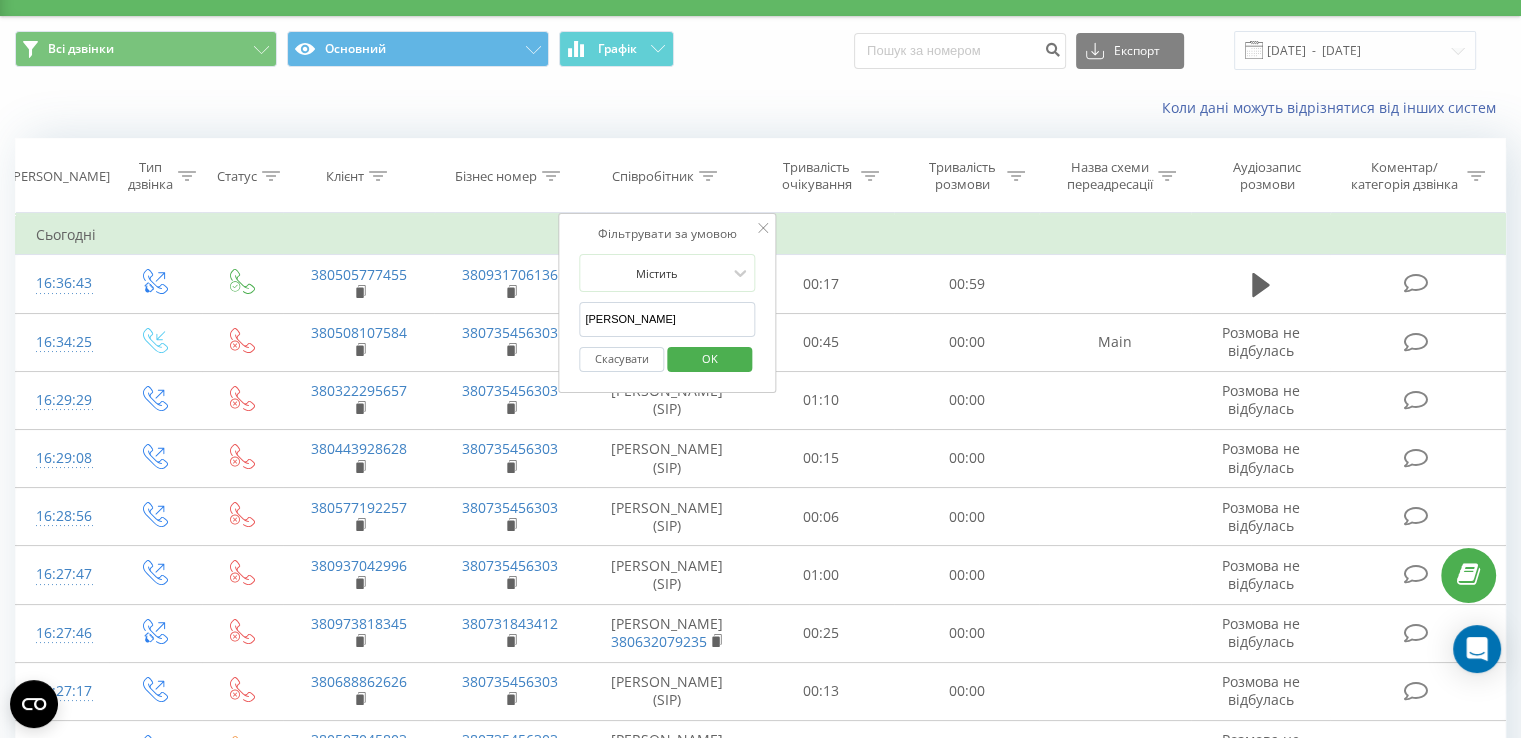 click on "[PERSON_NAME]" at bounding box center [667, 319] 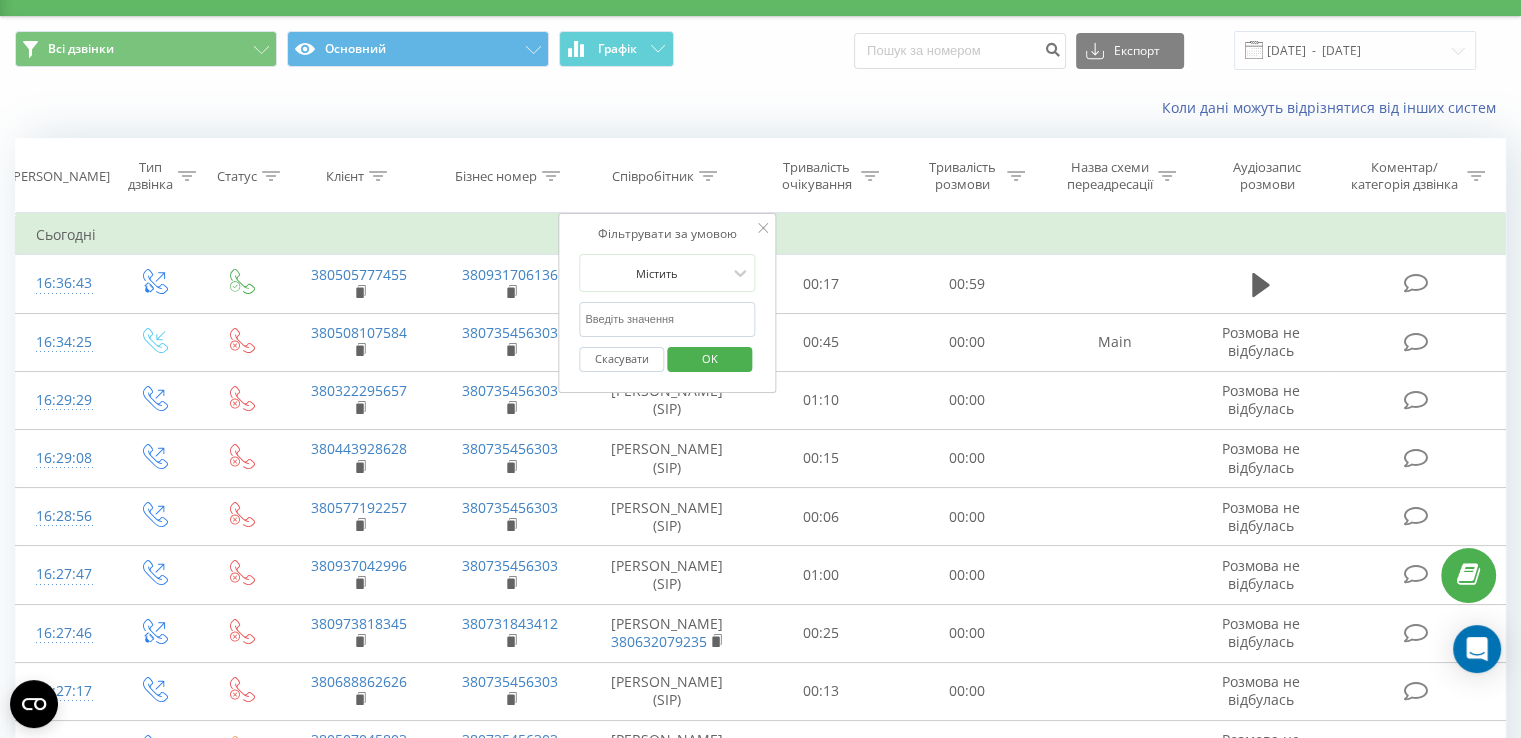paste on "Manylich [PERSON_NAME]" 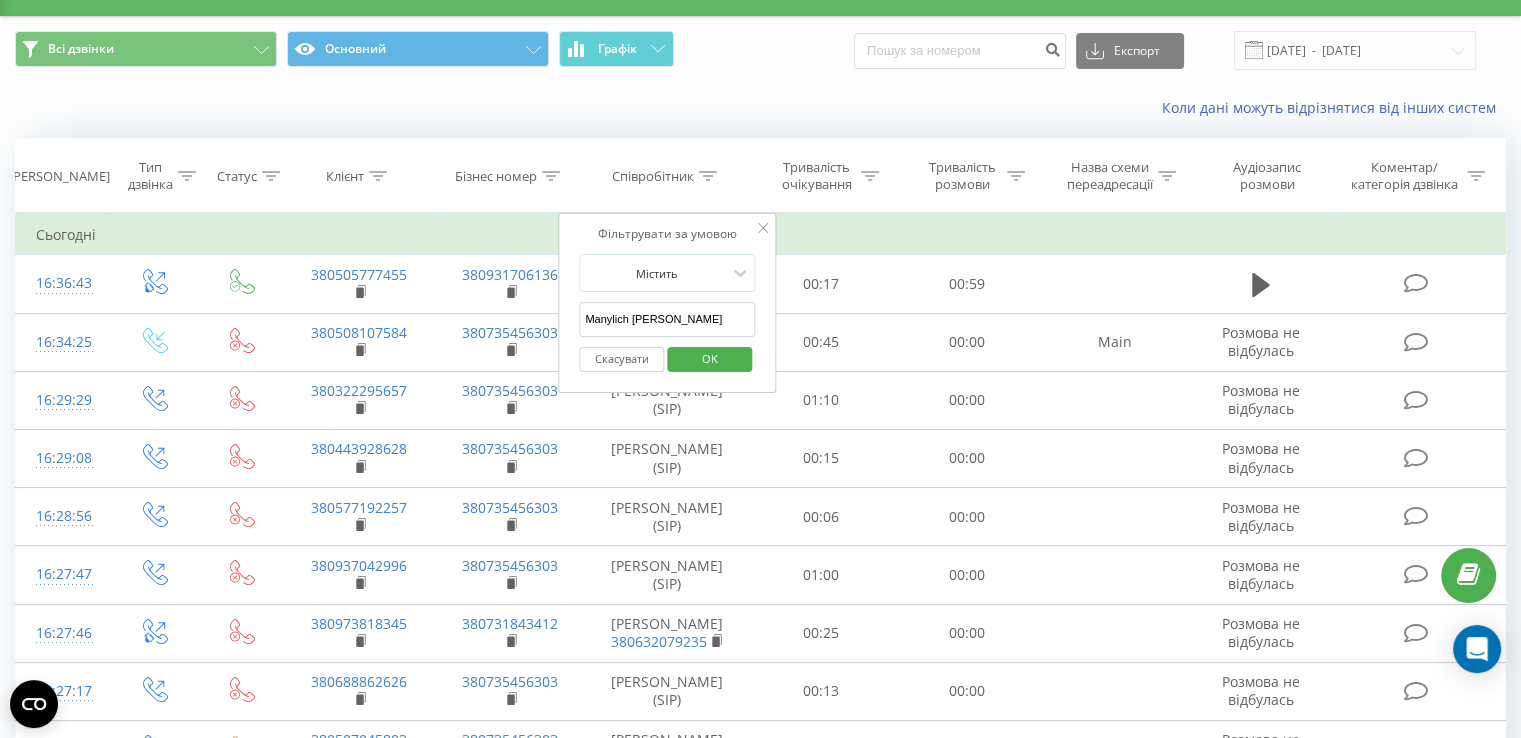 type on "Manylich [PERSON_NAME]" 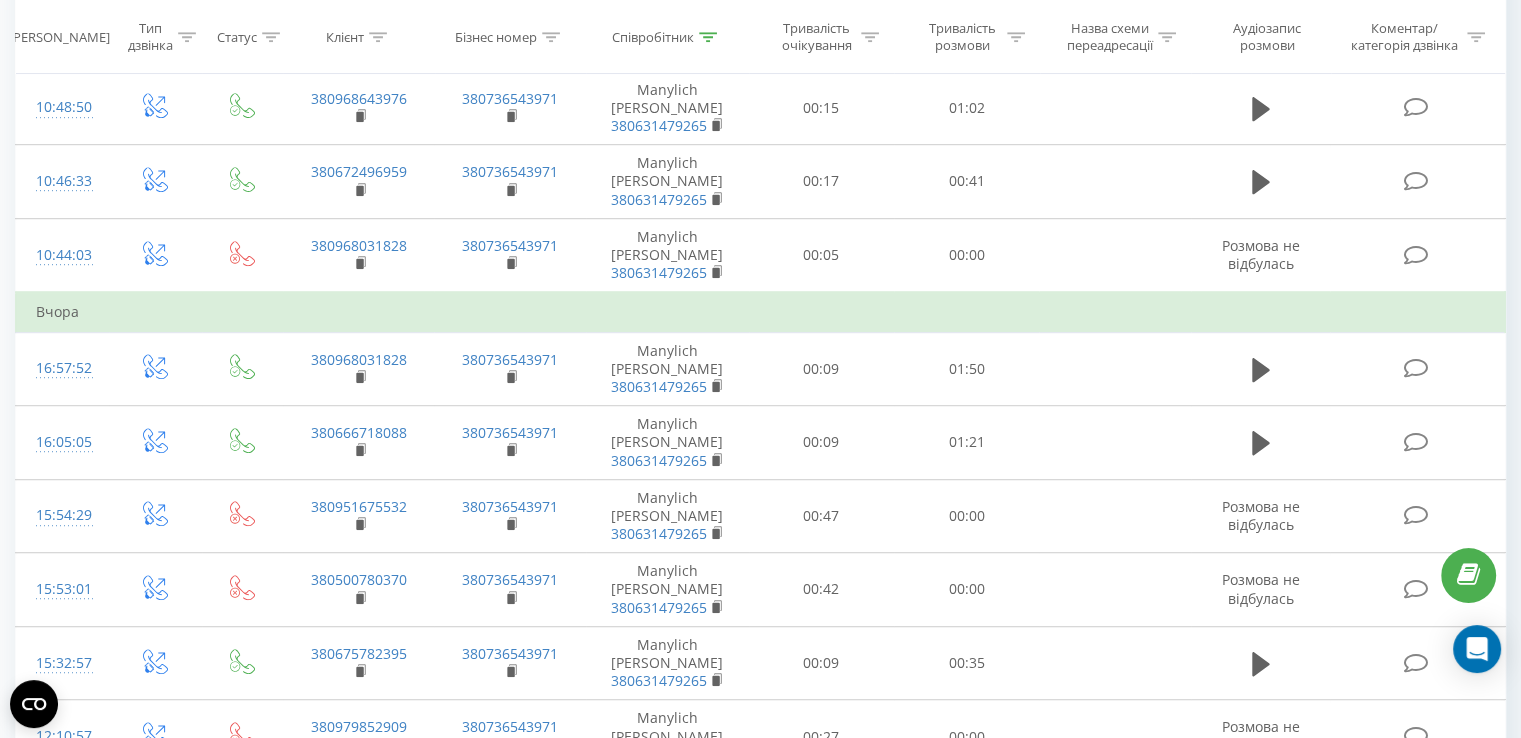 scroll, scrollTop: 1202, scrollLeft: 0, axis: vertical 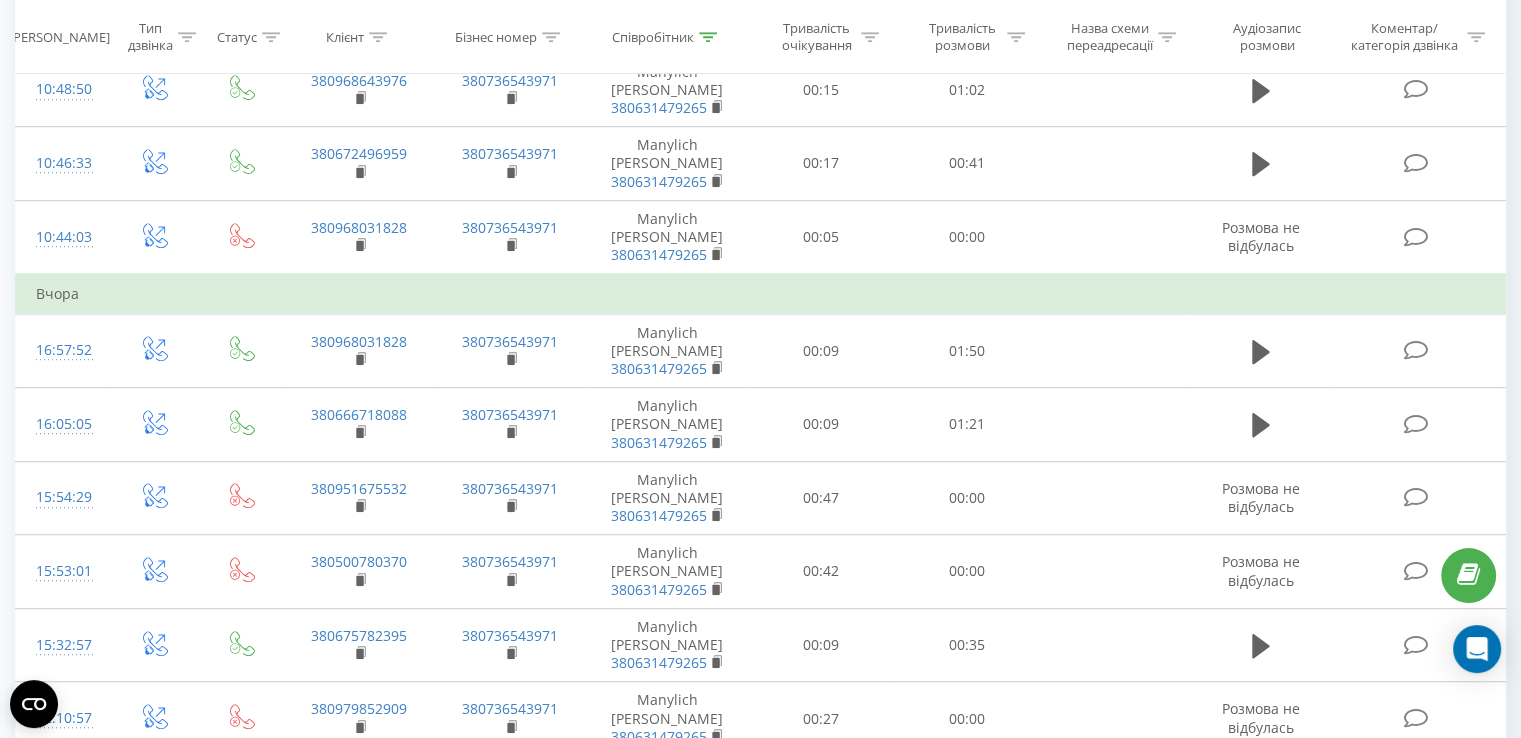 click on "2" at bounding box center (1329, 1099) 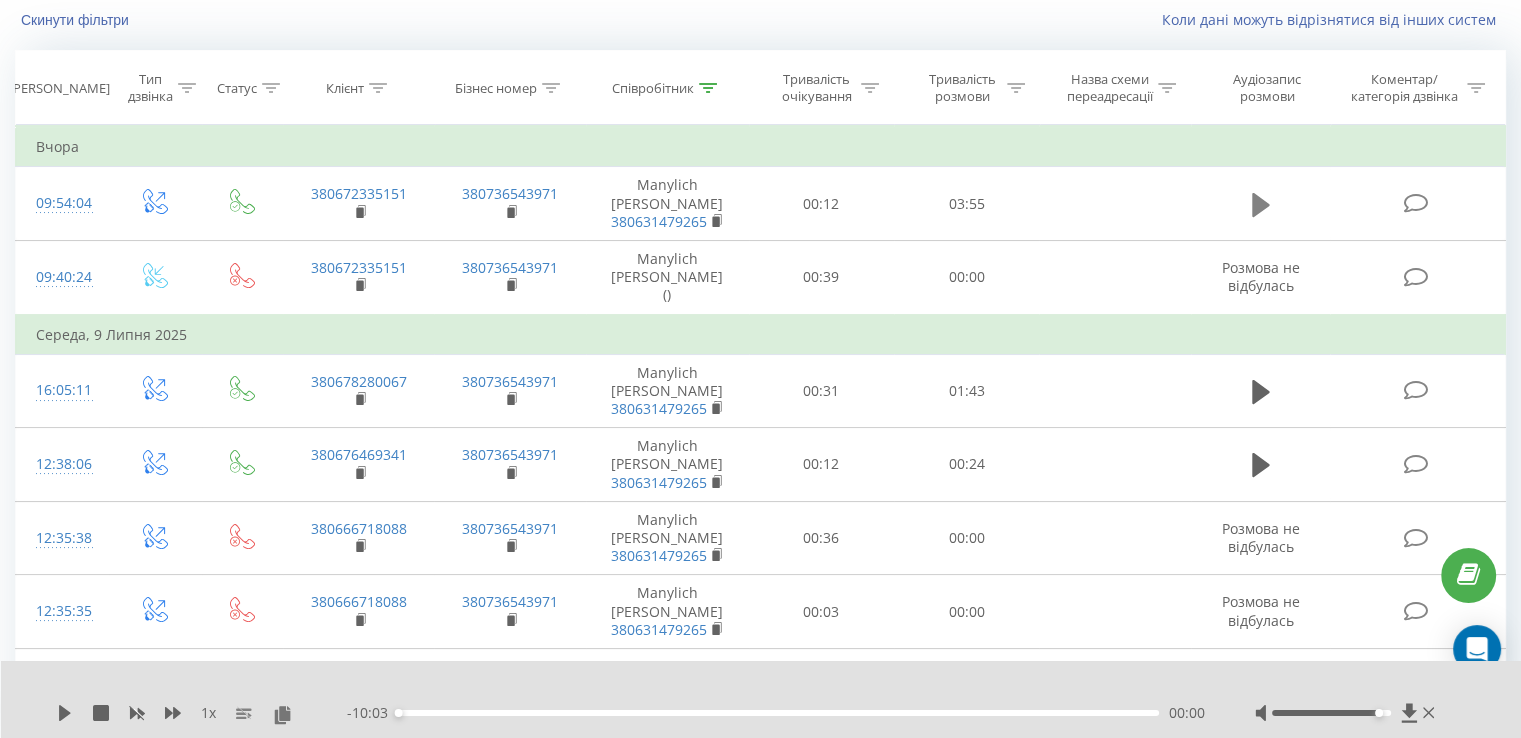 click at bounding box center (1261, 205) 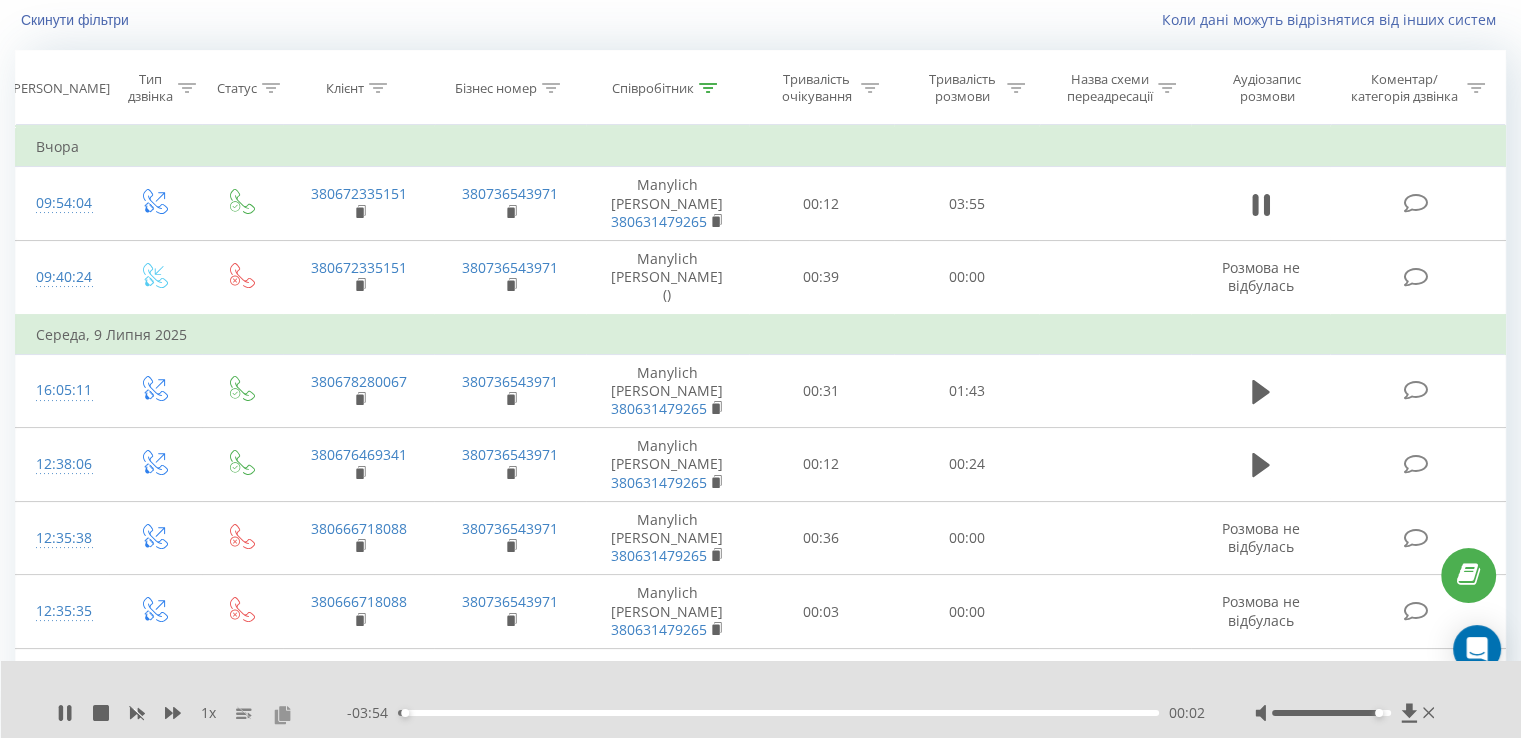 click at bounding box center [282, 714] 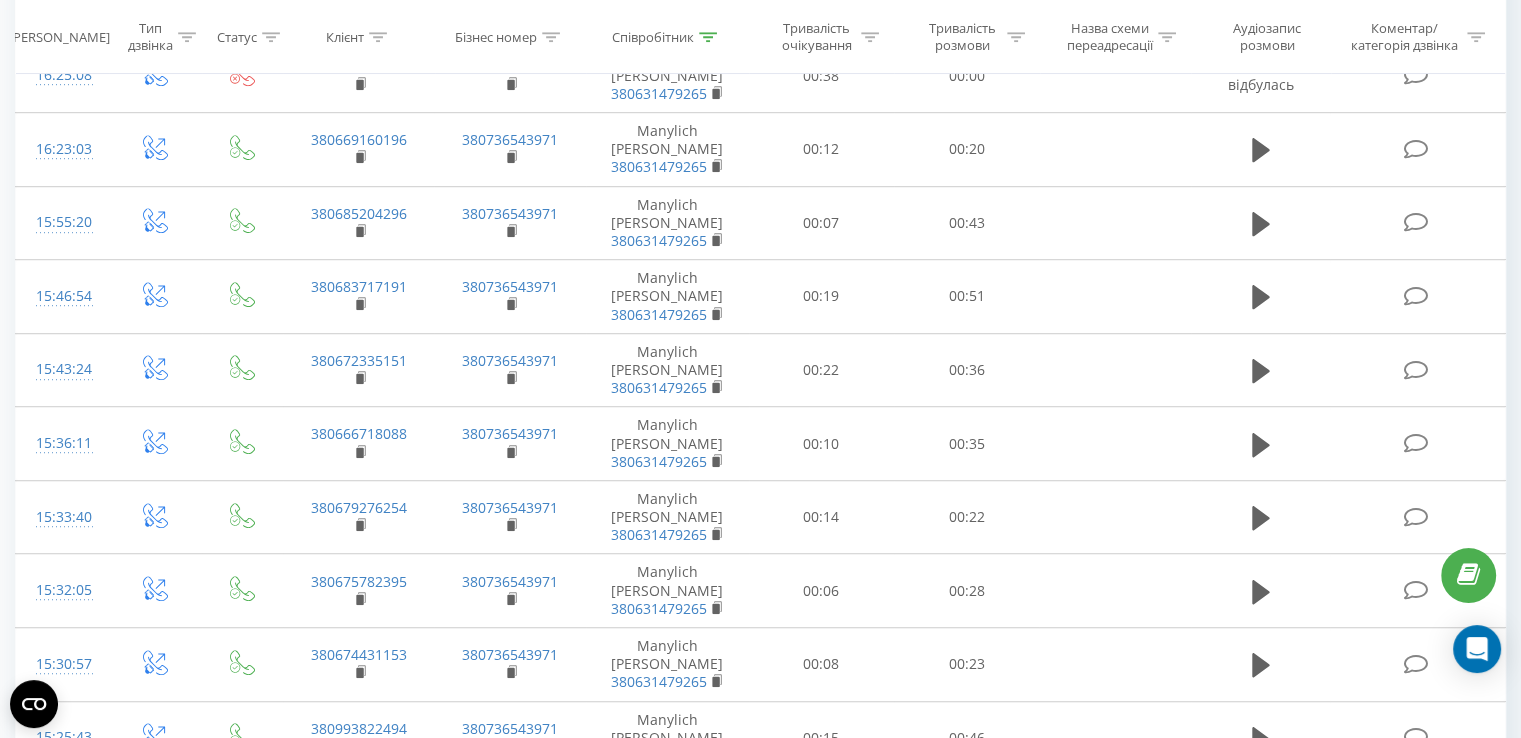 scroll, scrollTop: 1242, scrollLeft: 0, axis: vertical 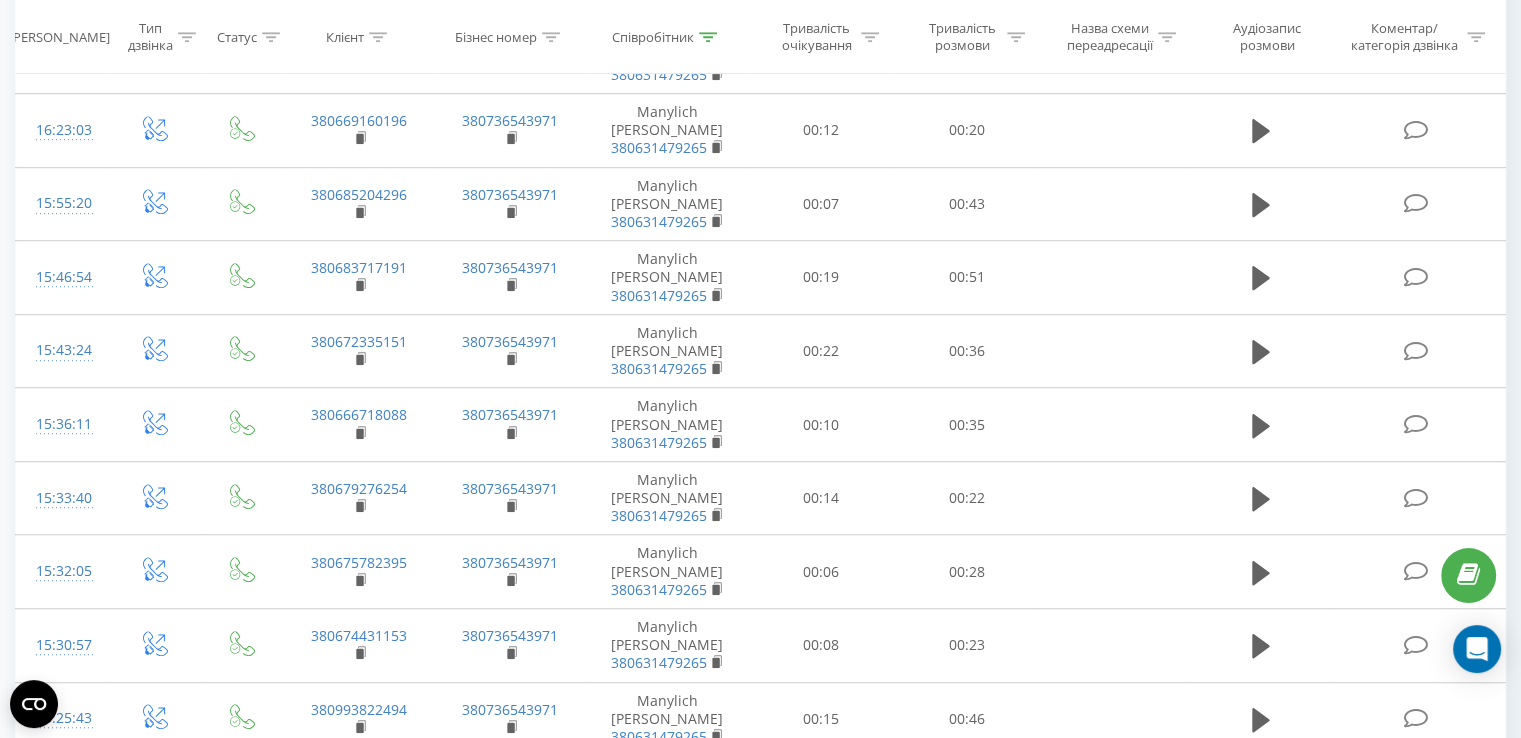 click on "3" at bounding box center [1359, 1099] 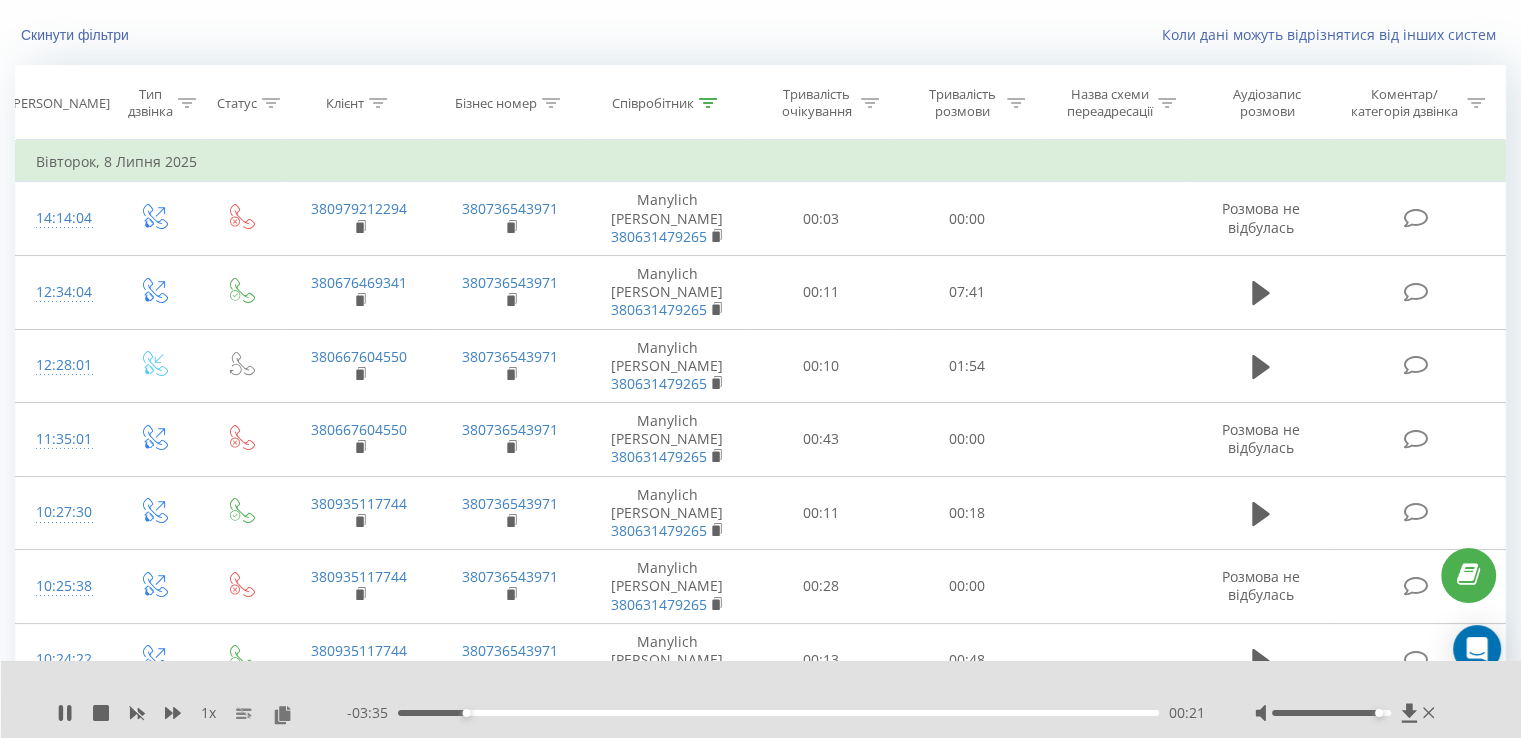 scroll, scrollTop: 139, scrollLeft: 0, axis: vertical 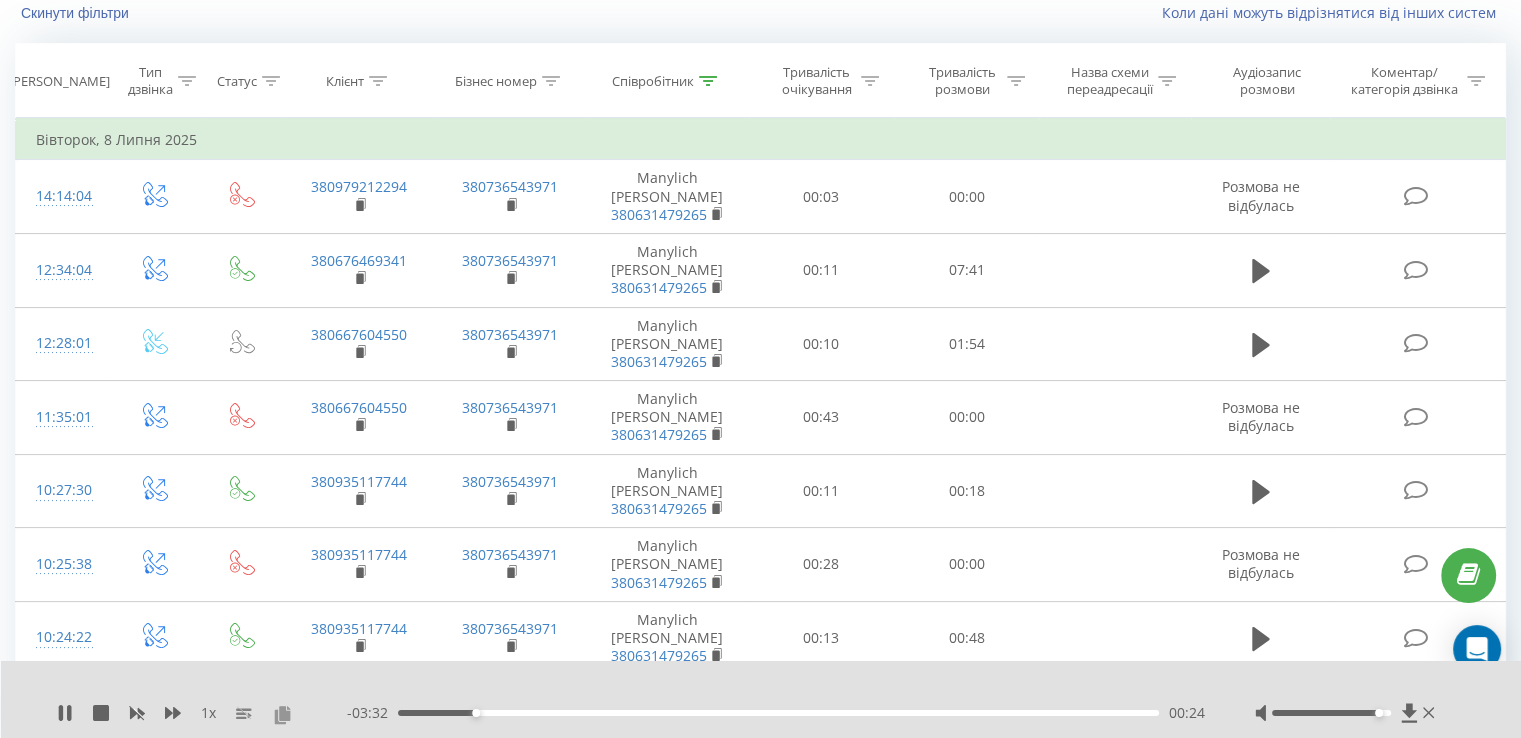 click at bounding box center (282, 714) 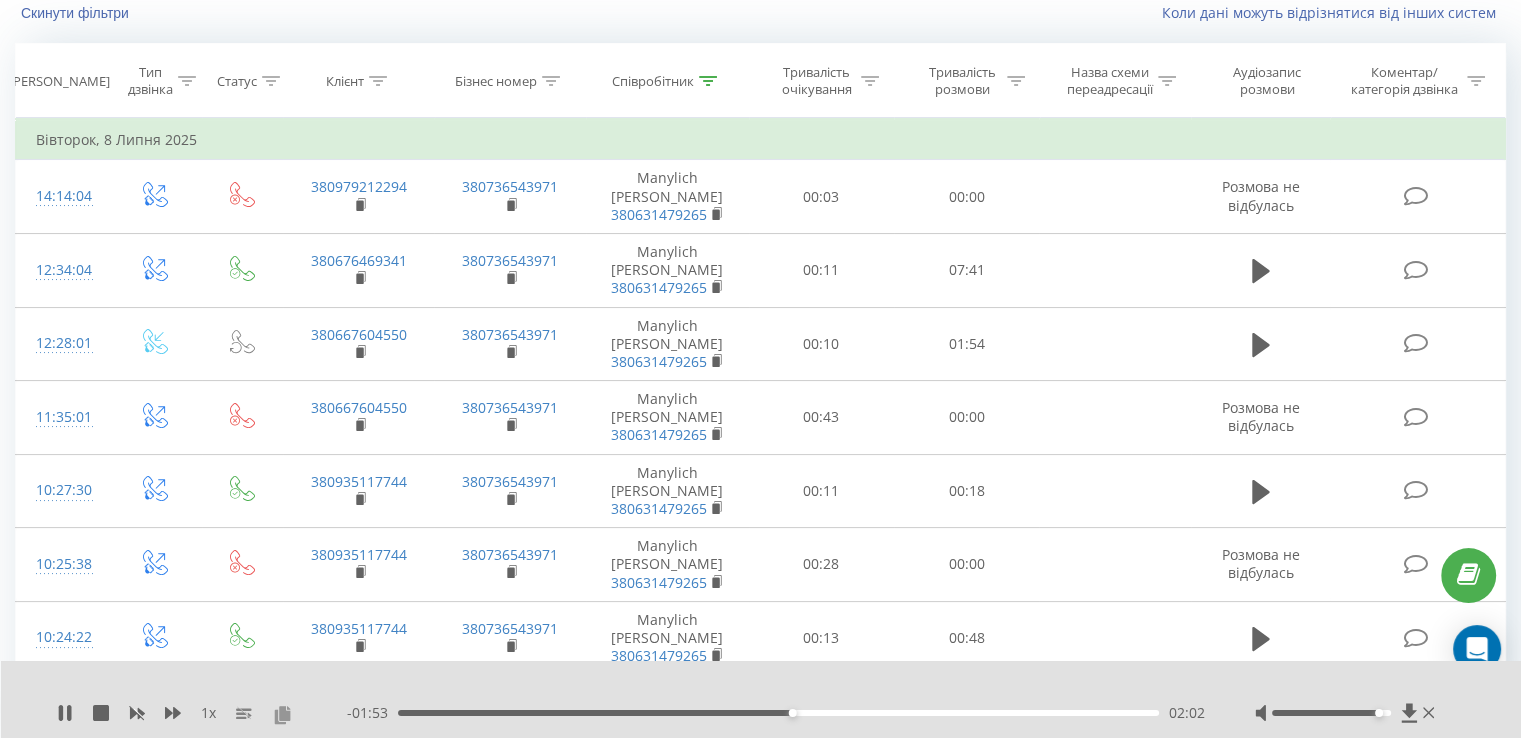 click at bounding box center [282, 714] 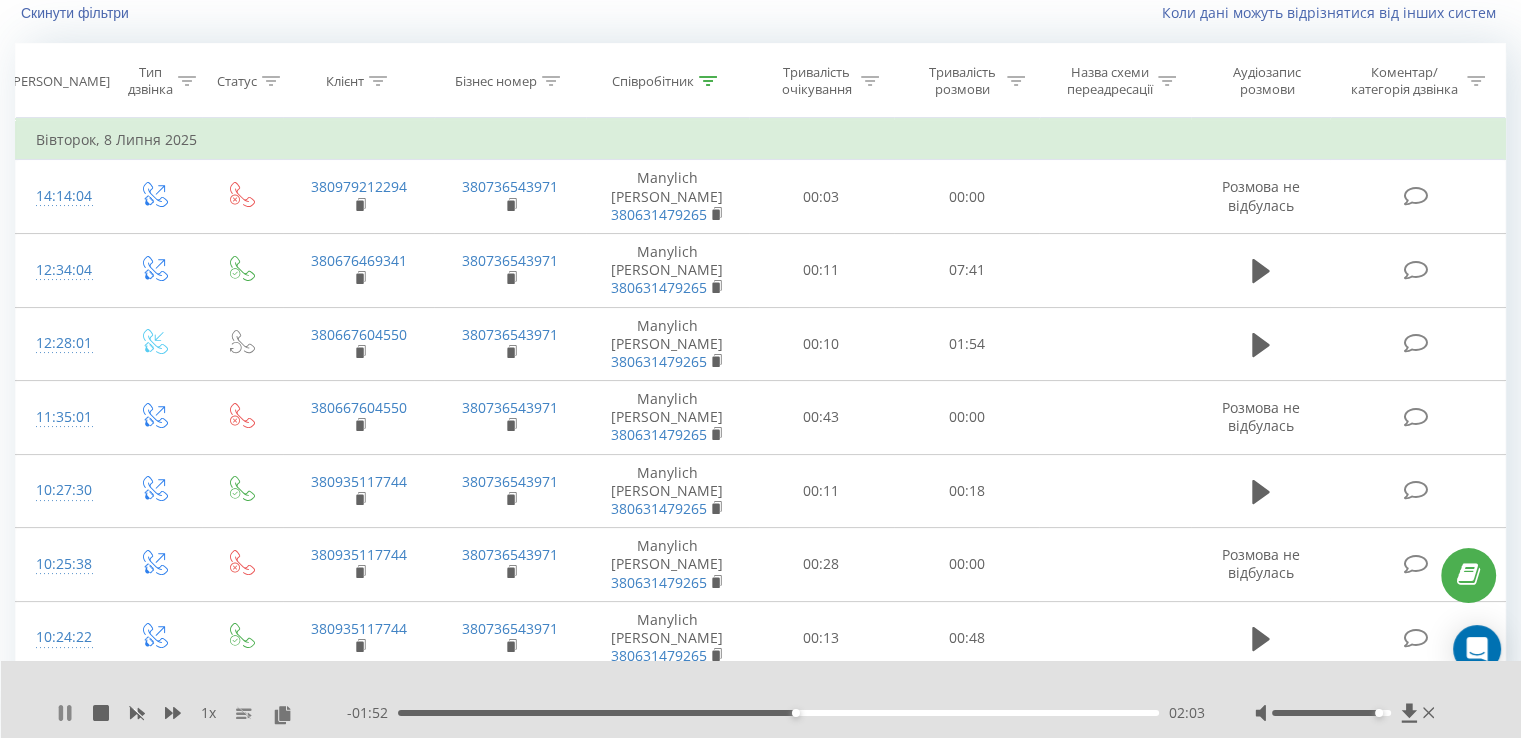 click 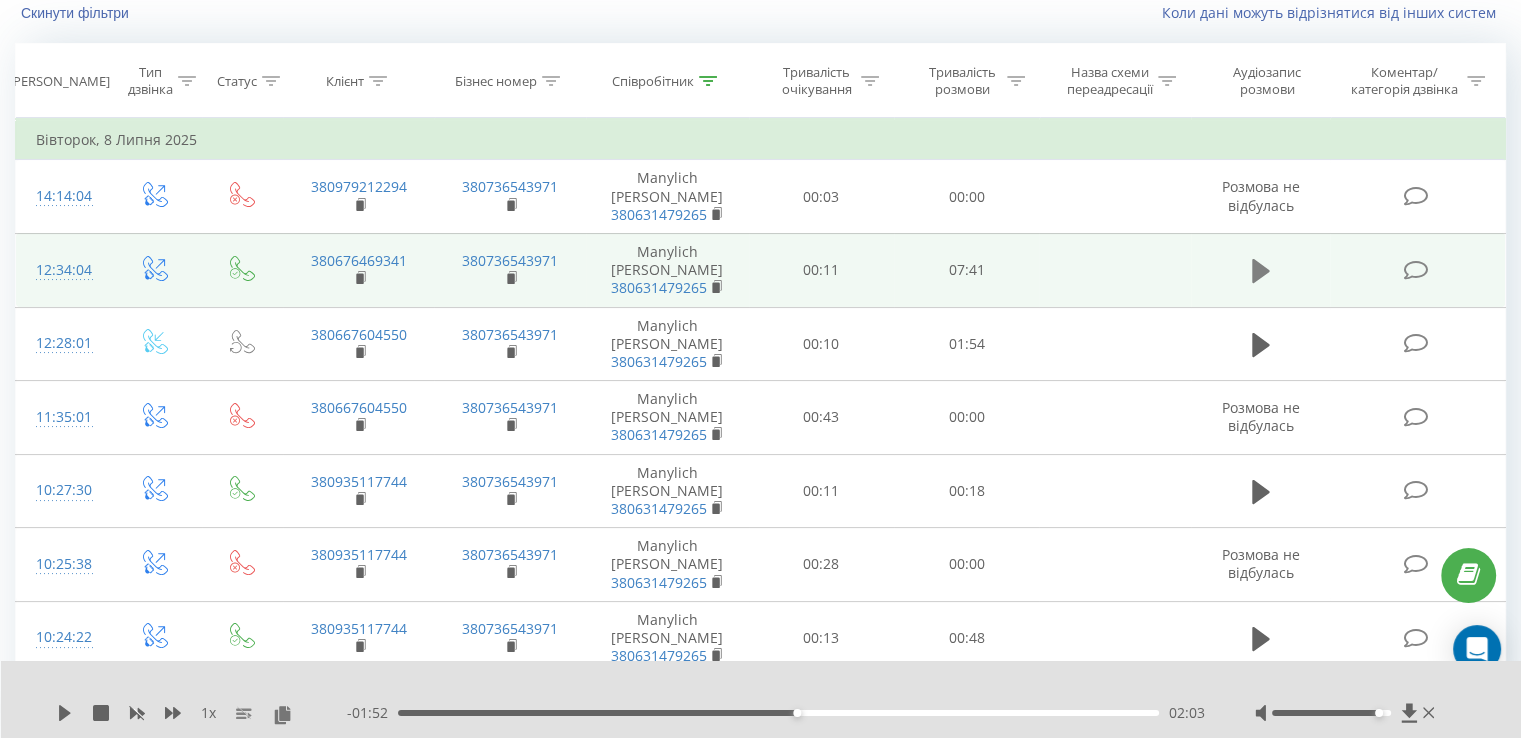 click 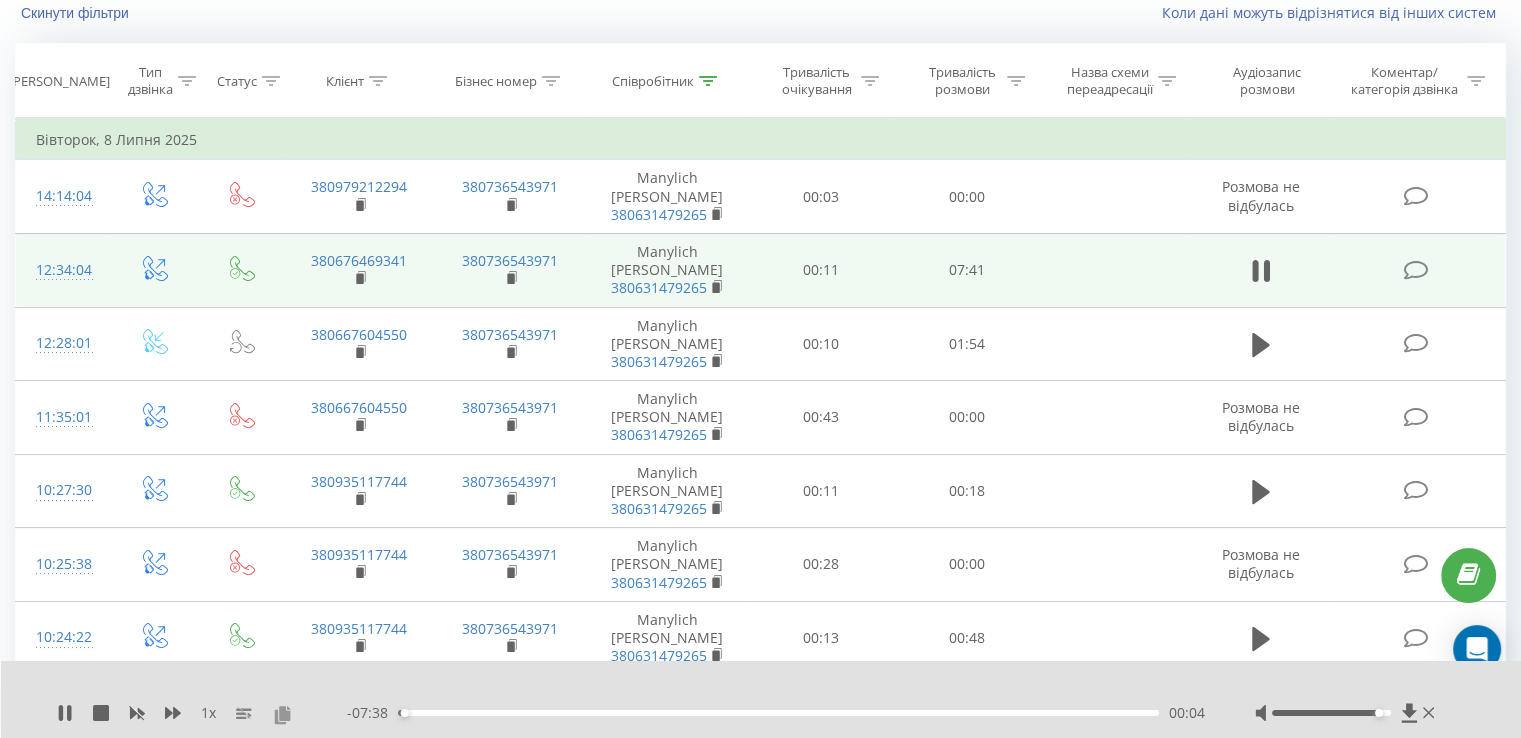click at bounding box center (282, 714) 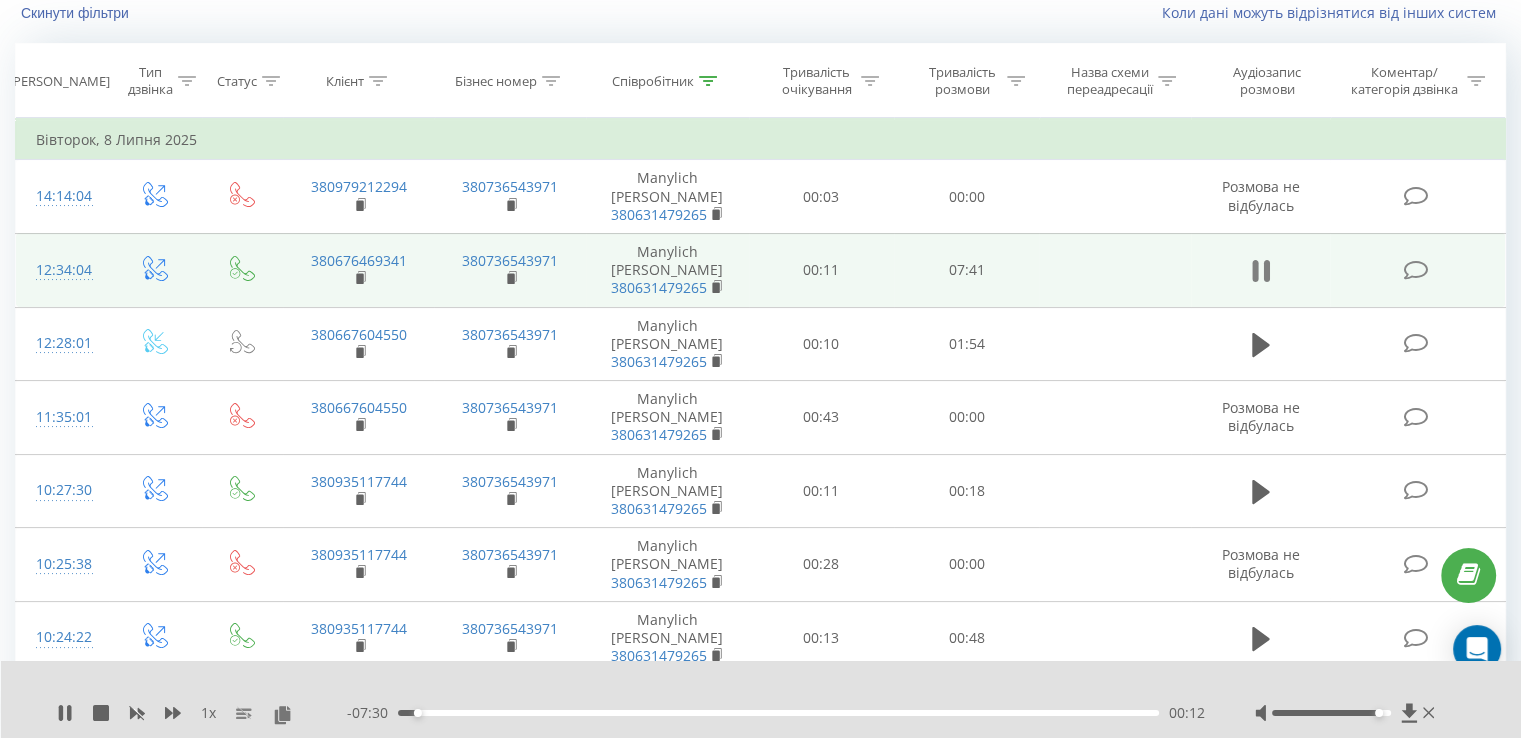 click 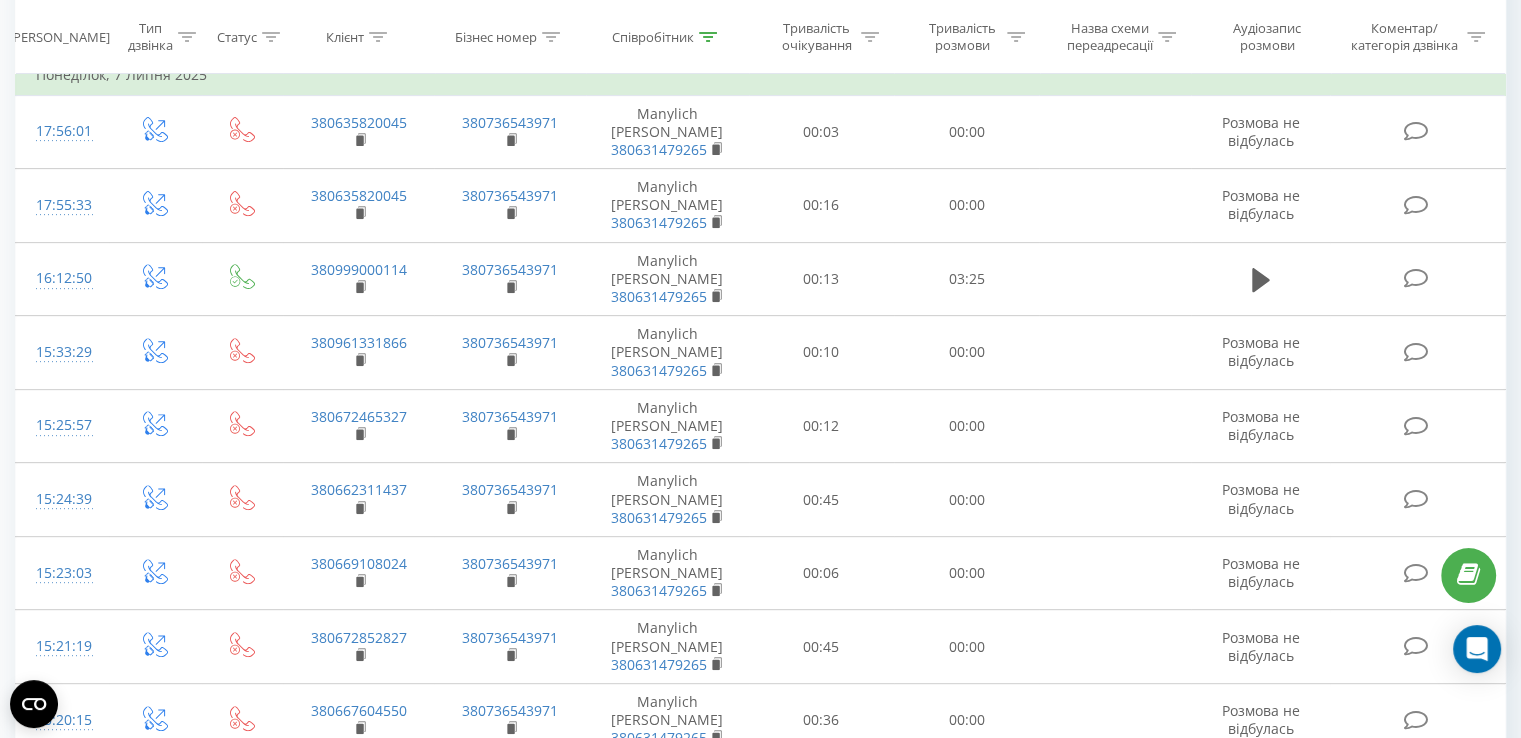 scroll, scrollTop: 796, scrollLeft: 0, axis: vertical 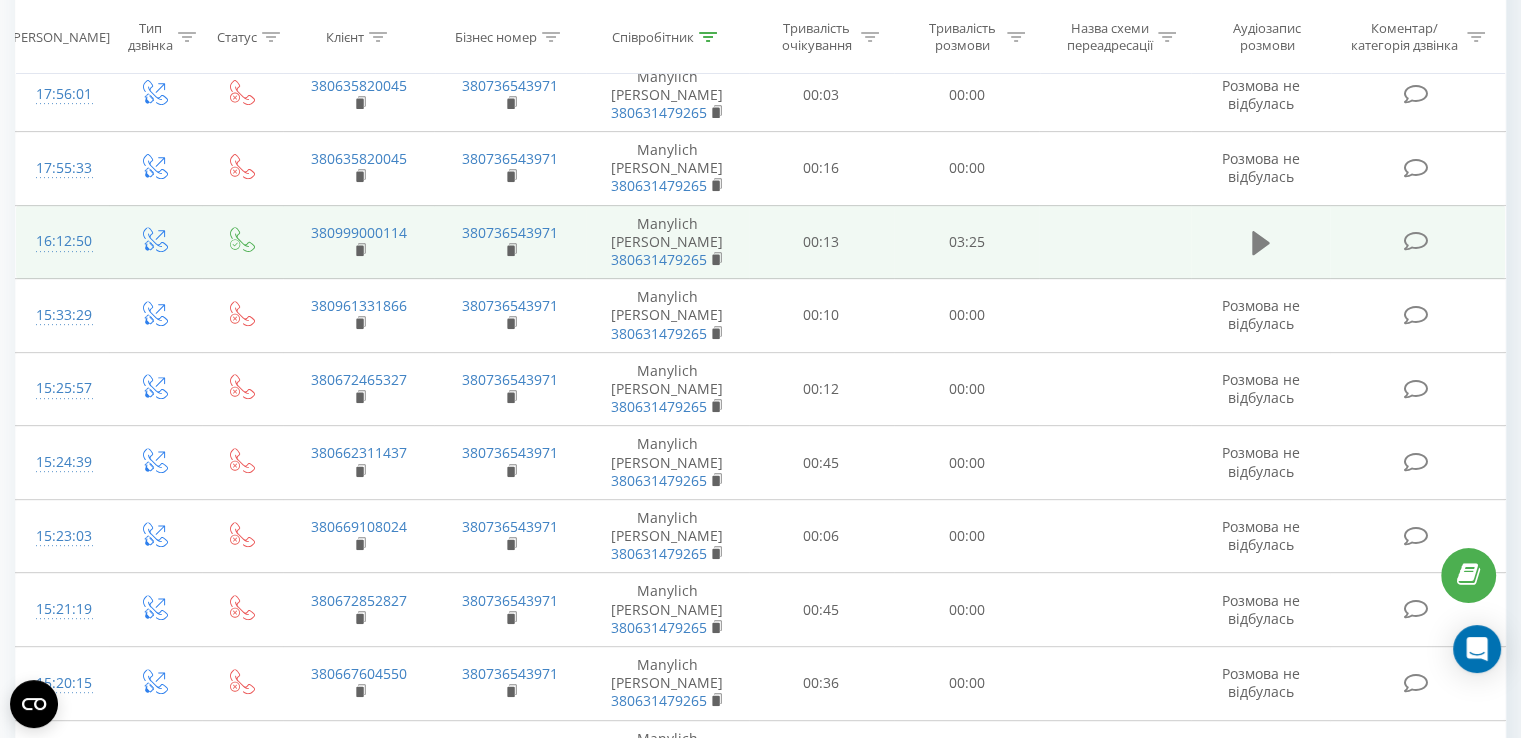 click 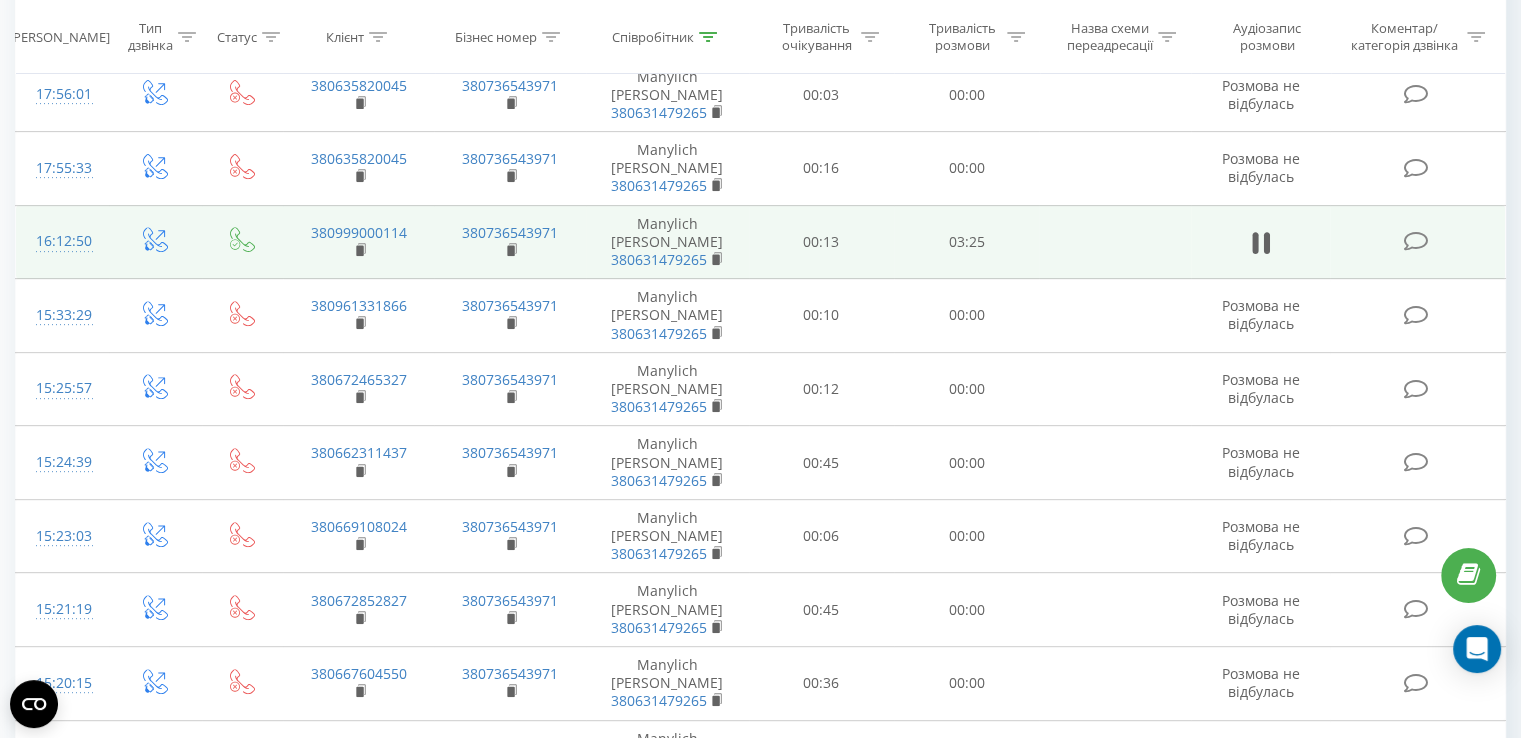 click at bounding box center (282, 937) 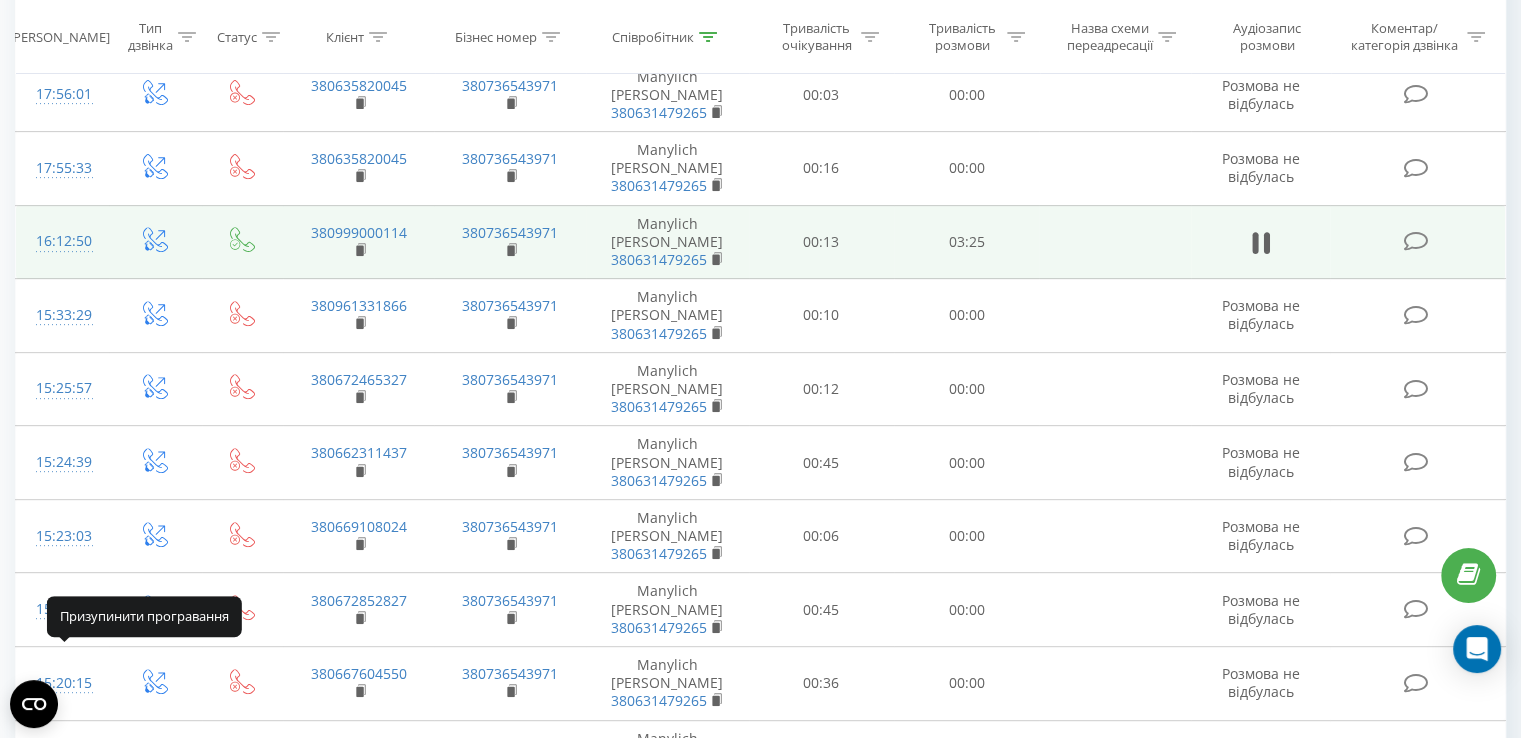 click 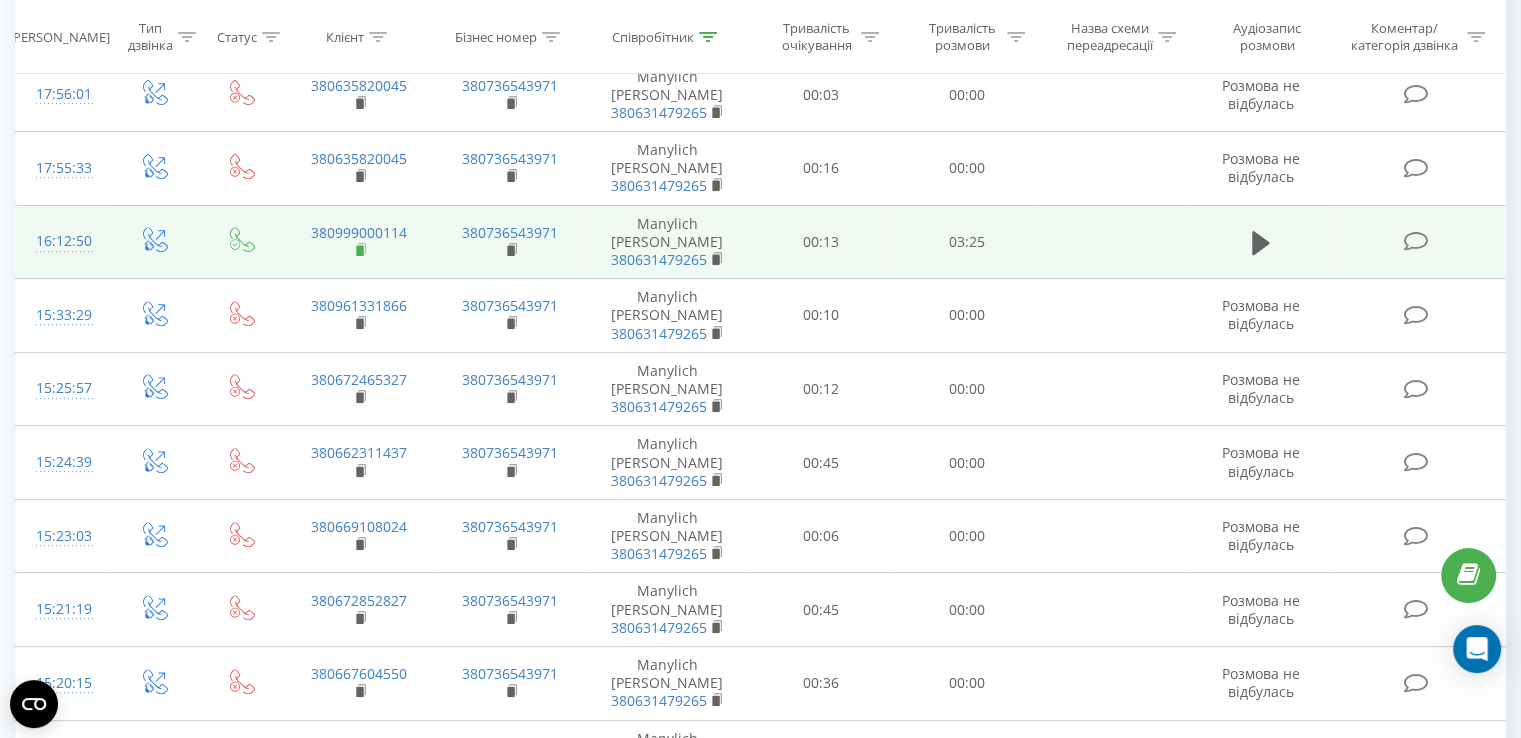 click 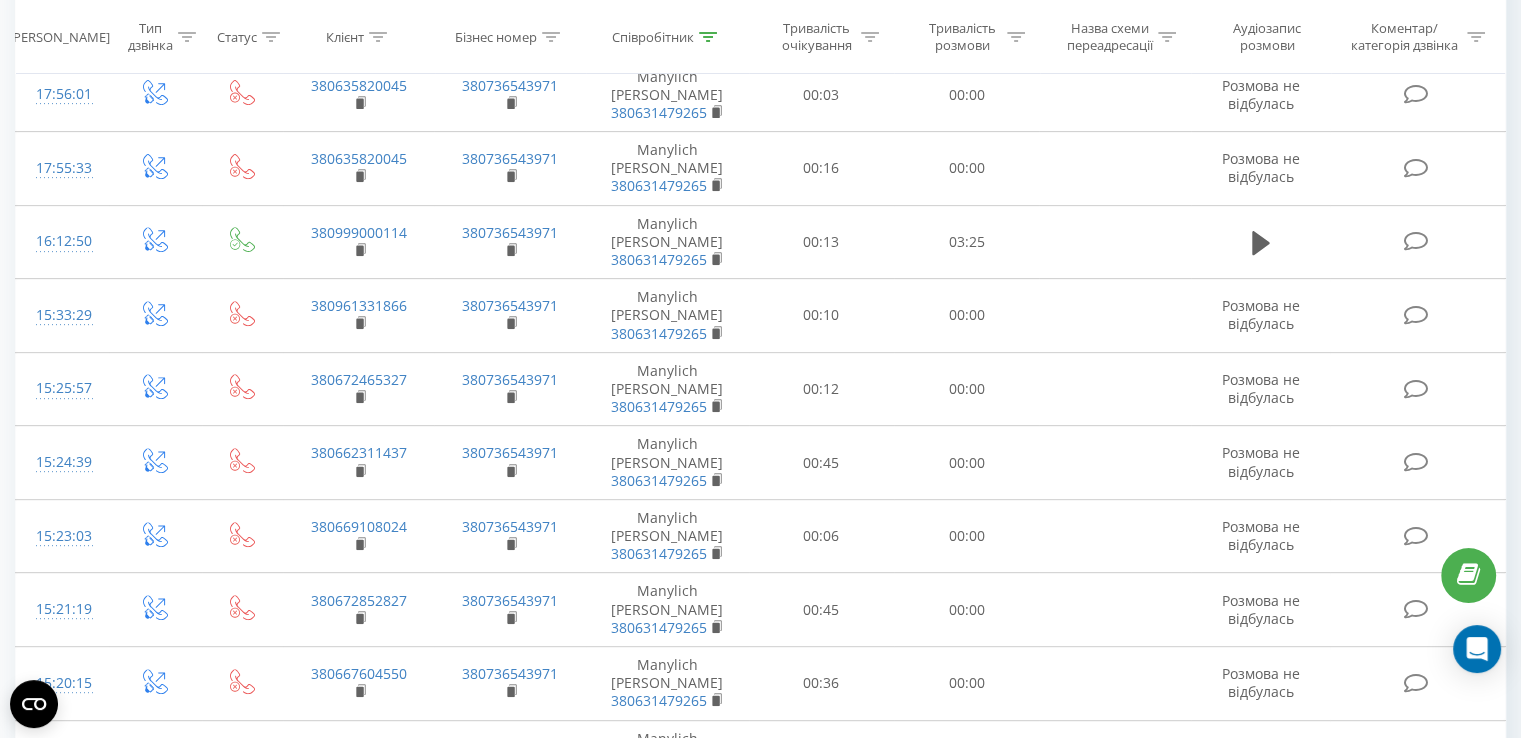 click on "Співробітник" at bounding box center [653, 37] 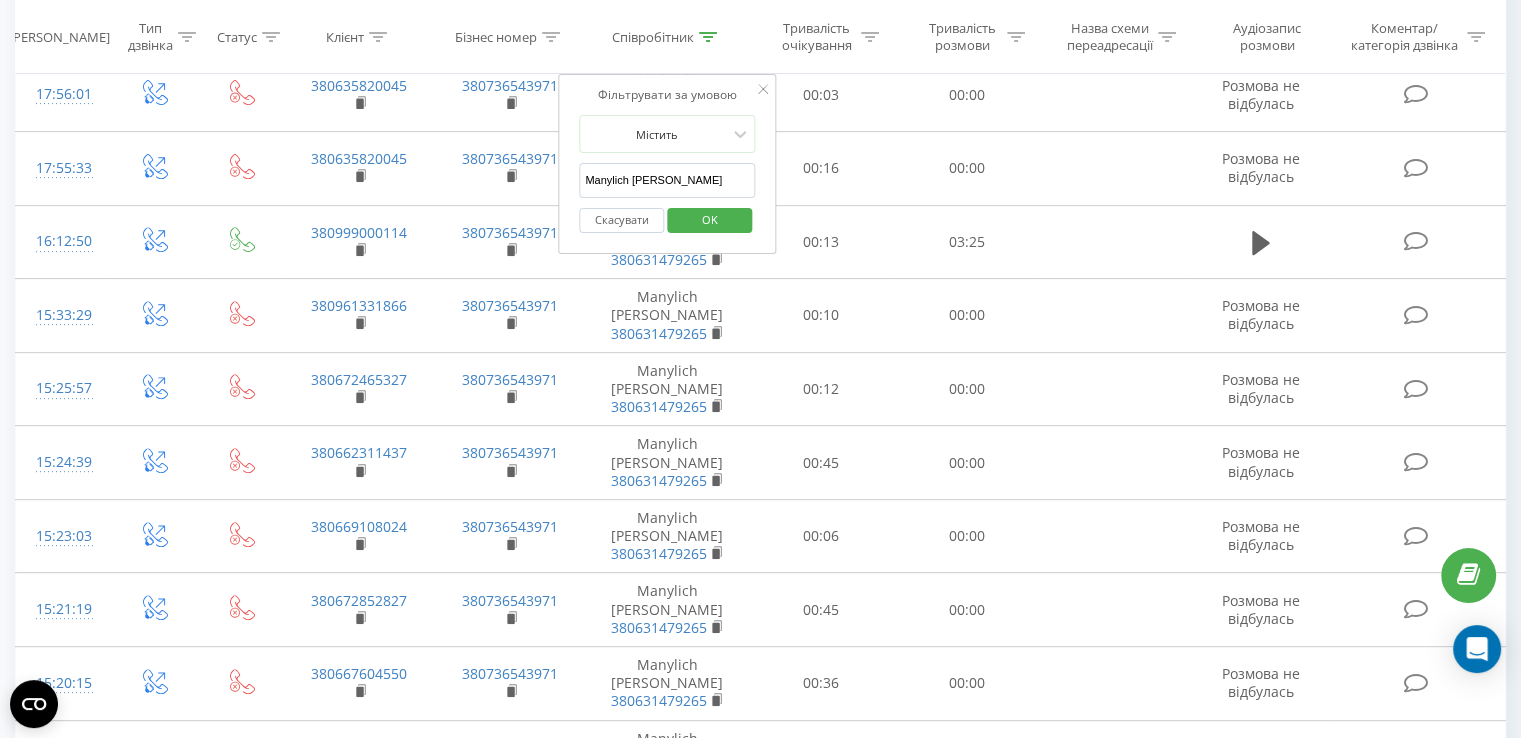 click on "Скасувати" at bounding box center [621, 220] 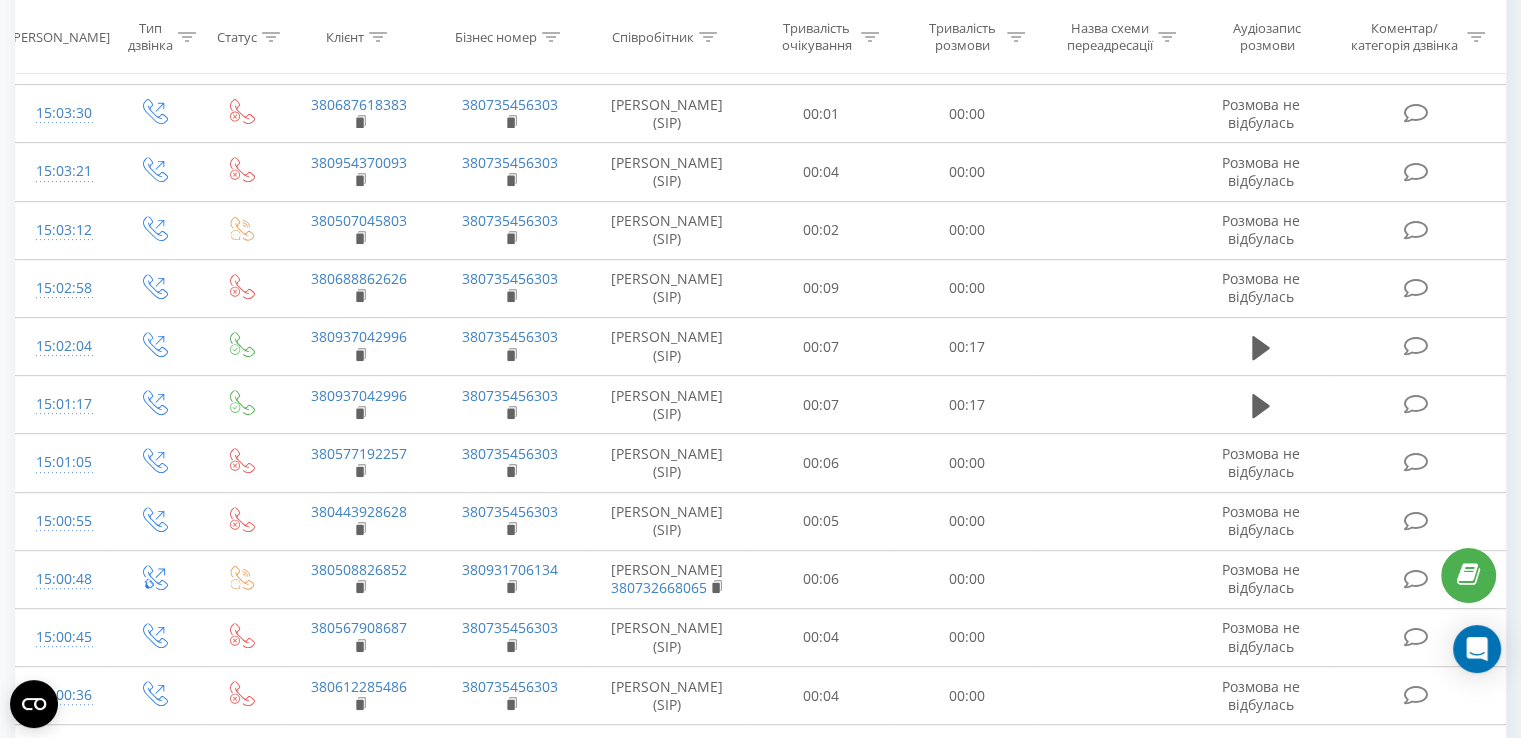 click on "Клієнт" at bounding box center (345, 37) 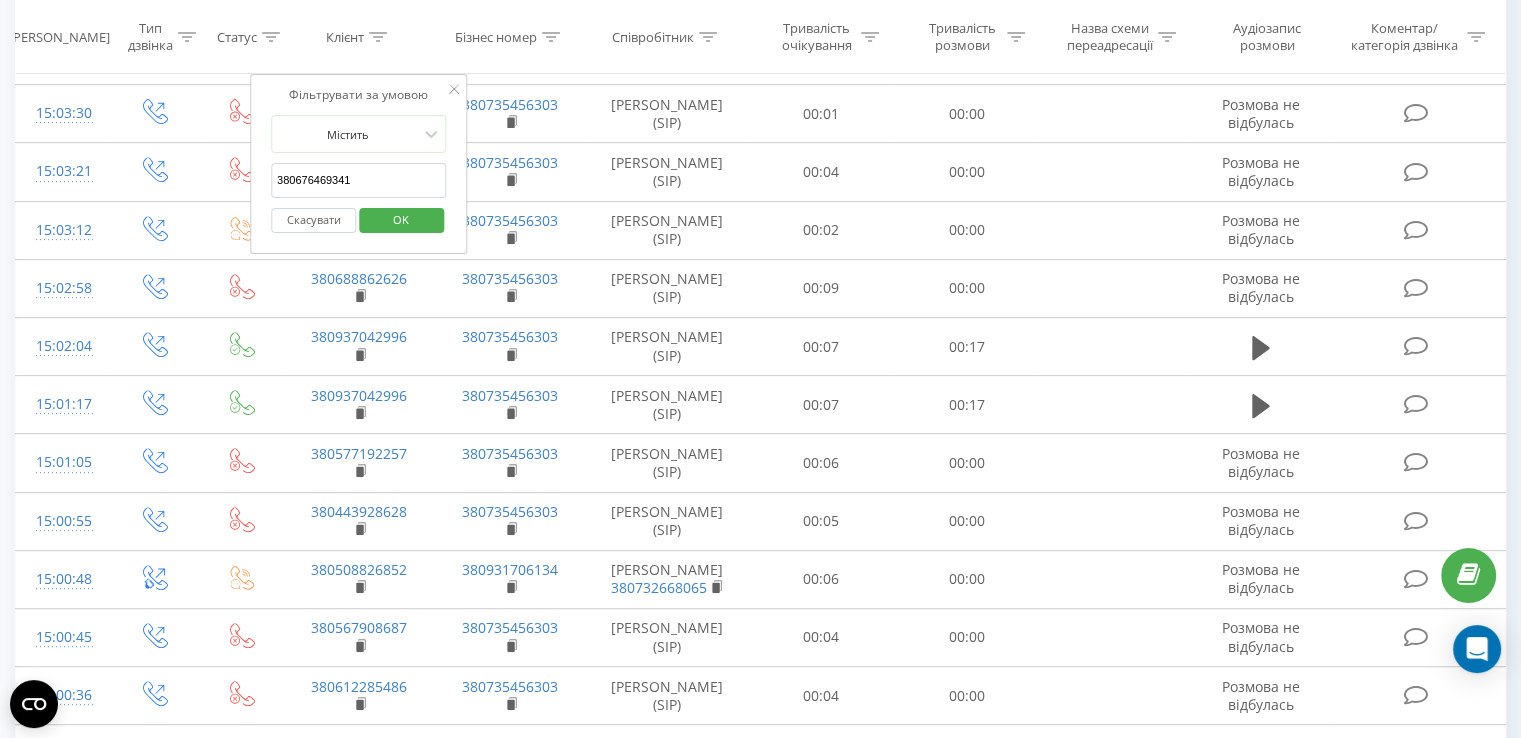 click on "380676469341" at bounding box center (359, 180) 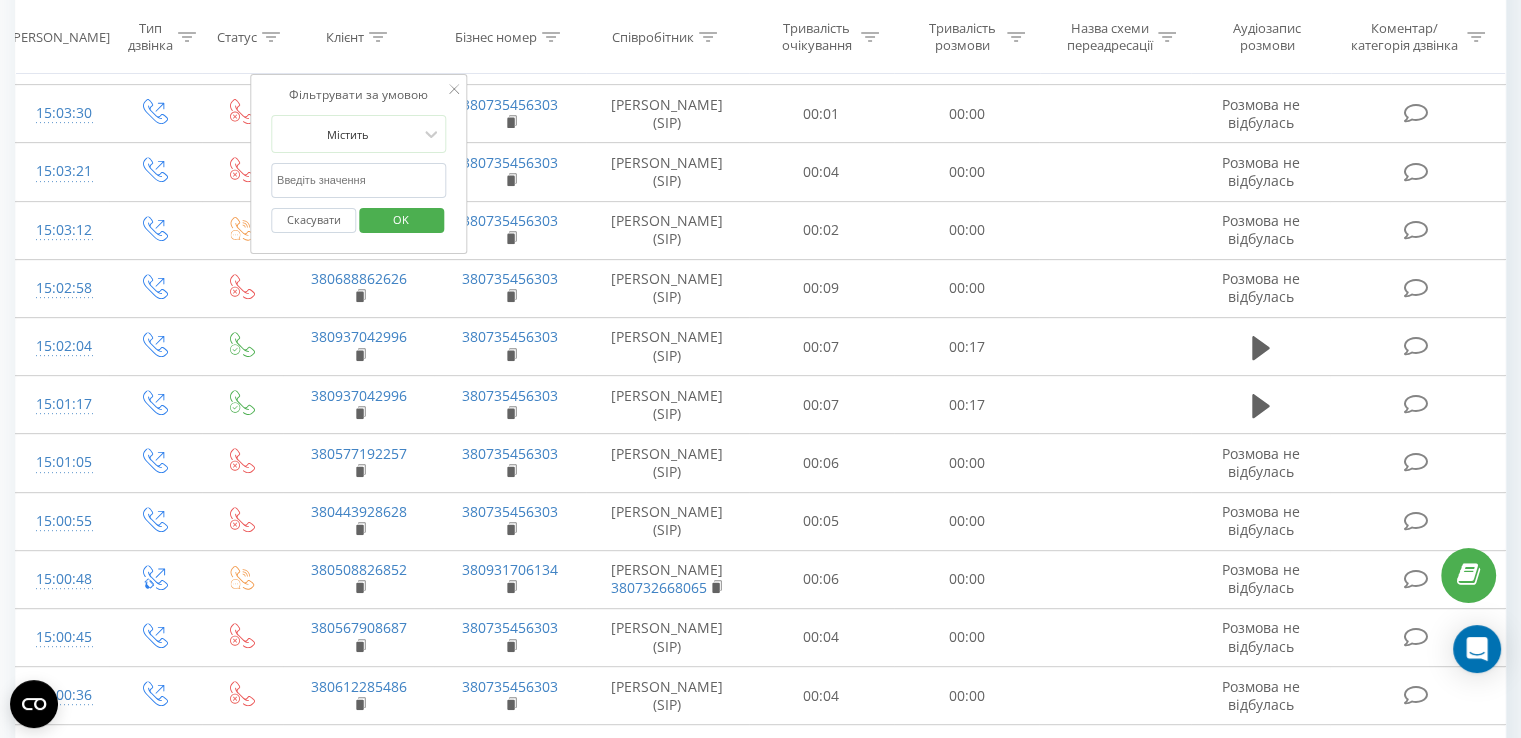 paste on "380931632597" 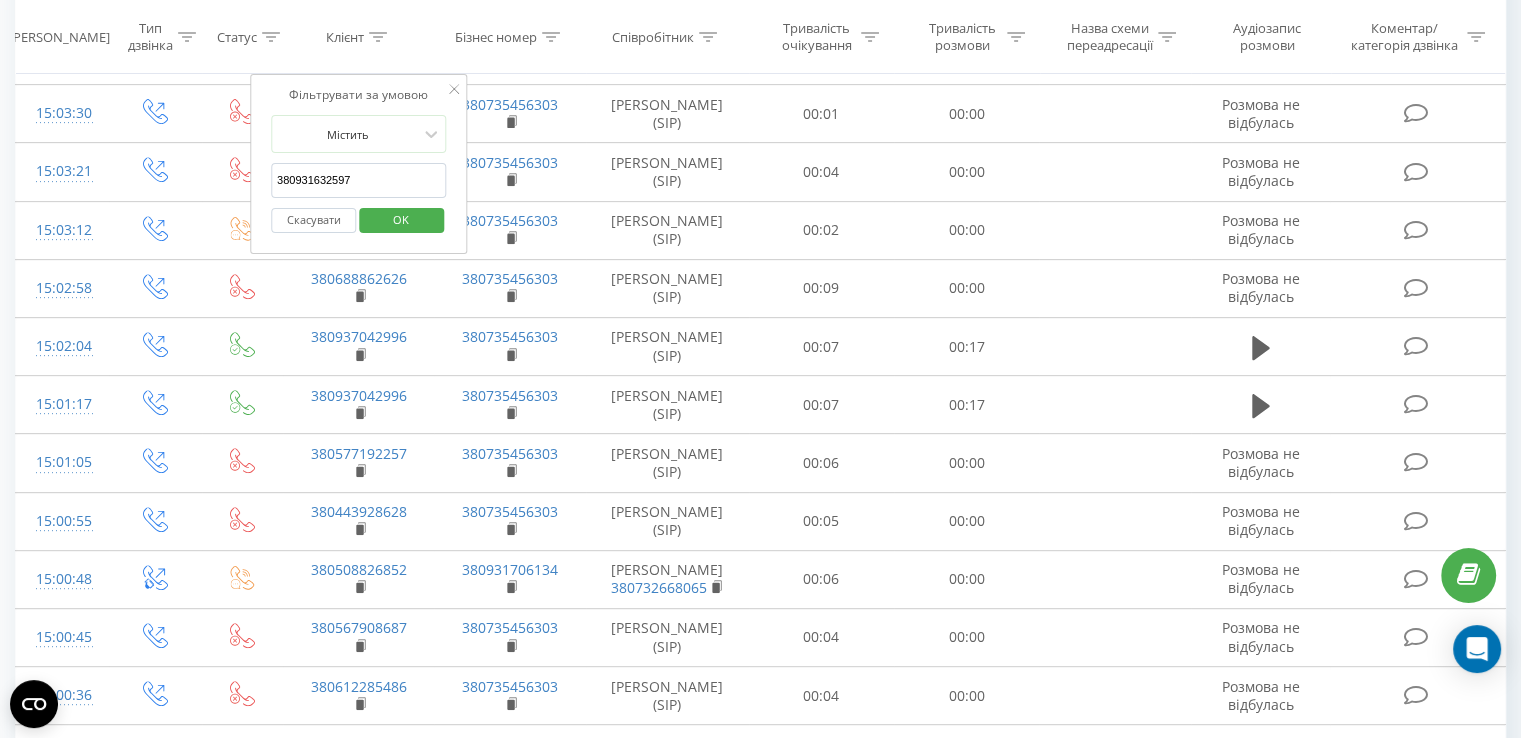 click on "OK" at bounding box center [401, 219] 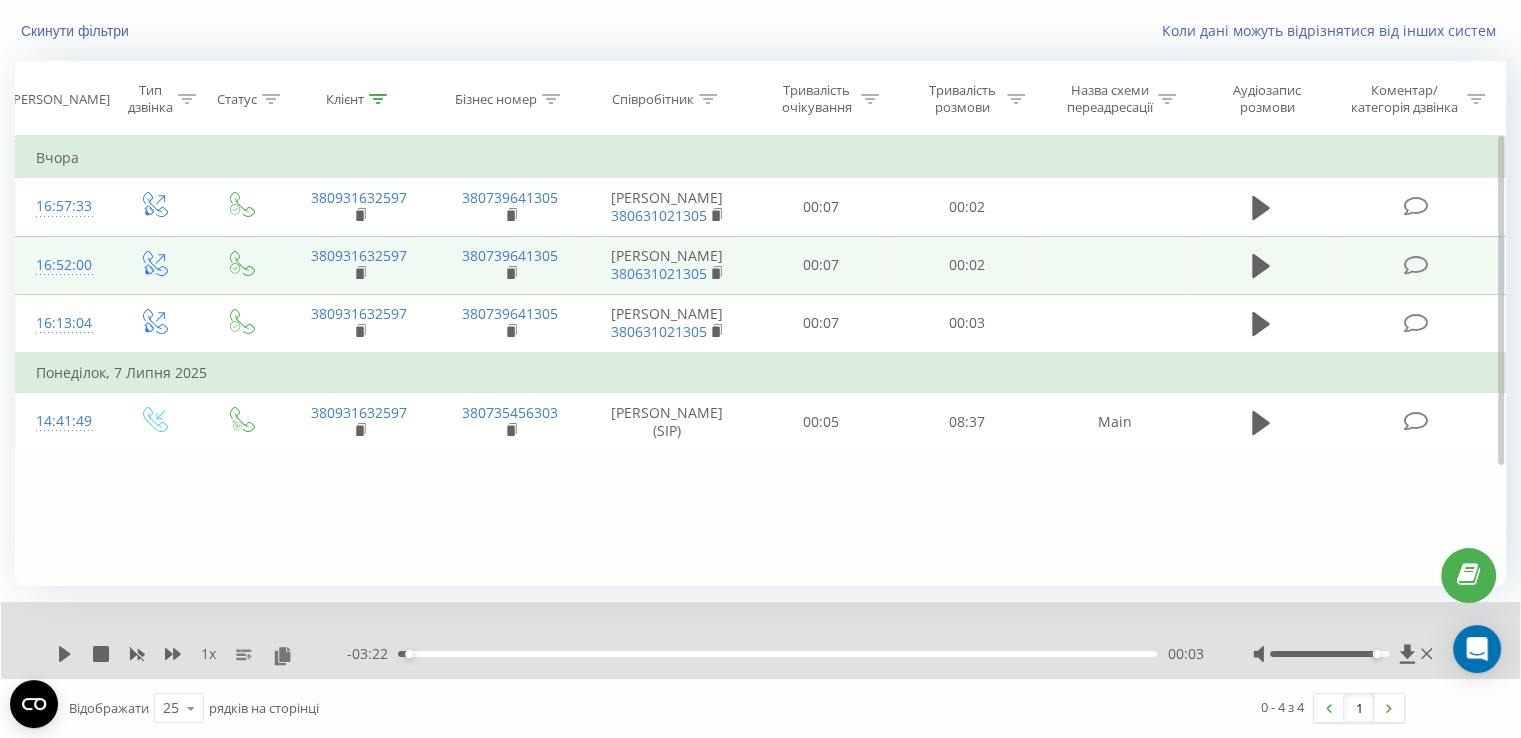 scroll, scrollTop: 120, scrollLeft: 0, axis: vertical 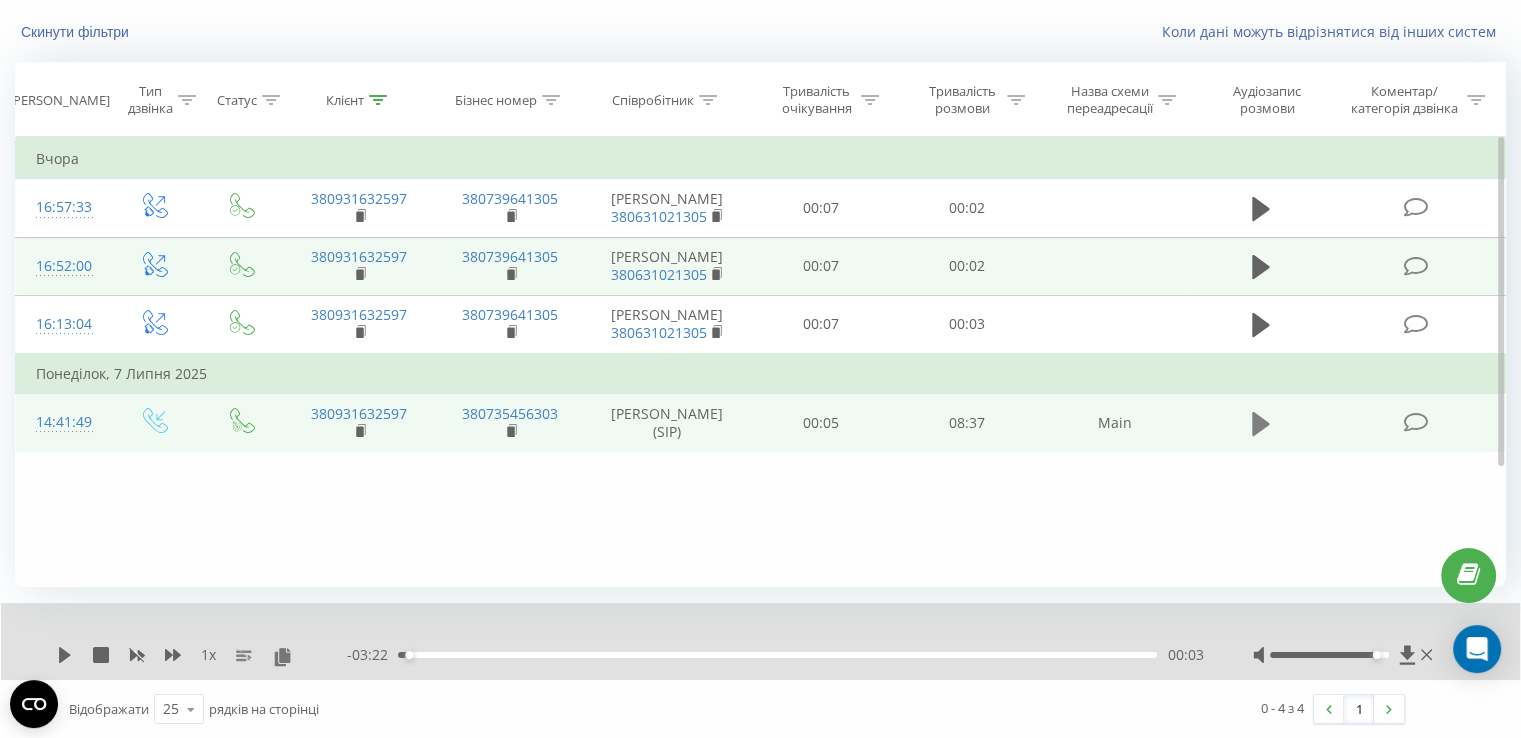 click 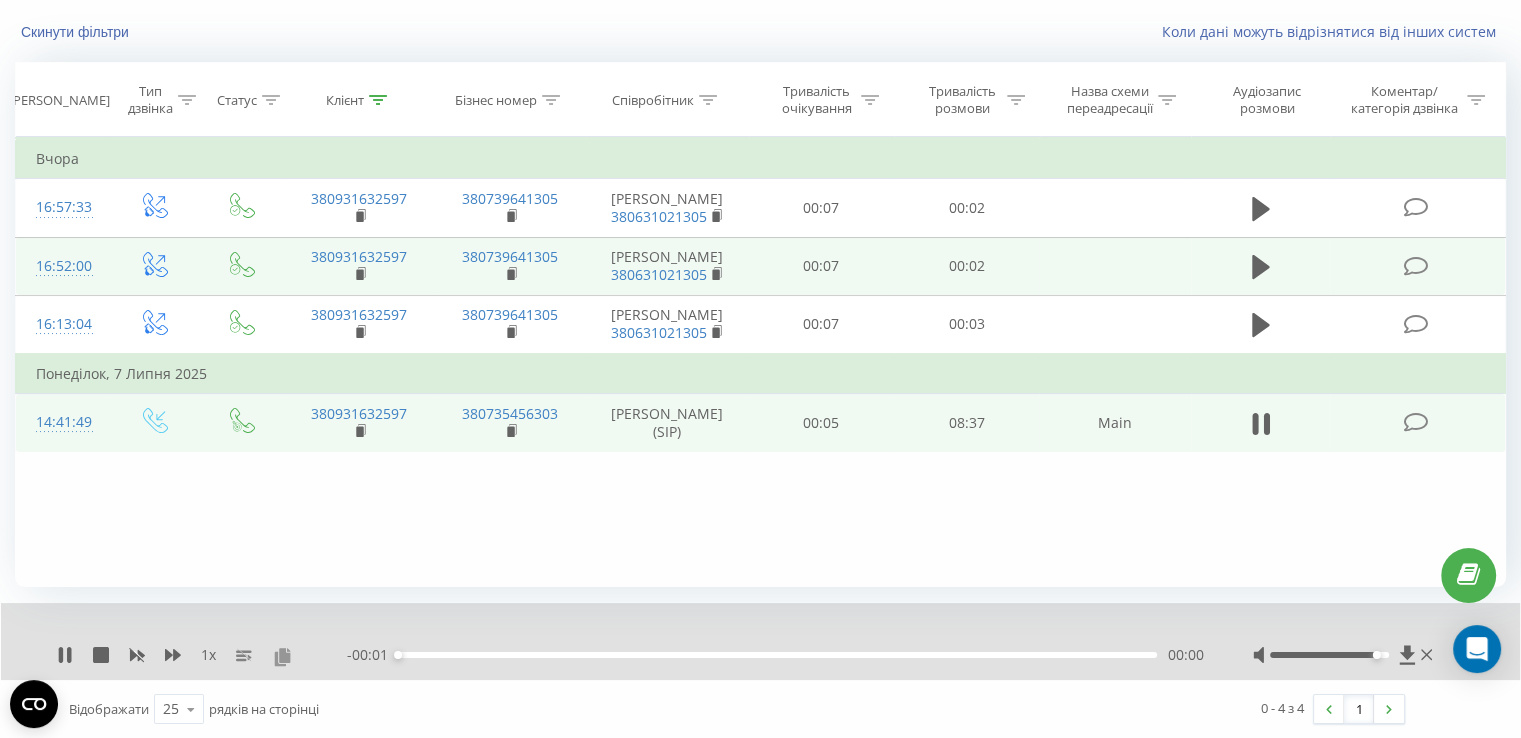 click at bounding box center (282, 656) 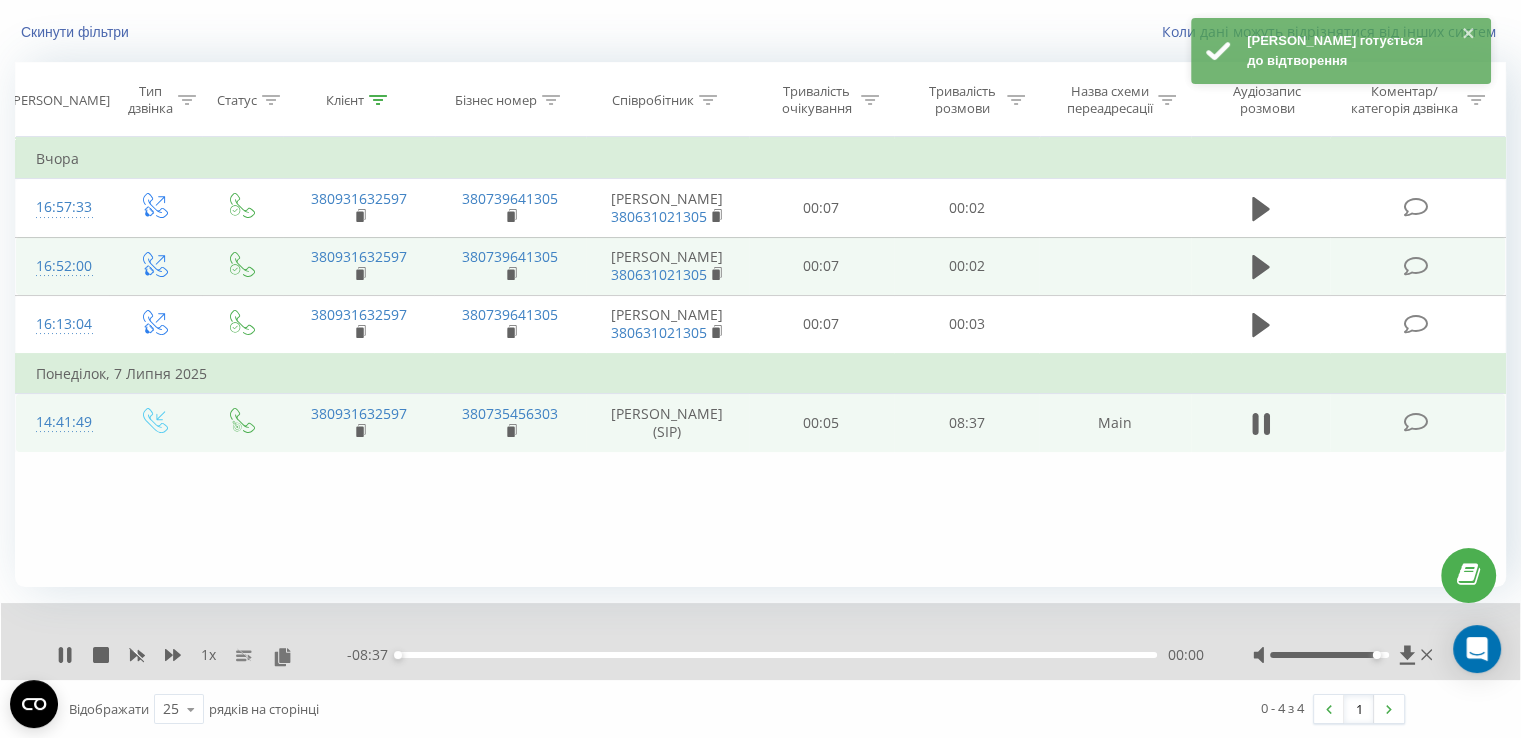 click on "1 x  - 08:37 00:00   00:00" at bounding box center [760, 641] 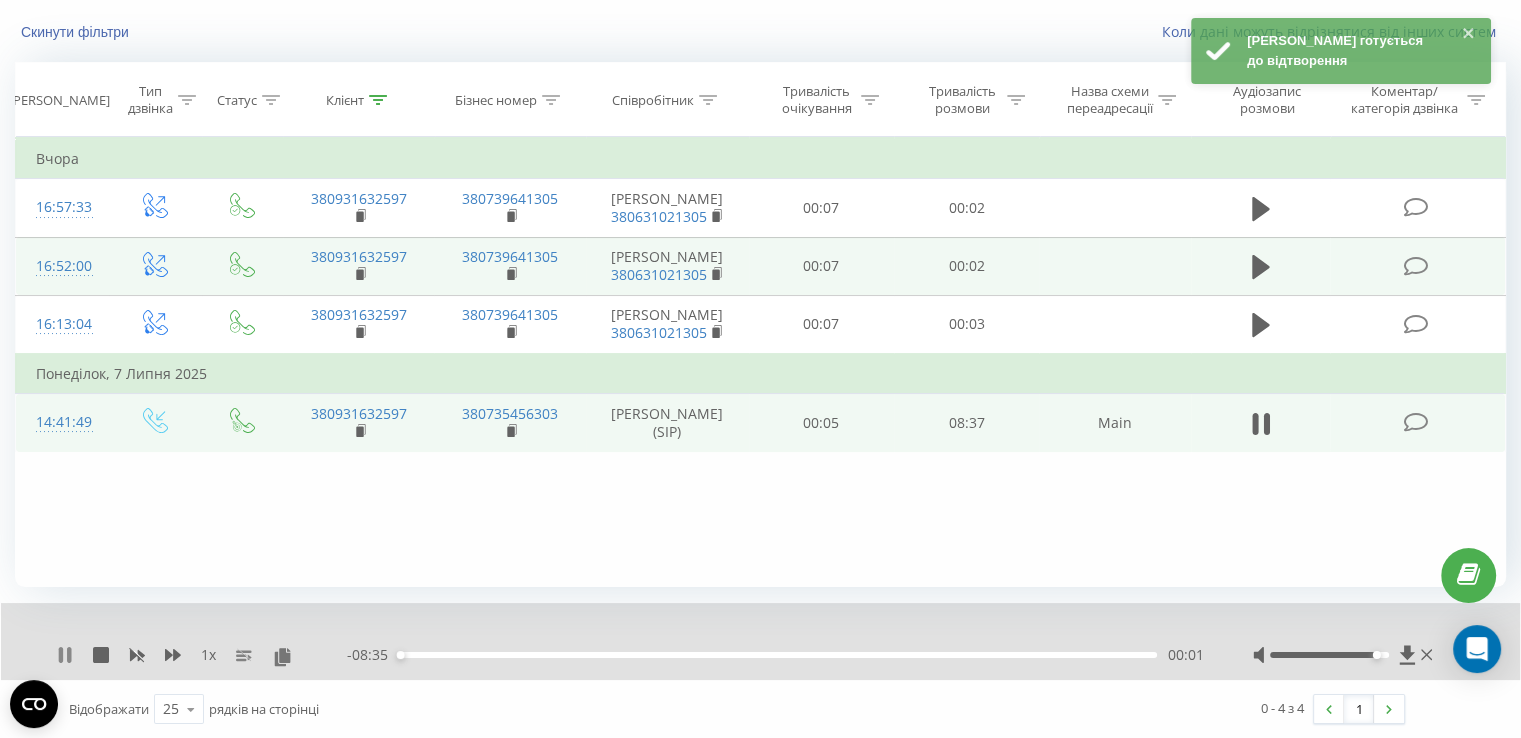 click 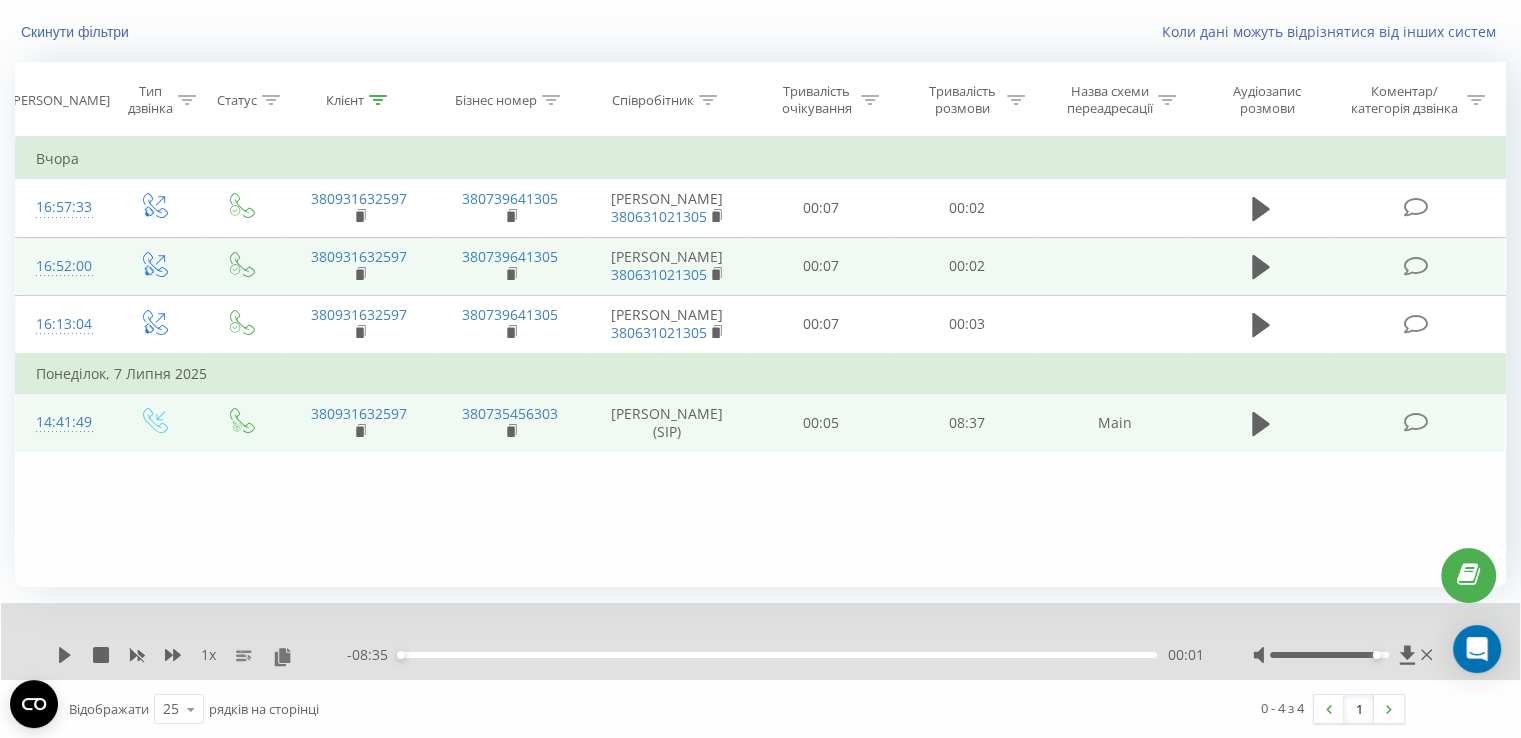 click on "Клієнт" at bounding box center [345, 100] 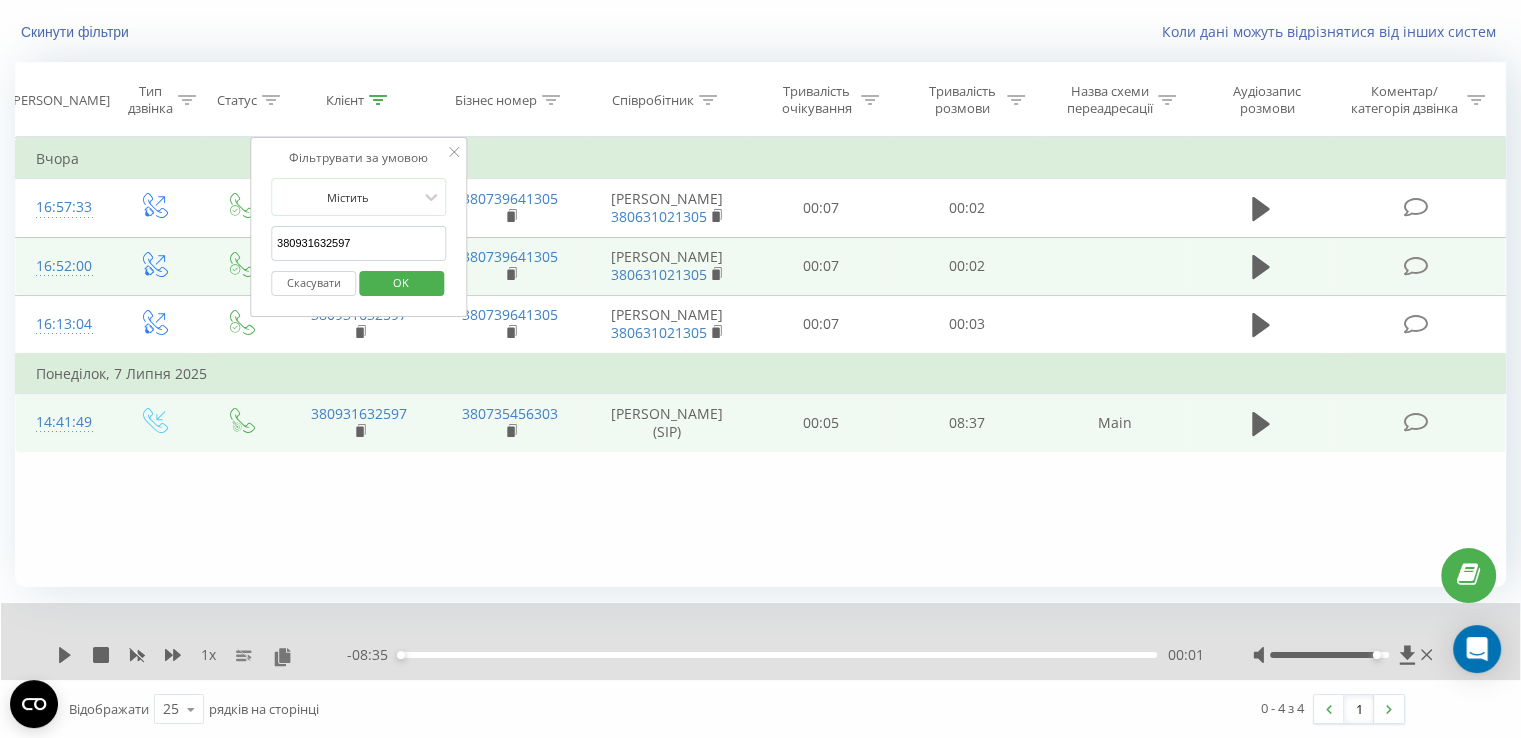 click on "380931632597" at bounding box center (359, 243) 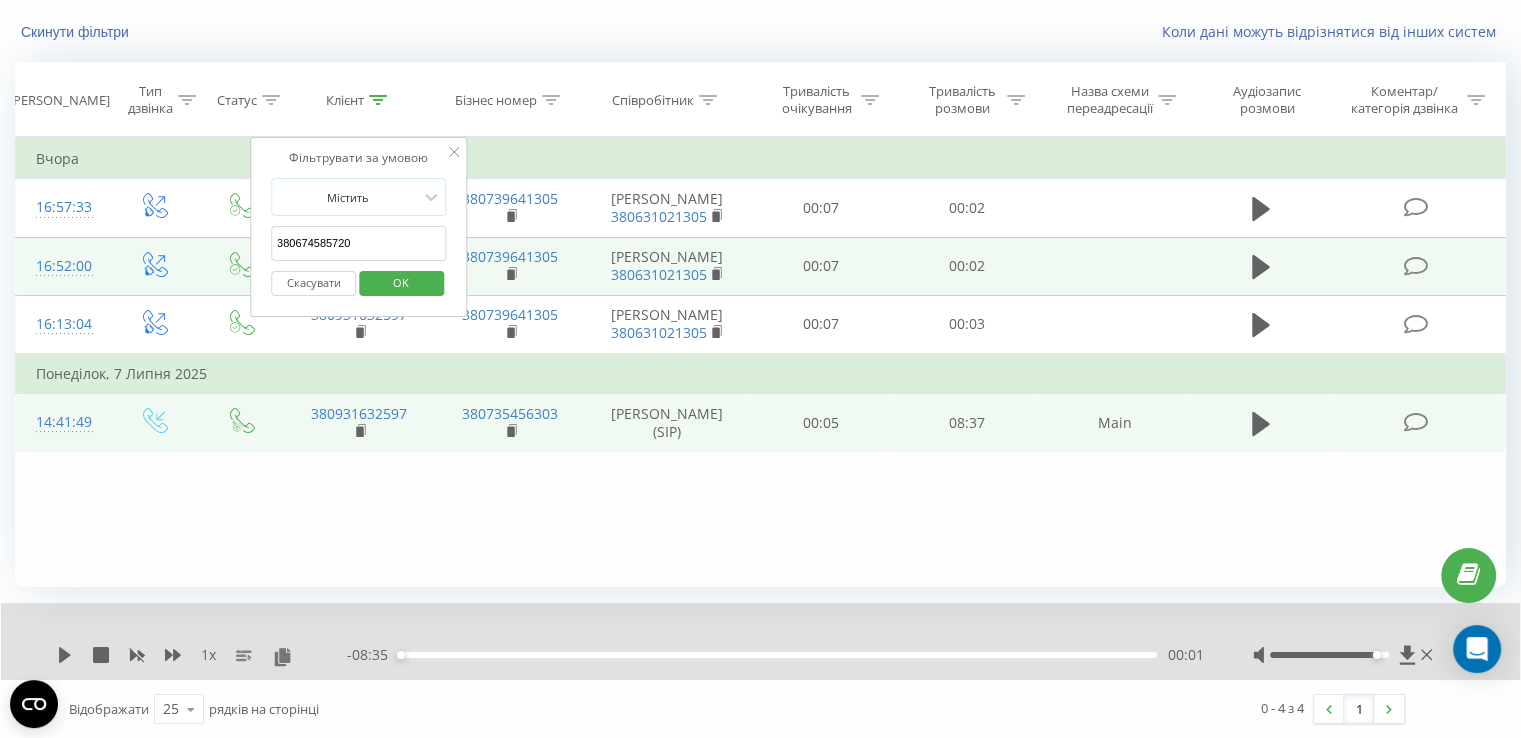 type on "380674585720" 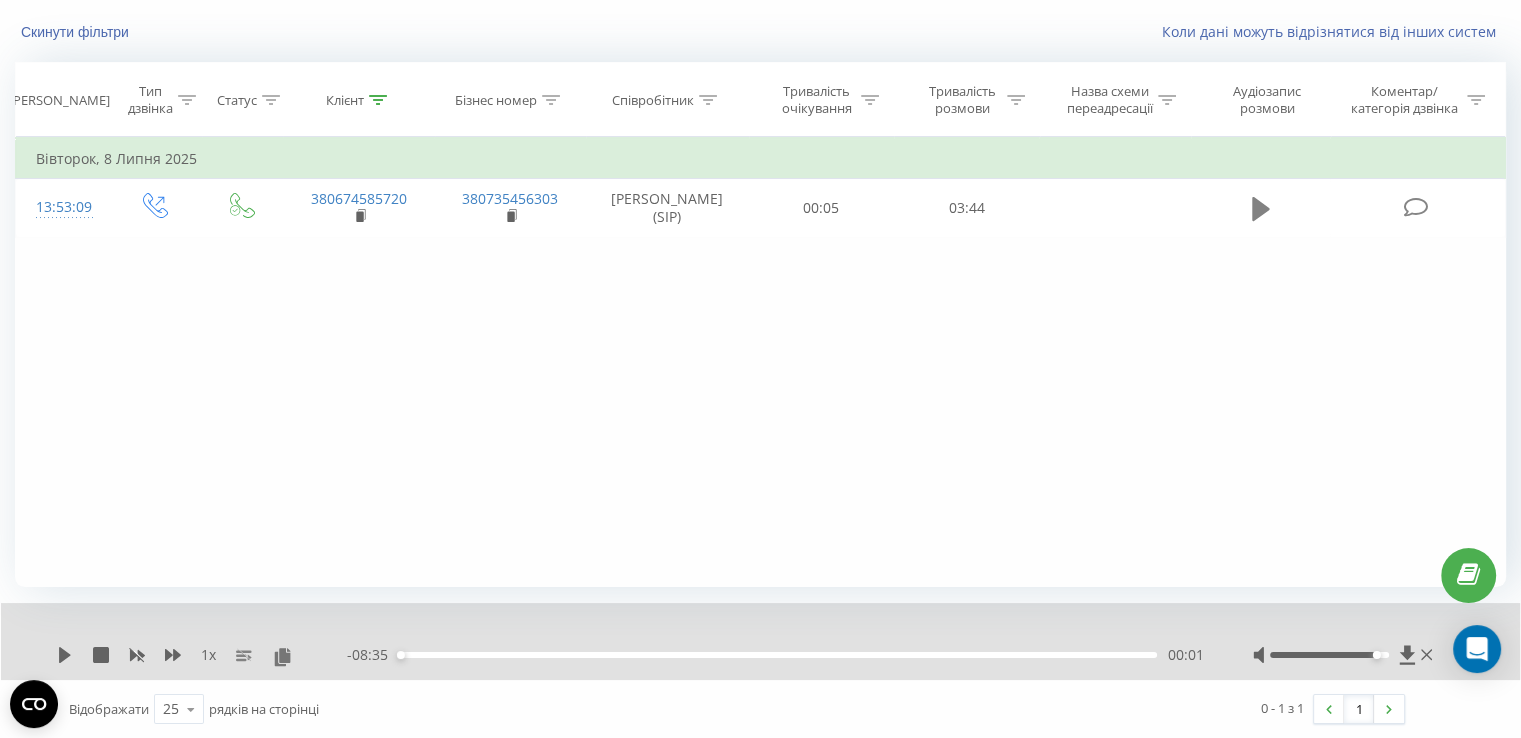 click 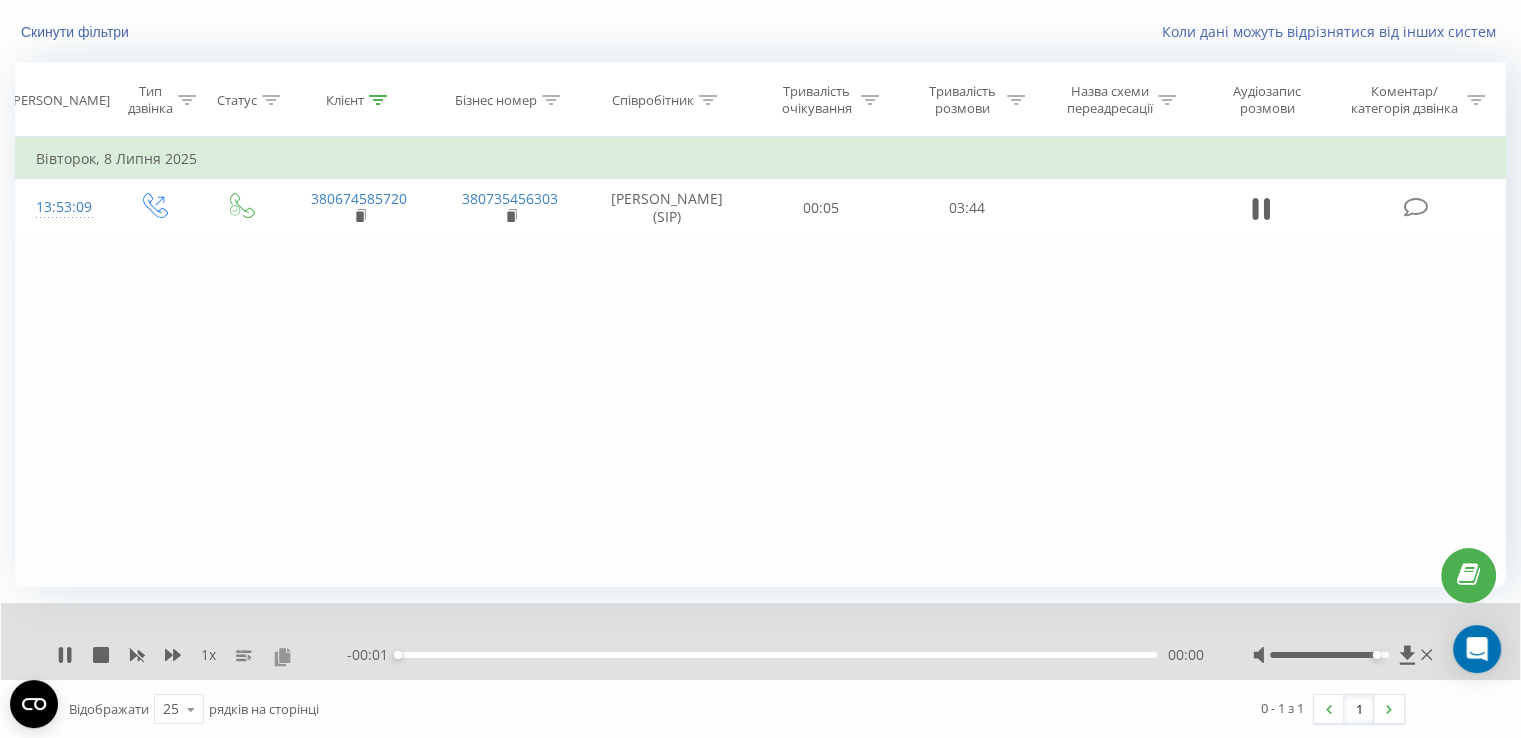 click at bounding box center [282, 656] 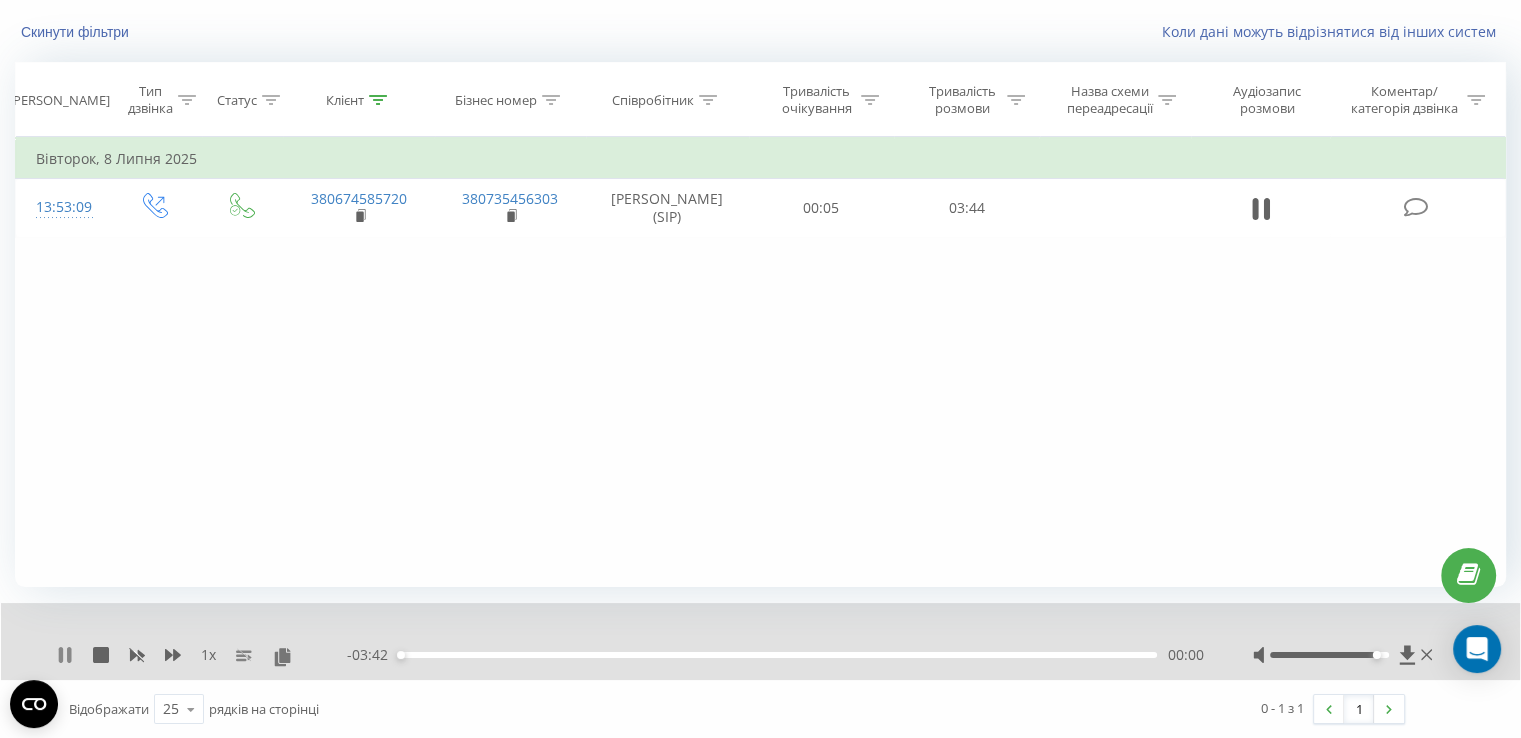 click 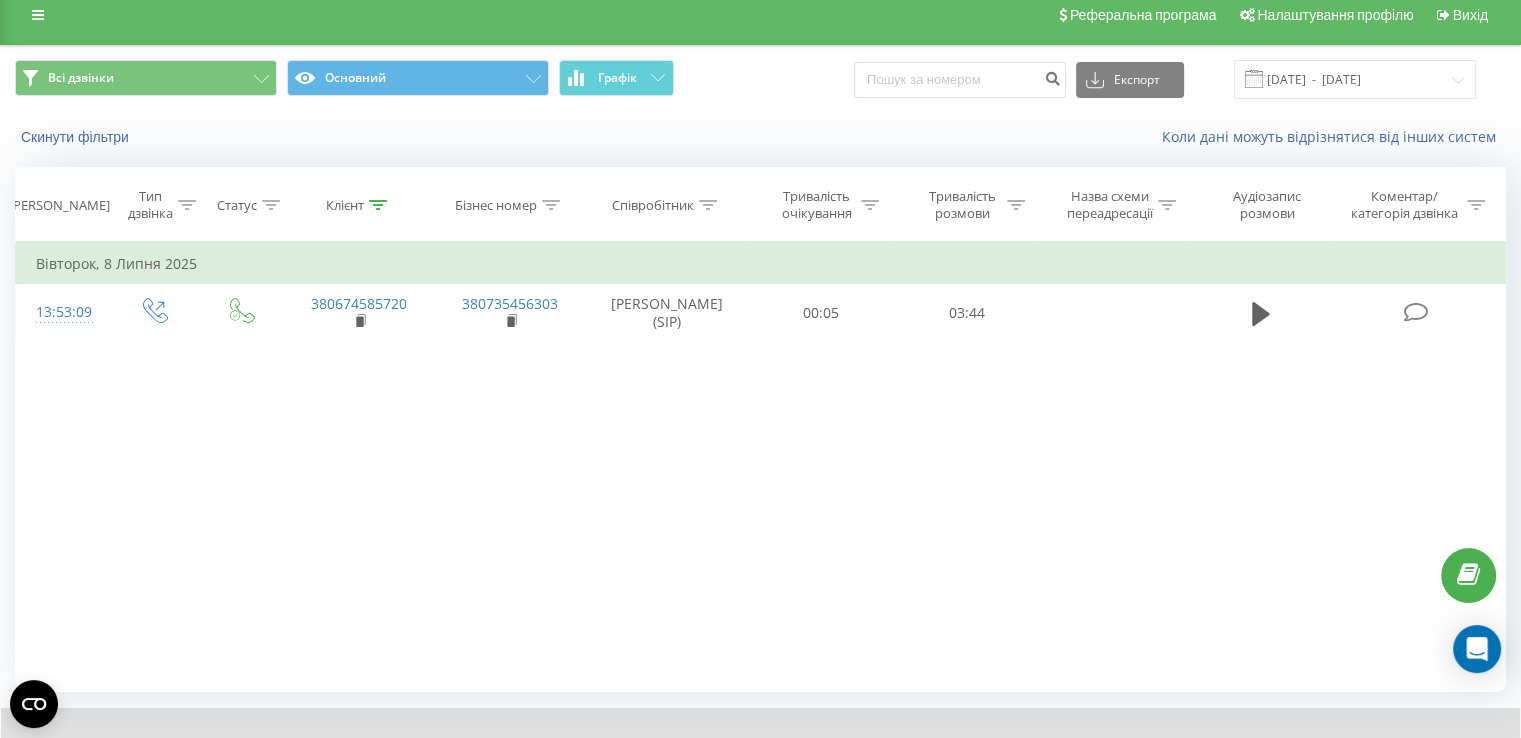 scroll, scrollTop: 14, scrollLeft: 0, axis: vertical 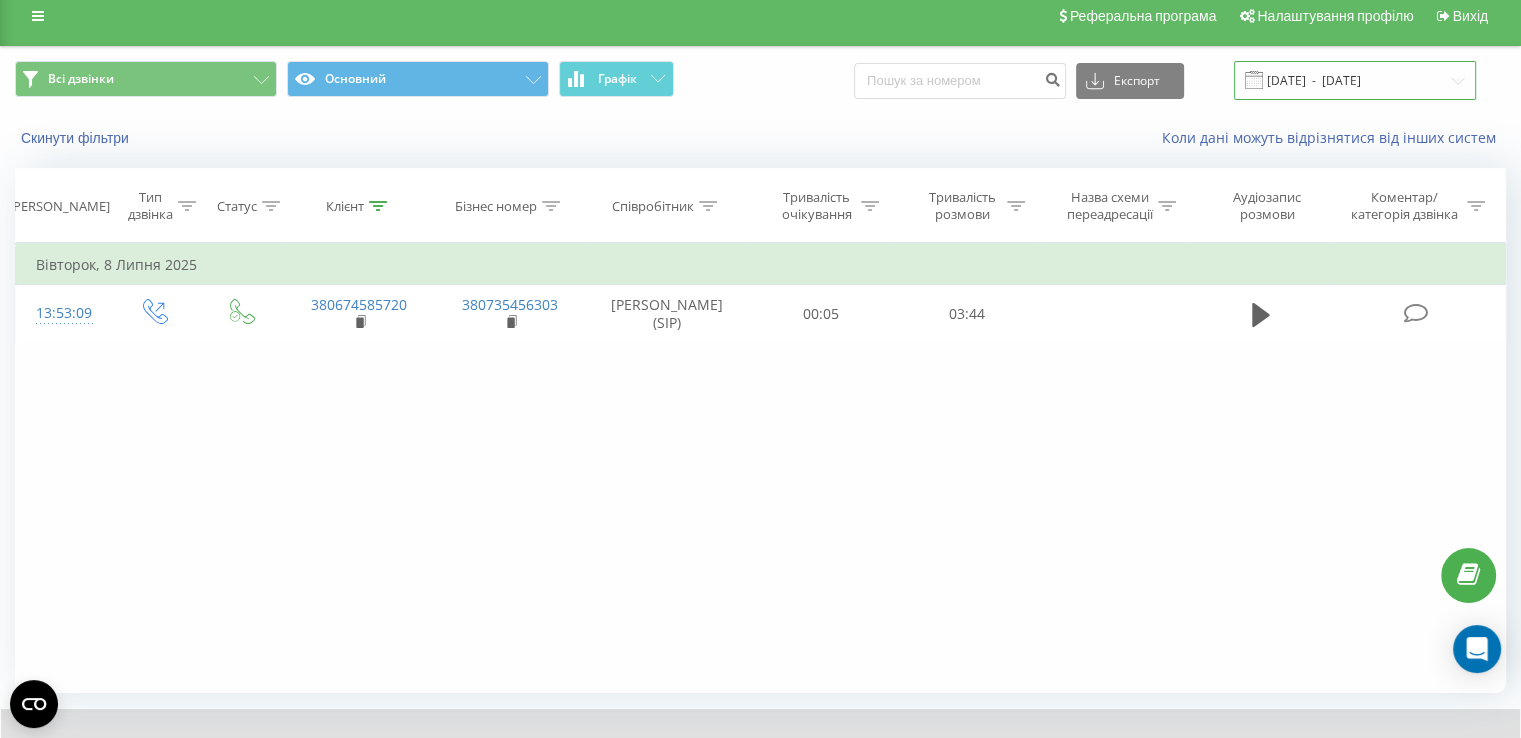 click on "[DATE]  -  [DATE]" at bounding box center (1355, 80) 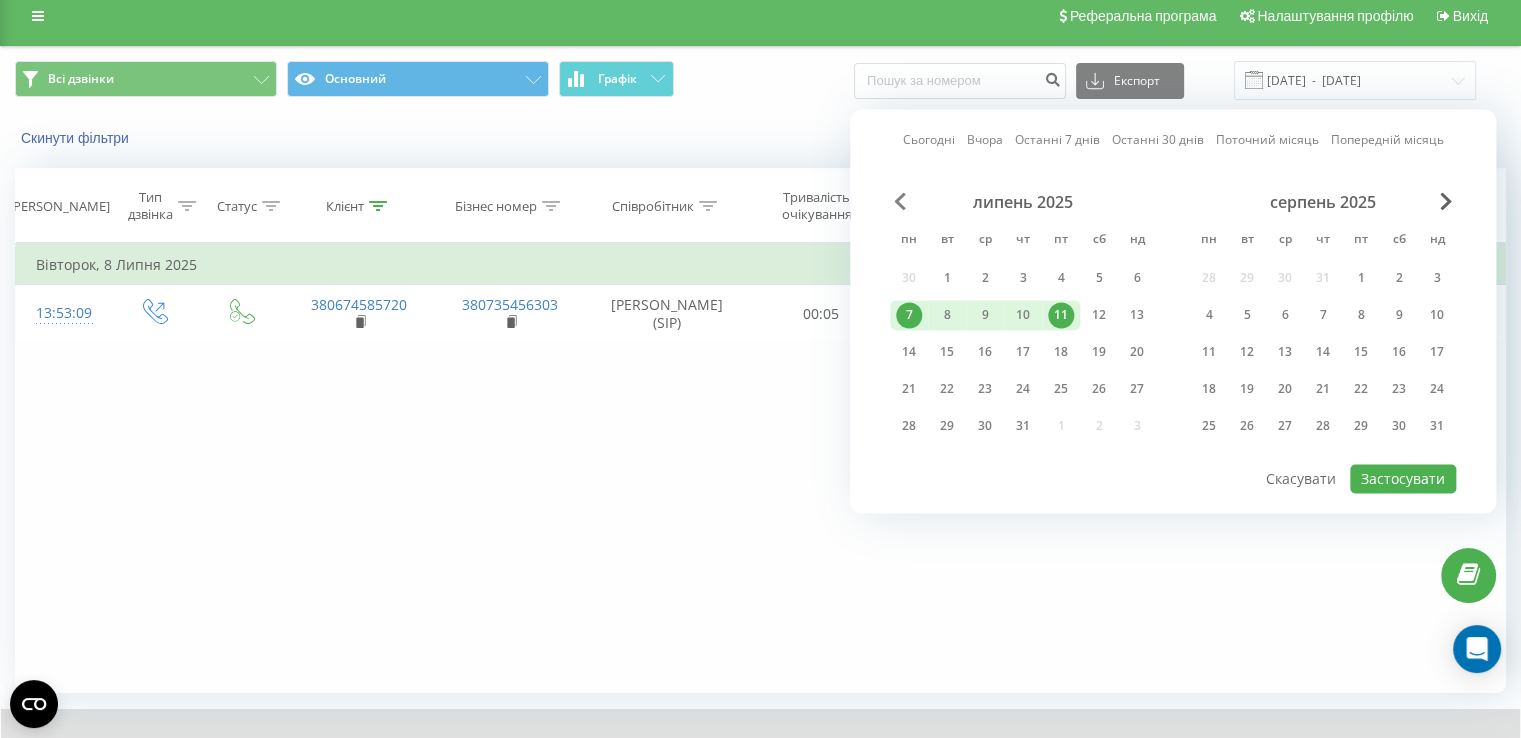 click at bounding box center [900, 201] 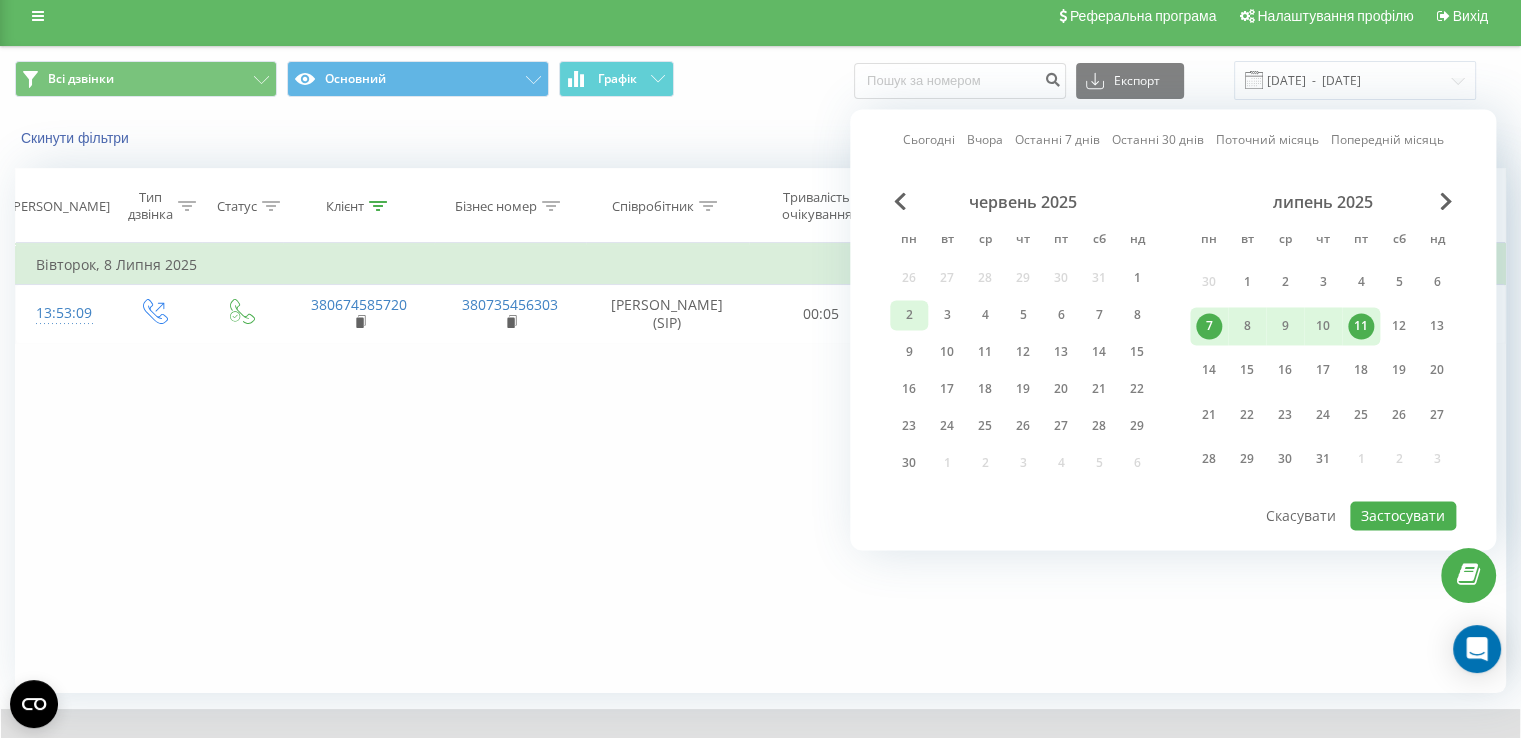 click on "2" at bounding box center (909, 315) 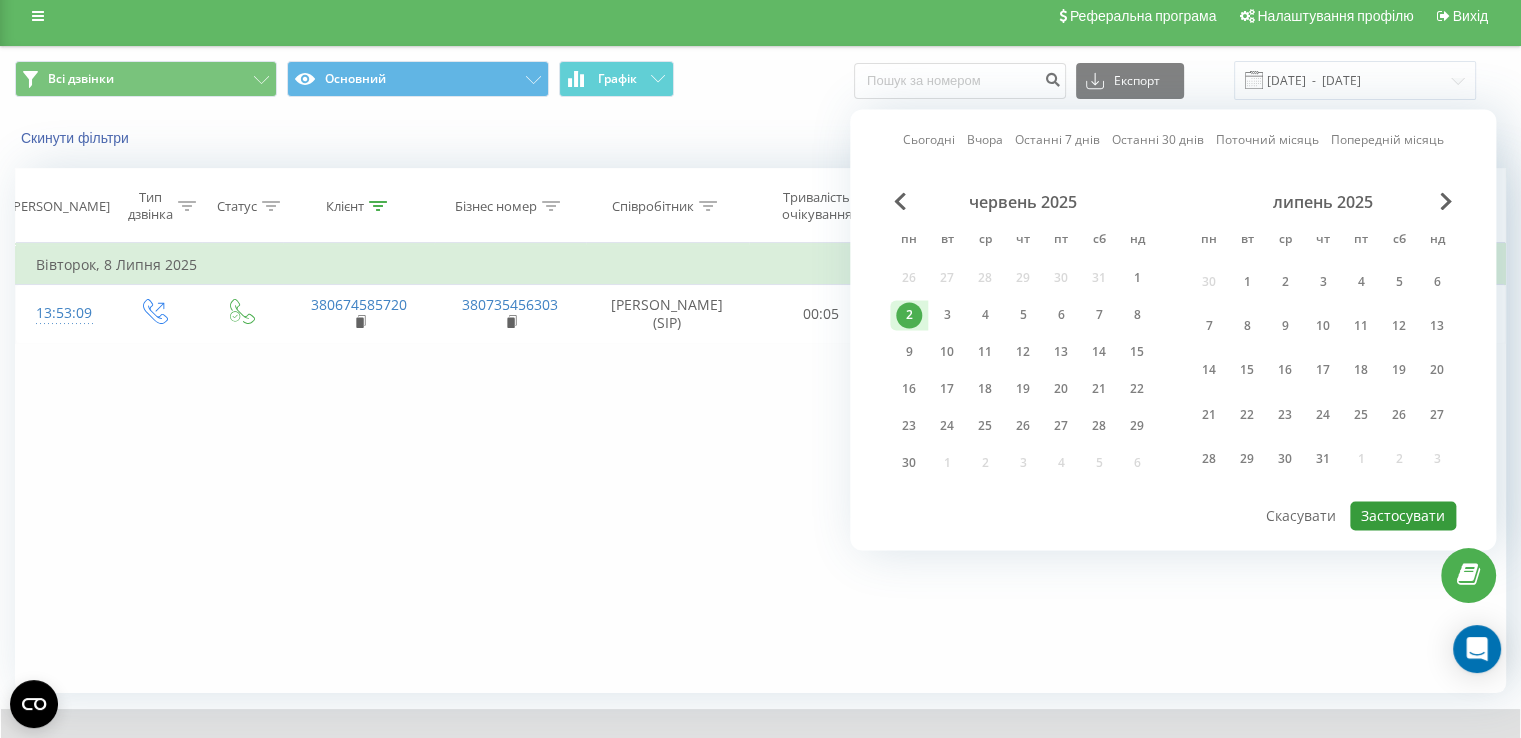 click on "Застосувати" at bounding box center (1403, 515) 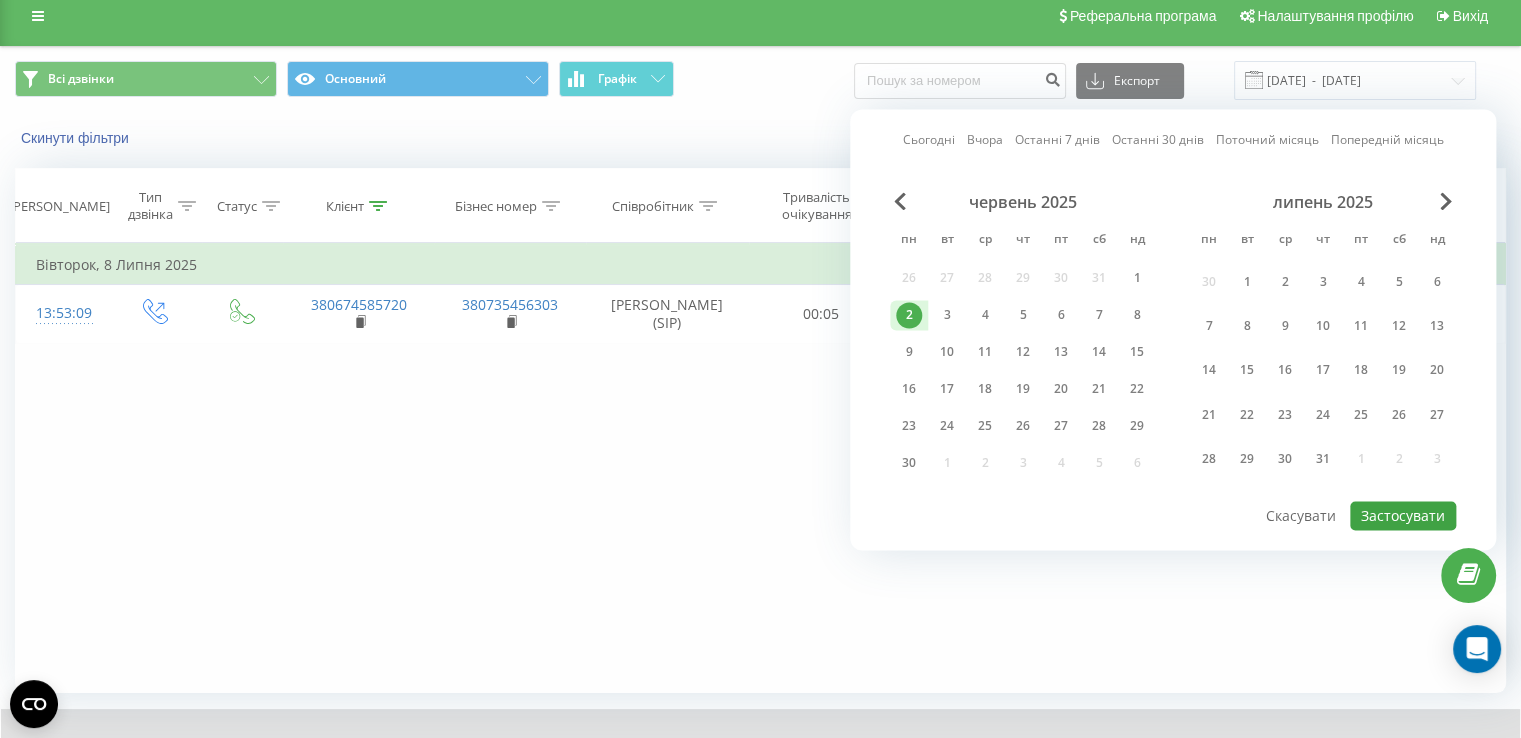 scroll, scrollTop: 0, scrollLeft: 0, axis: both 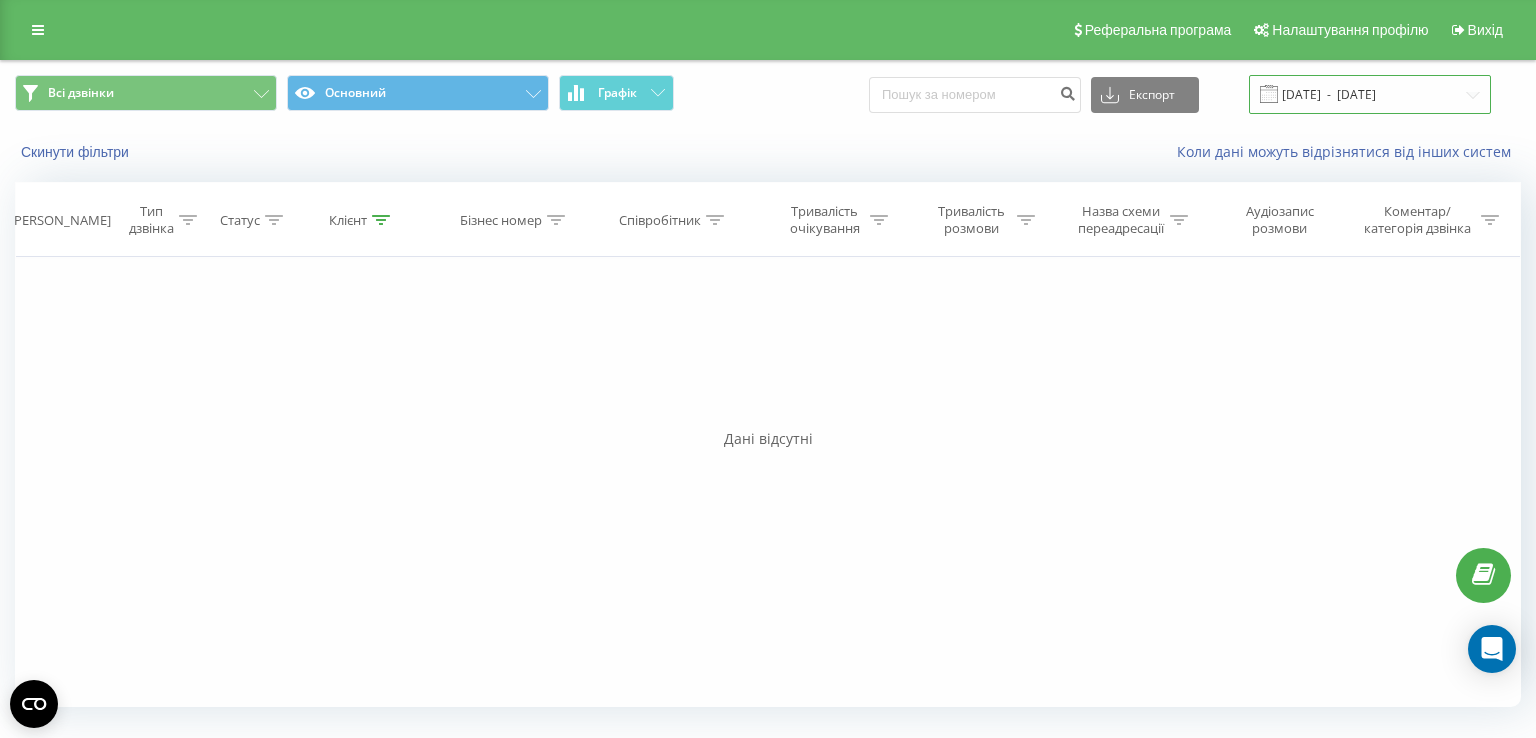 click on "[DATE]  -  [DATE]" at bounding box center [1370, 94] 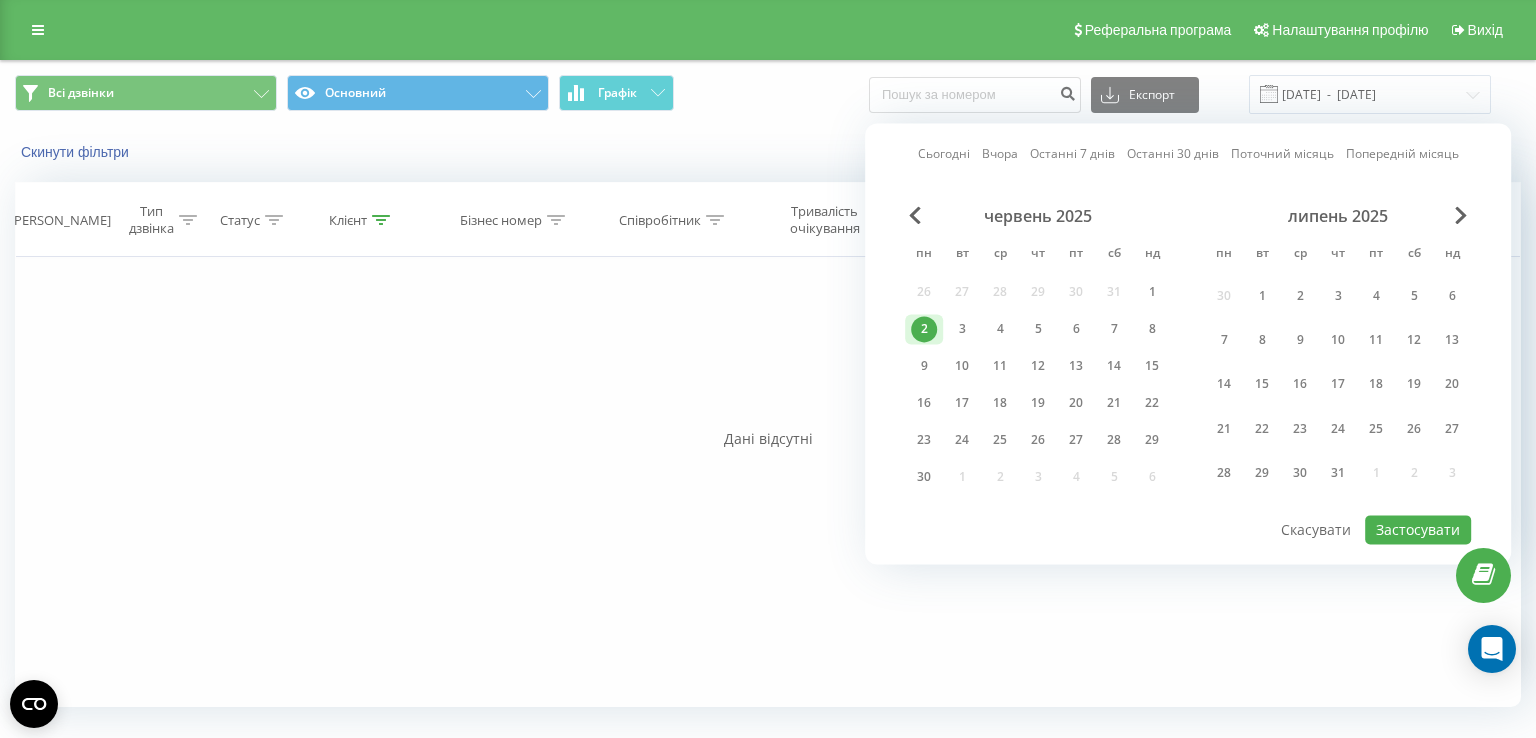 click on "2" at bounding box center (924, 329) 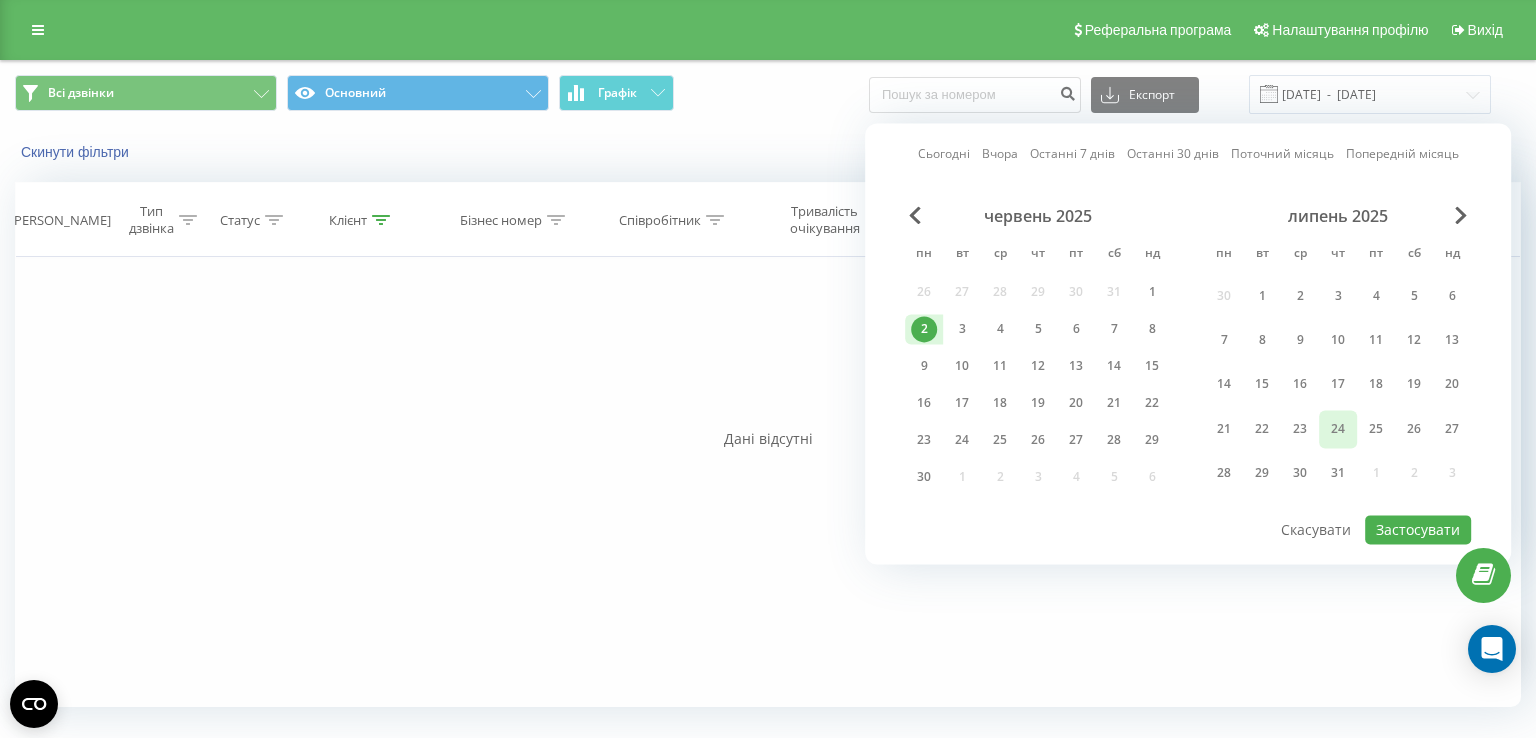 click on "24" at bounding box center (1338, 429) 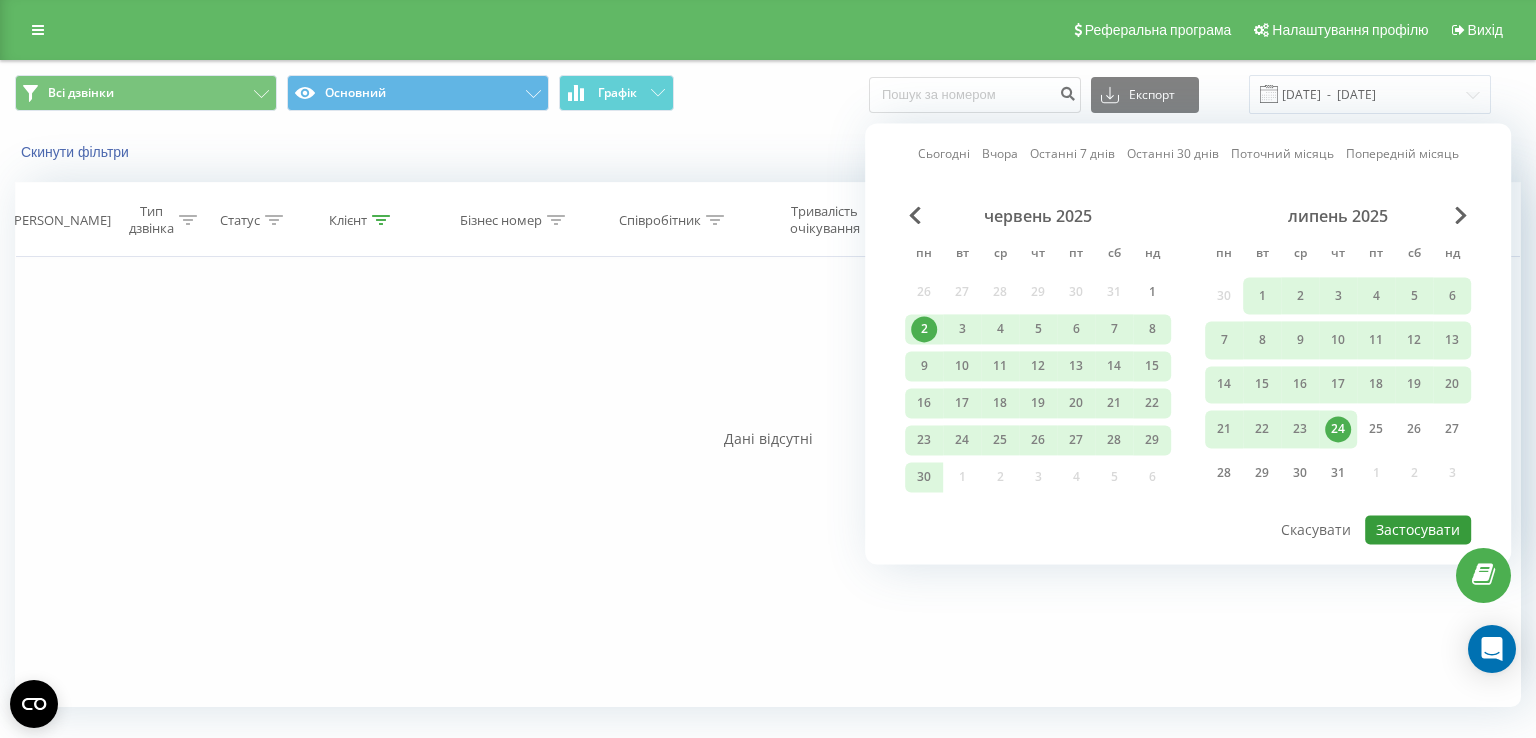 click on "Застосувати" at bounding box center (1418, 529) 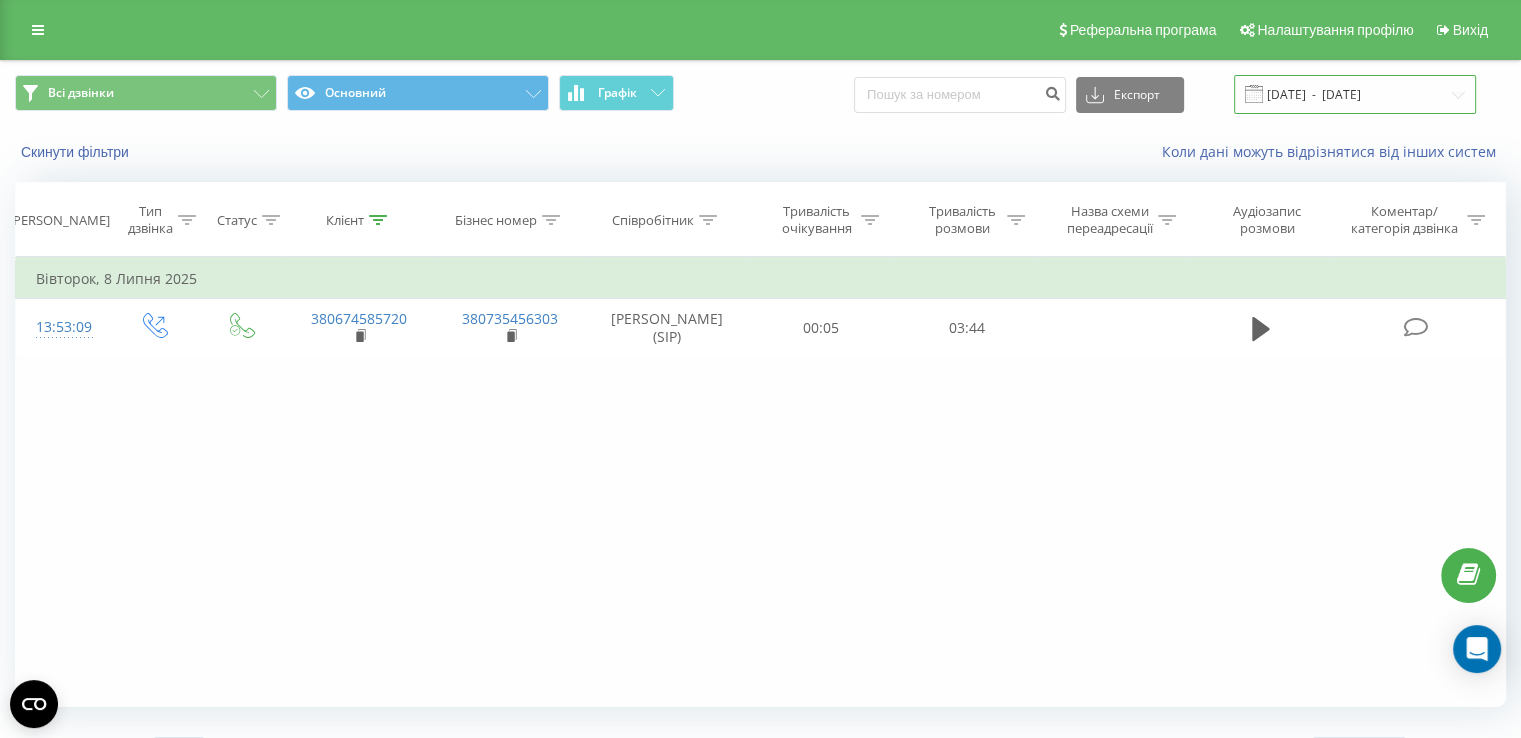 click on "[DATE]  -  [DATE]" at bounding box center (1355, 94) 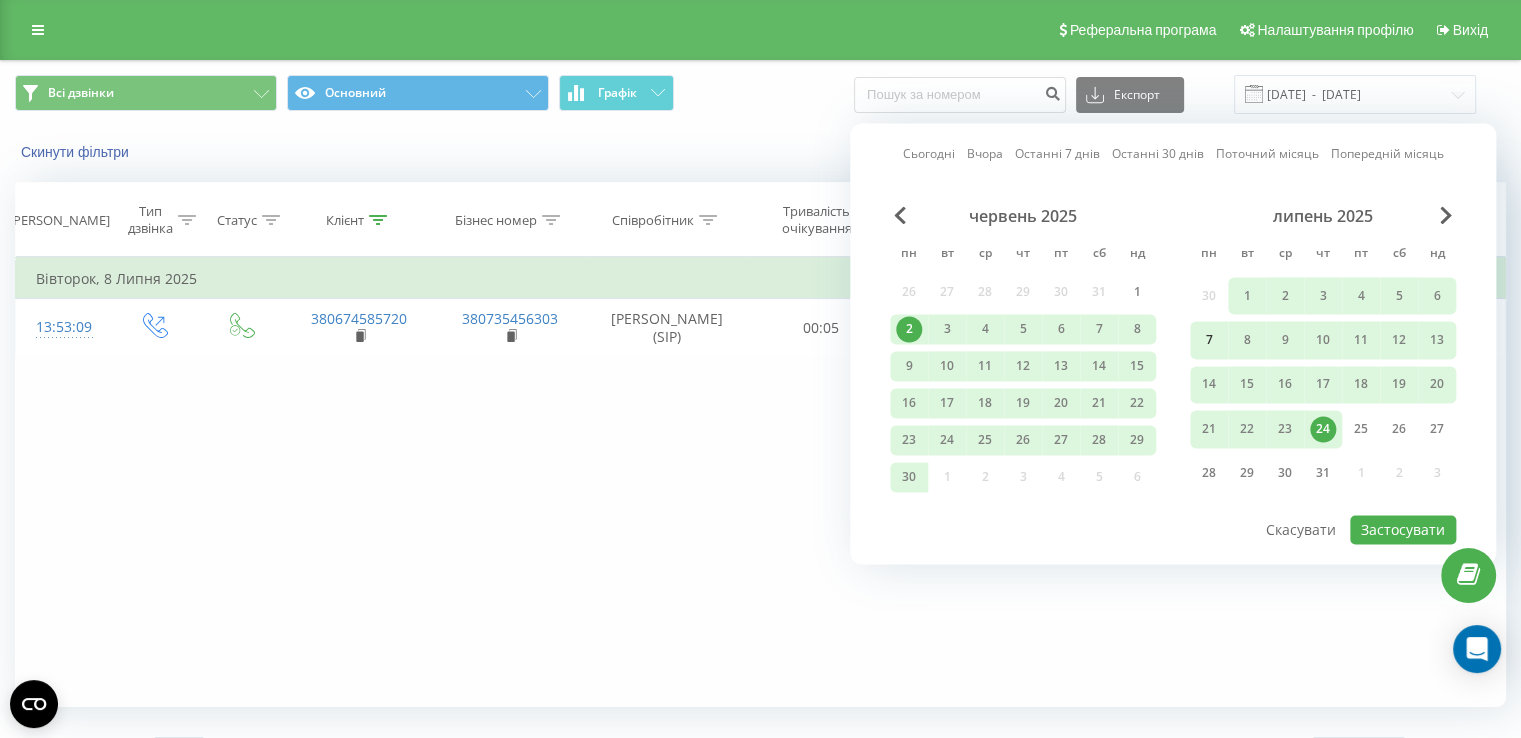 click on "7" at bounding box center (1209, 340) 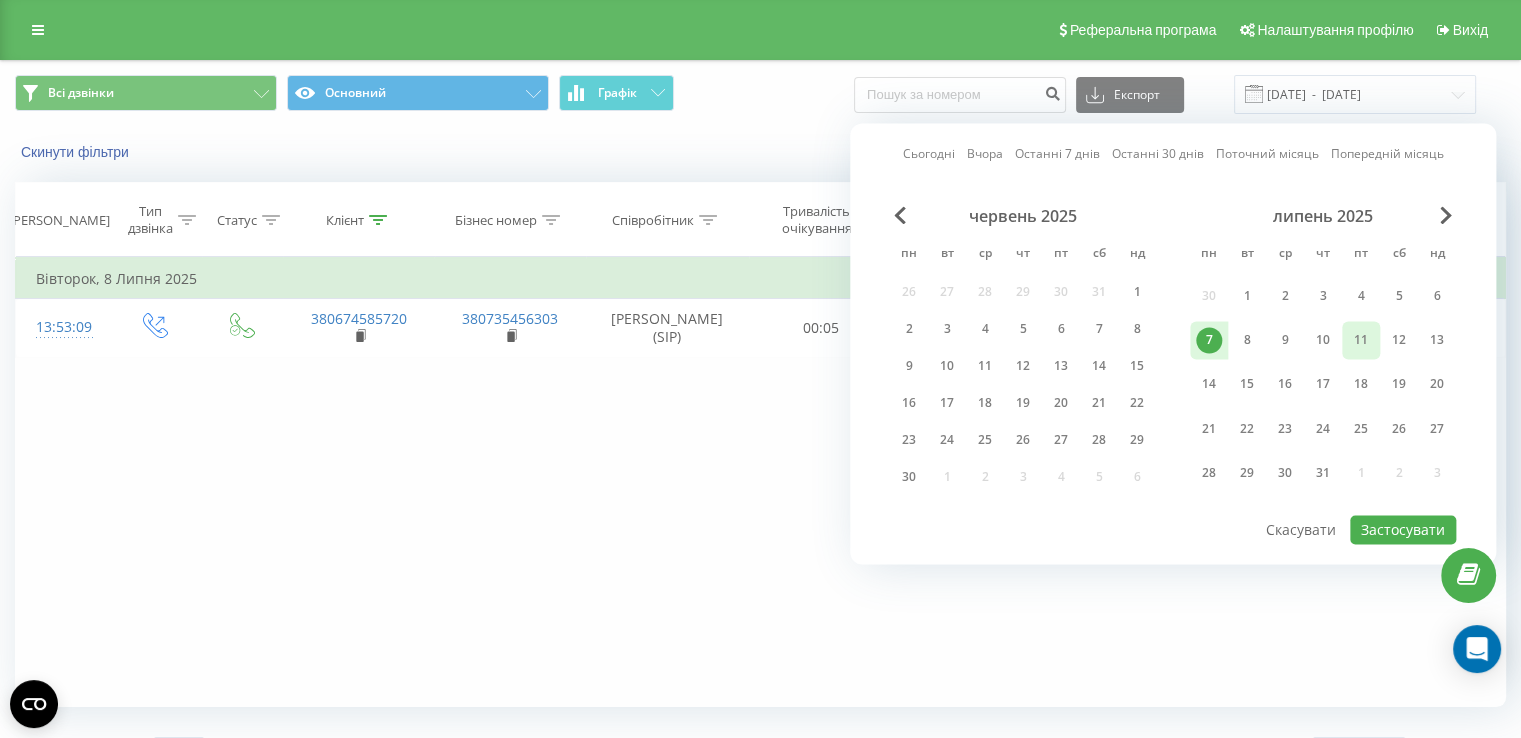 click on "11" at bounding box center (1361, 340) 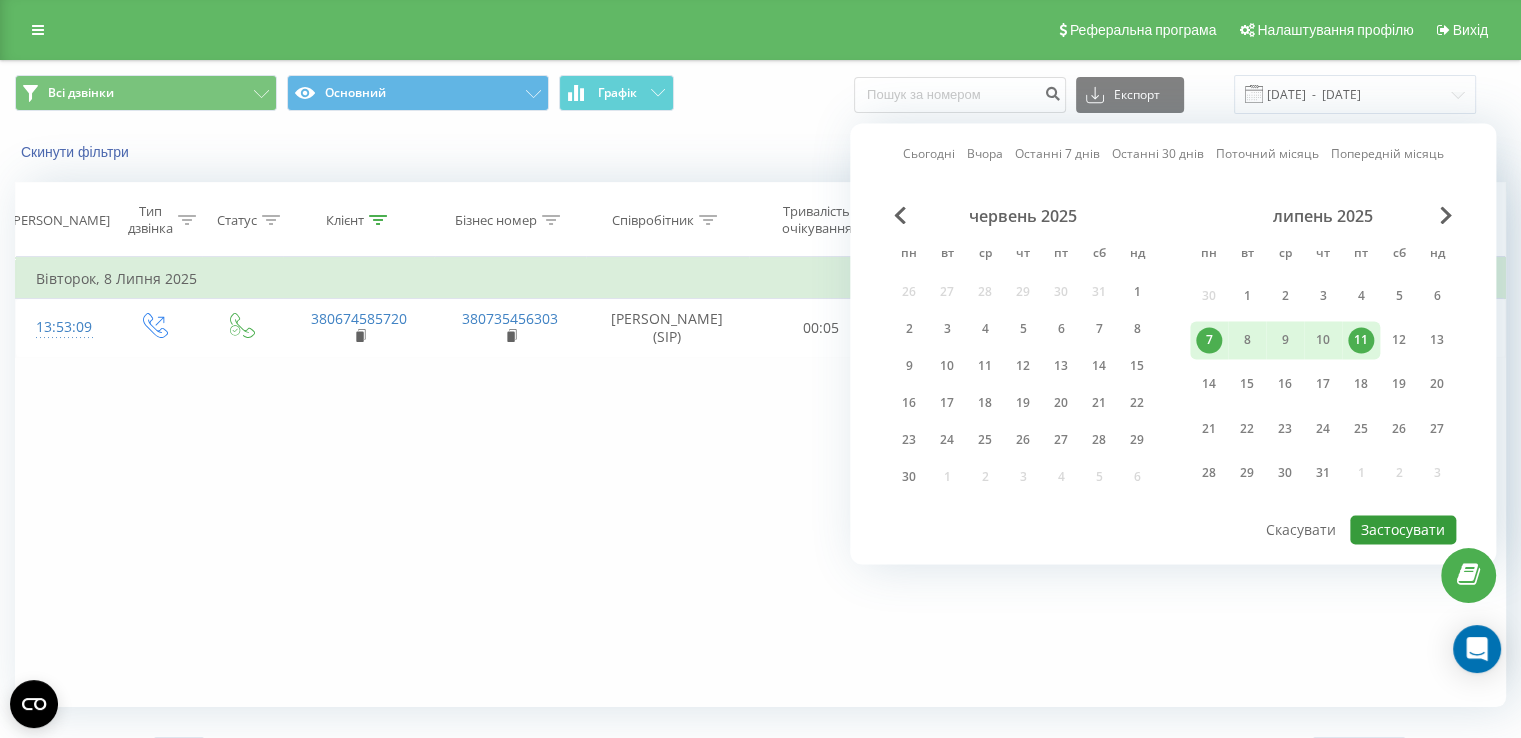 click on "Застосувати" at bounding box center (1403, 529) 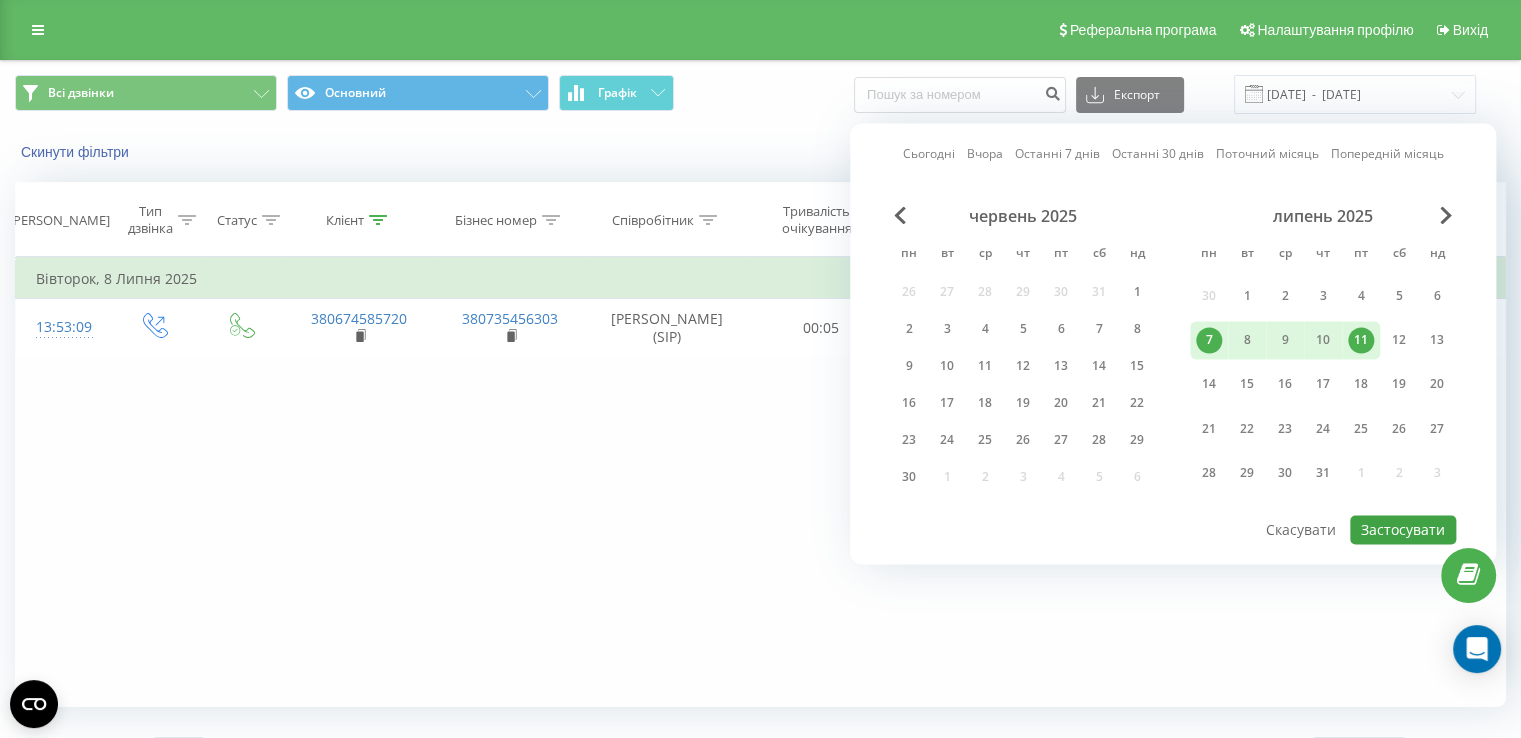 type on "[DATE]  -  [DATE]" 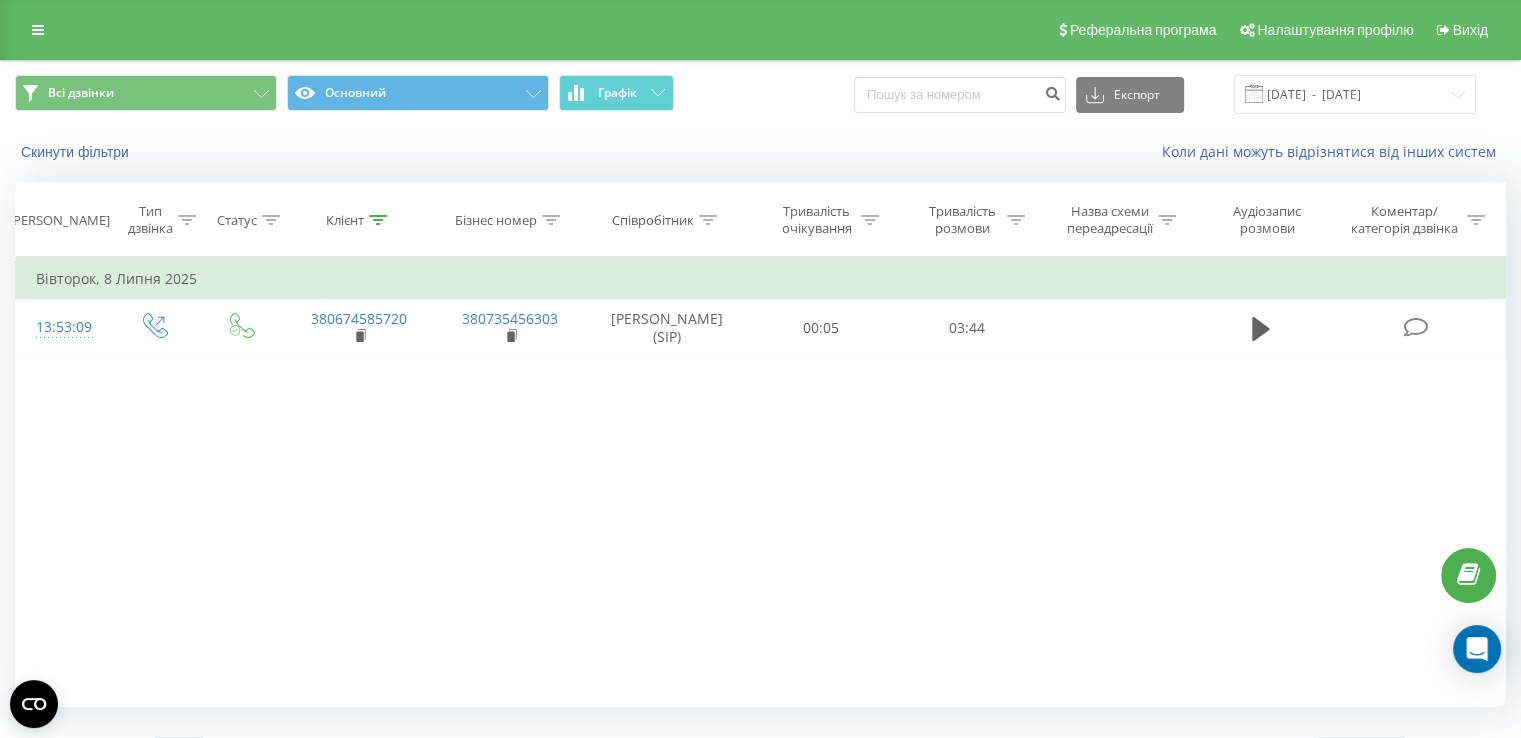 click on "Клієнт" at bounding box center (345, 220) 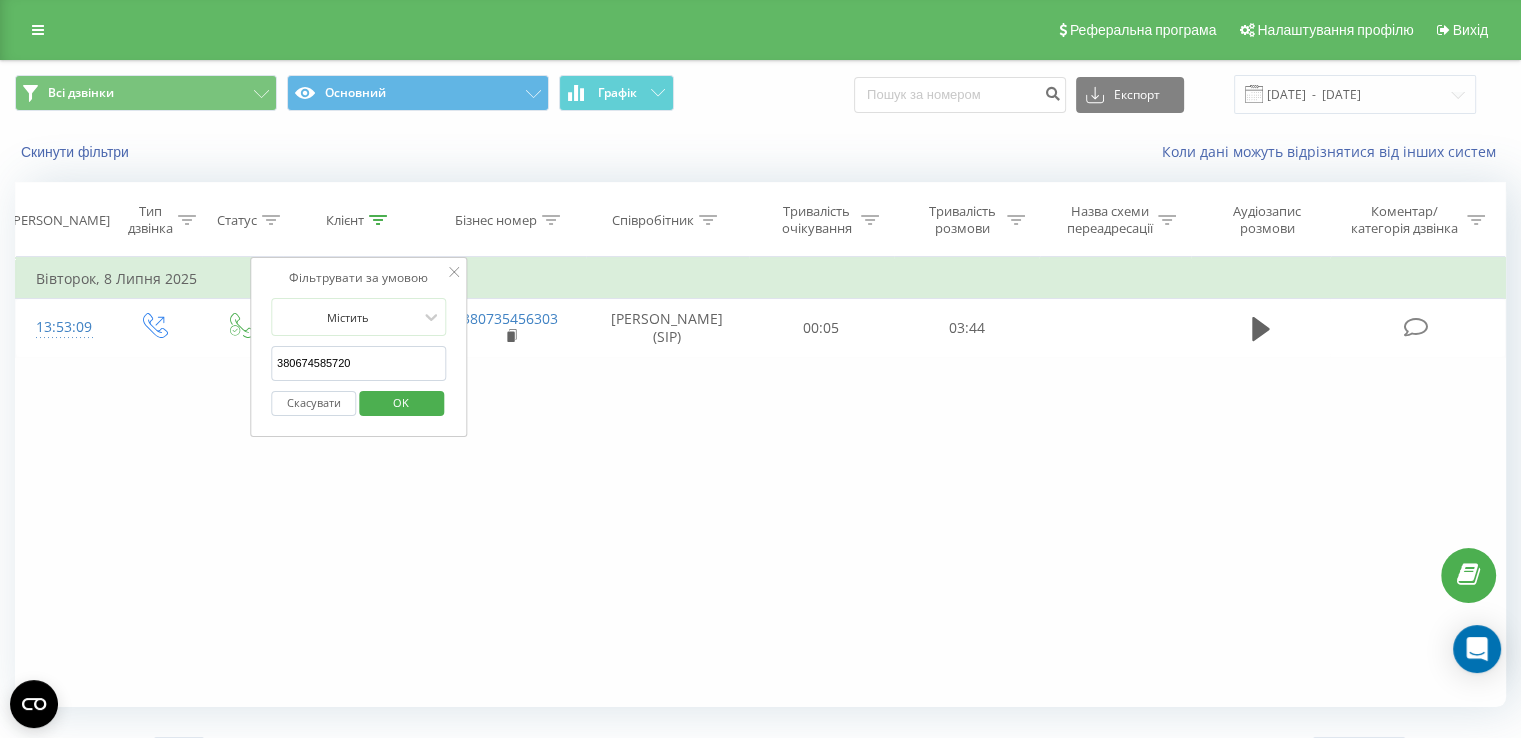 click on "380674585720" at bounding box center (359, 363) 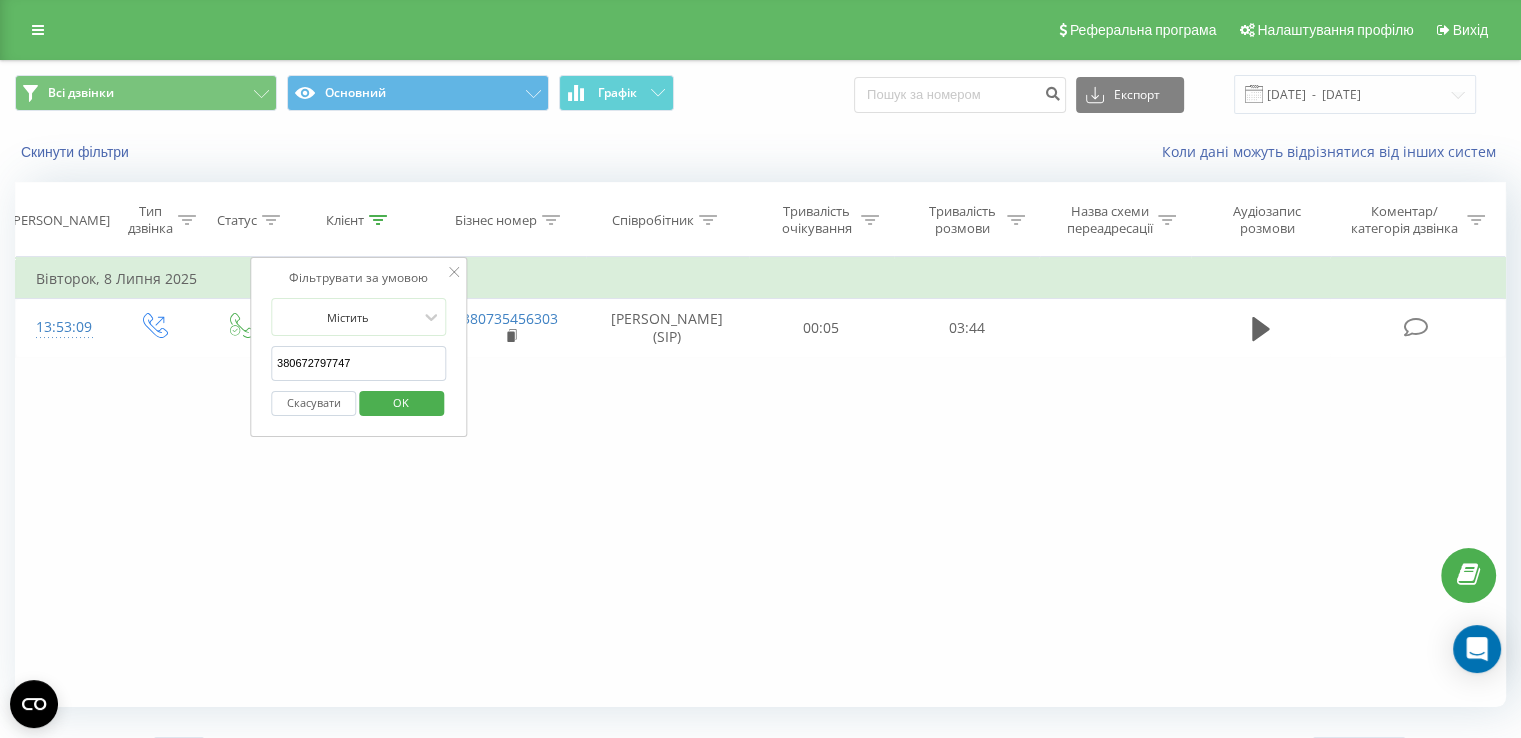 click on "OK" at bounding box center [401, 402] 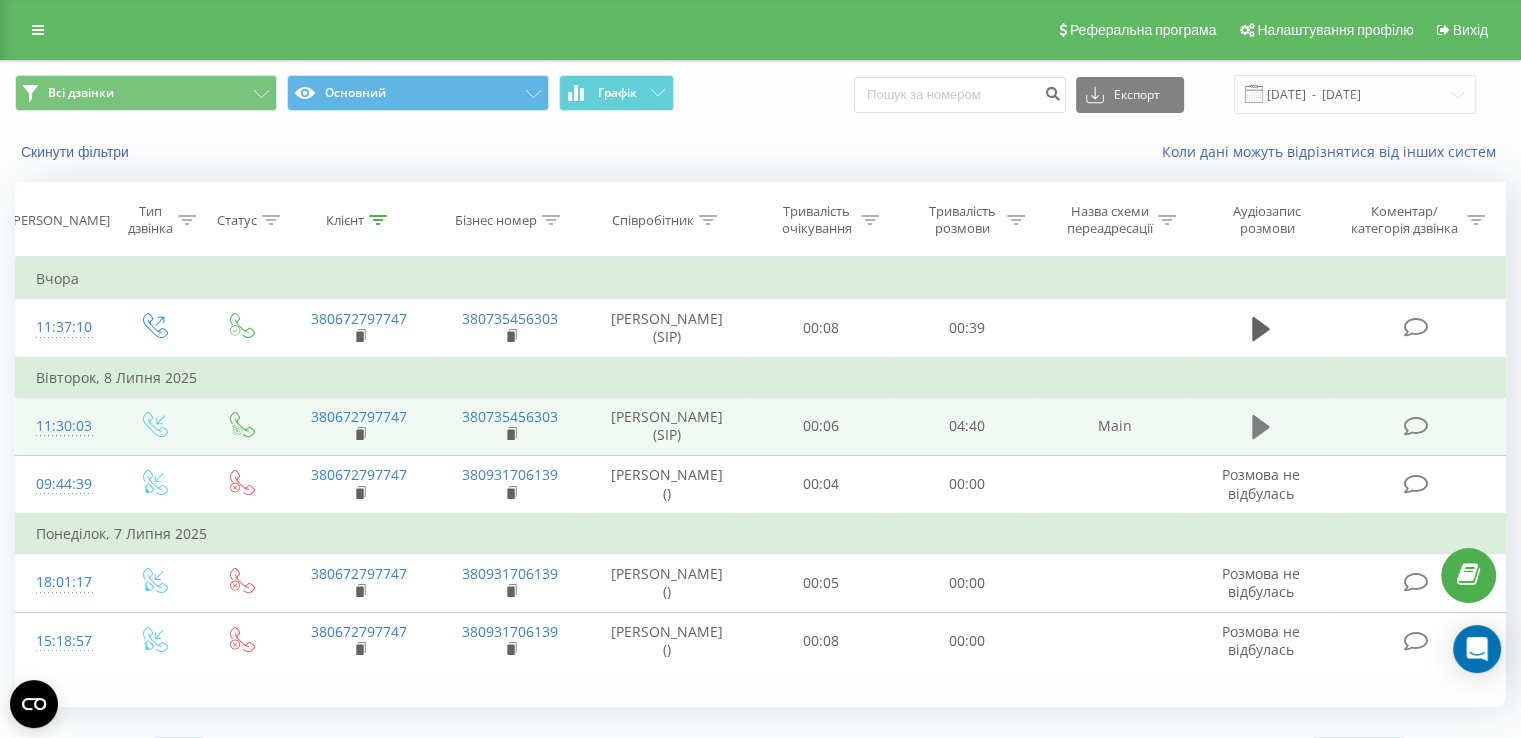 click 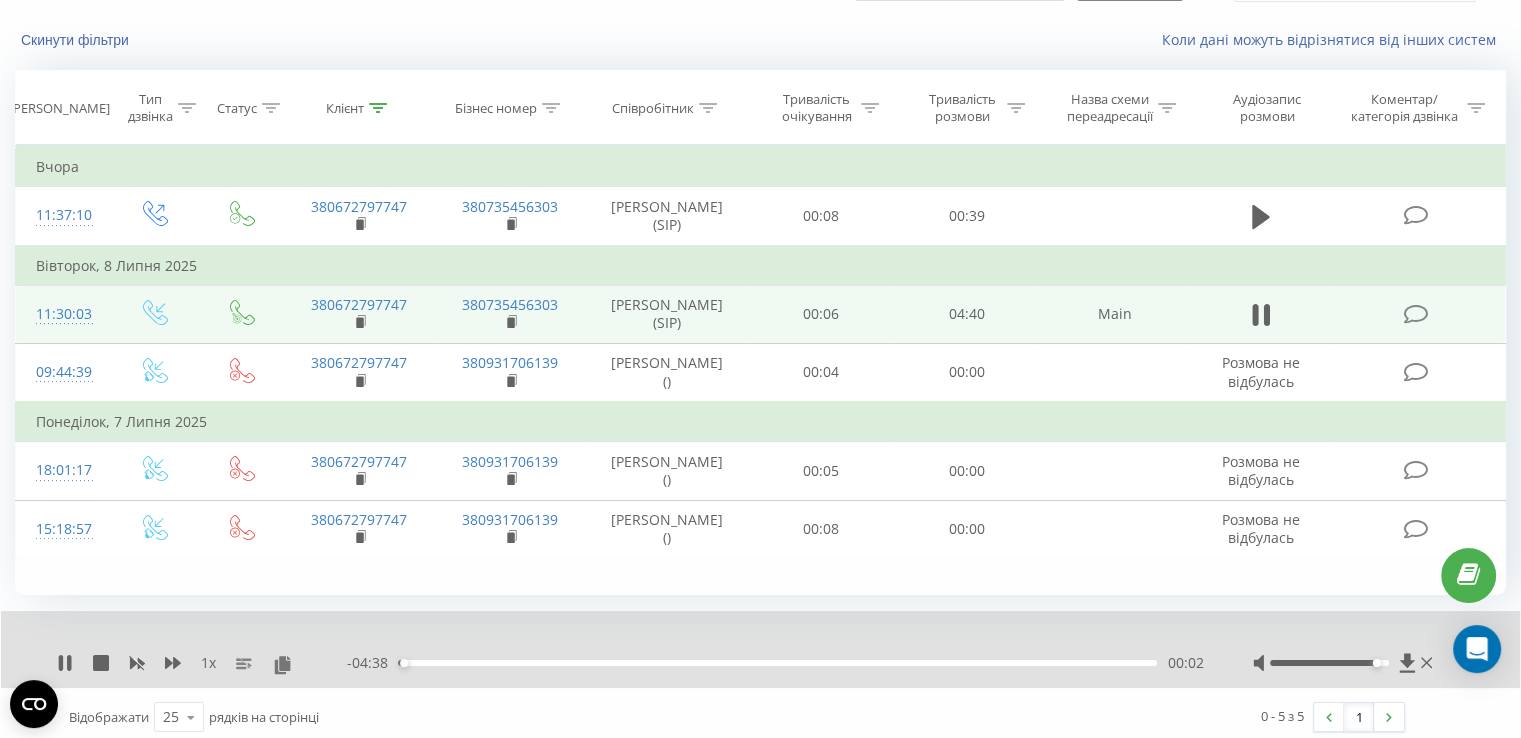 scroll, scrollTop: 120, scrollLeft: 0, axis: vertical 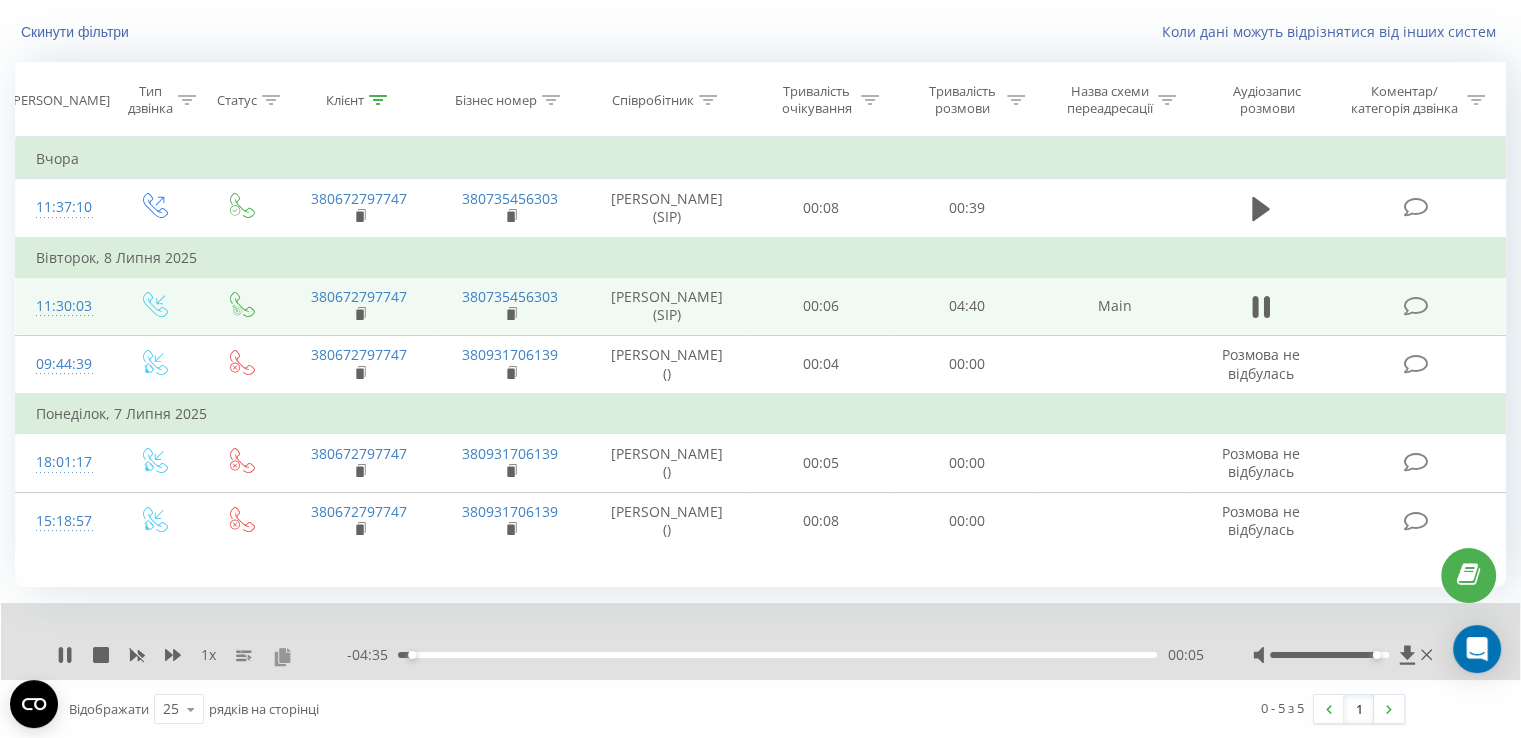click at bounding box center (282, 656) 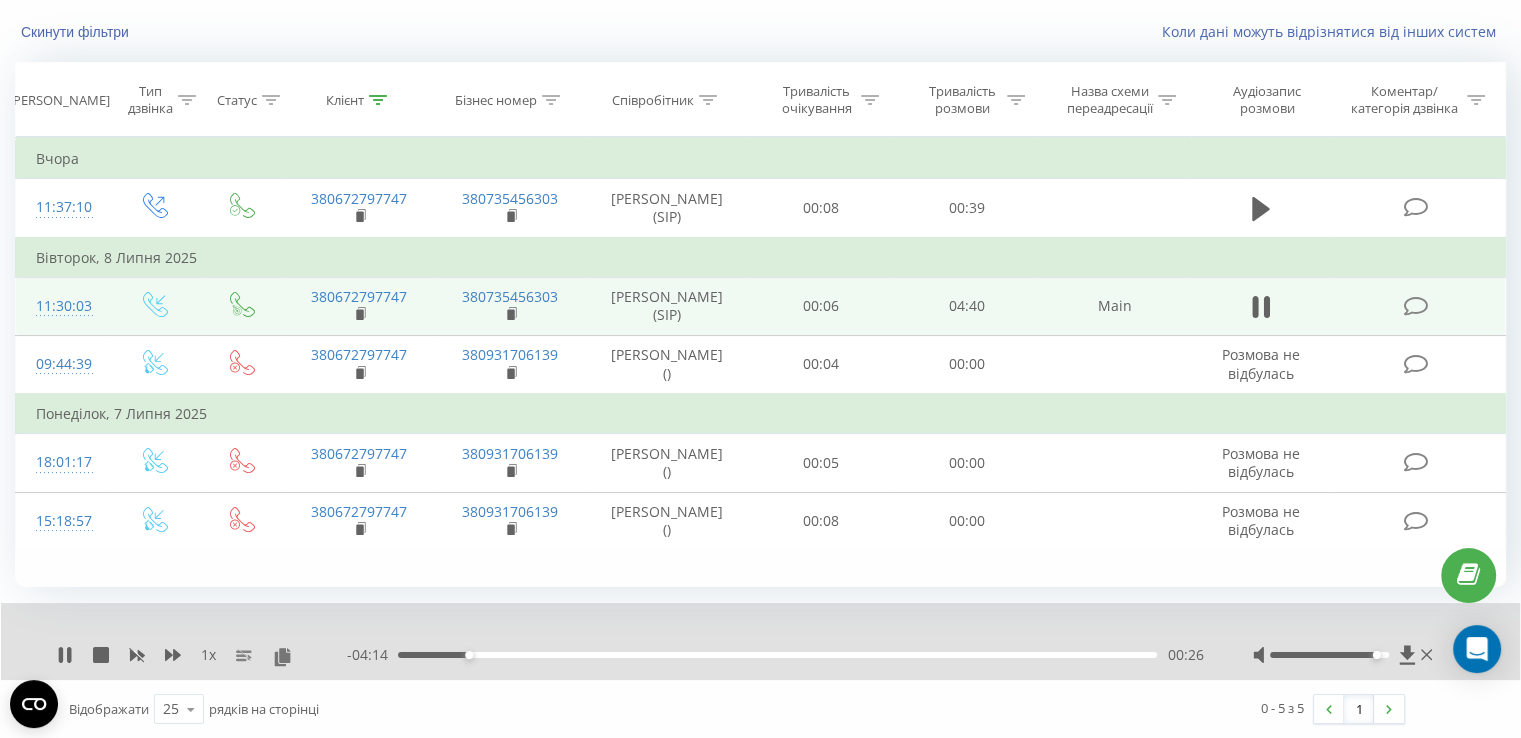 click on "1 x  - 04:14 00:26   00:26" at bounding box center (760, 641) 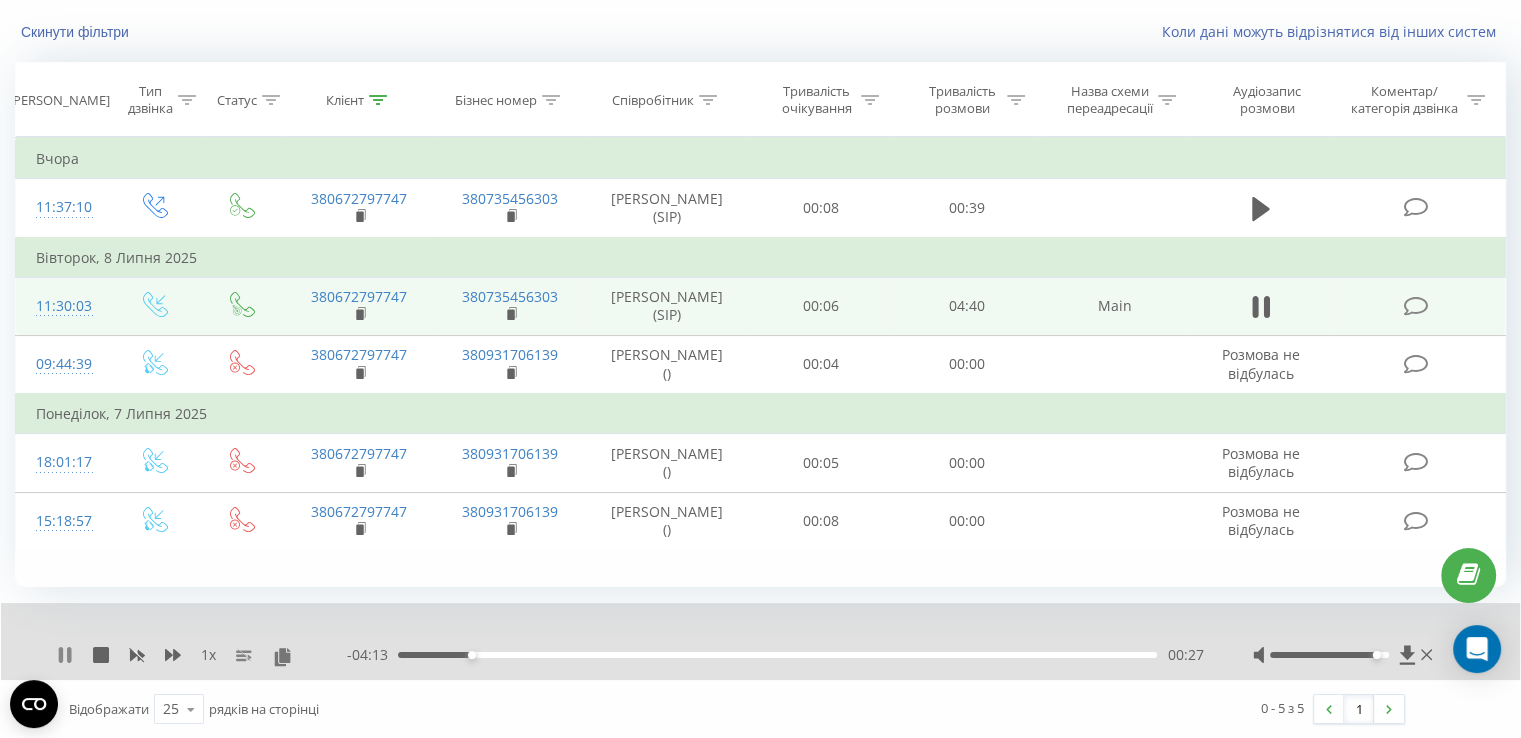 click 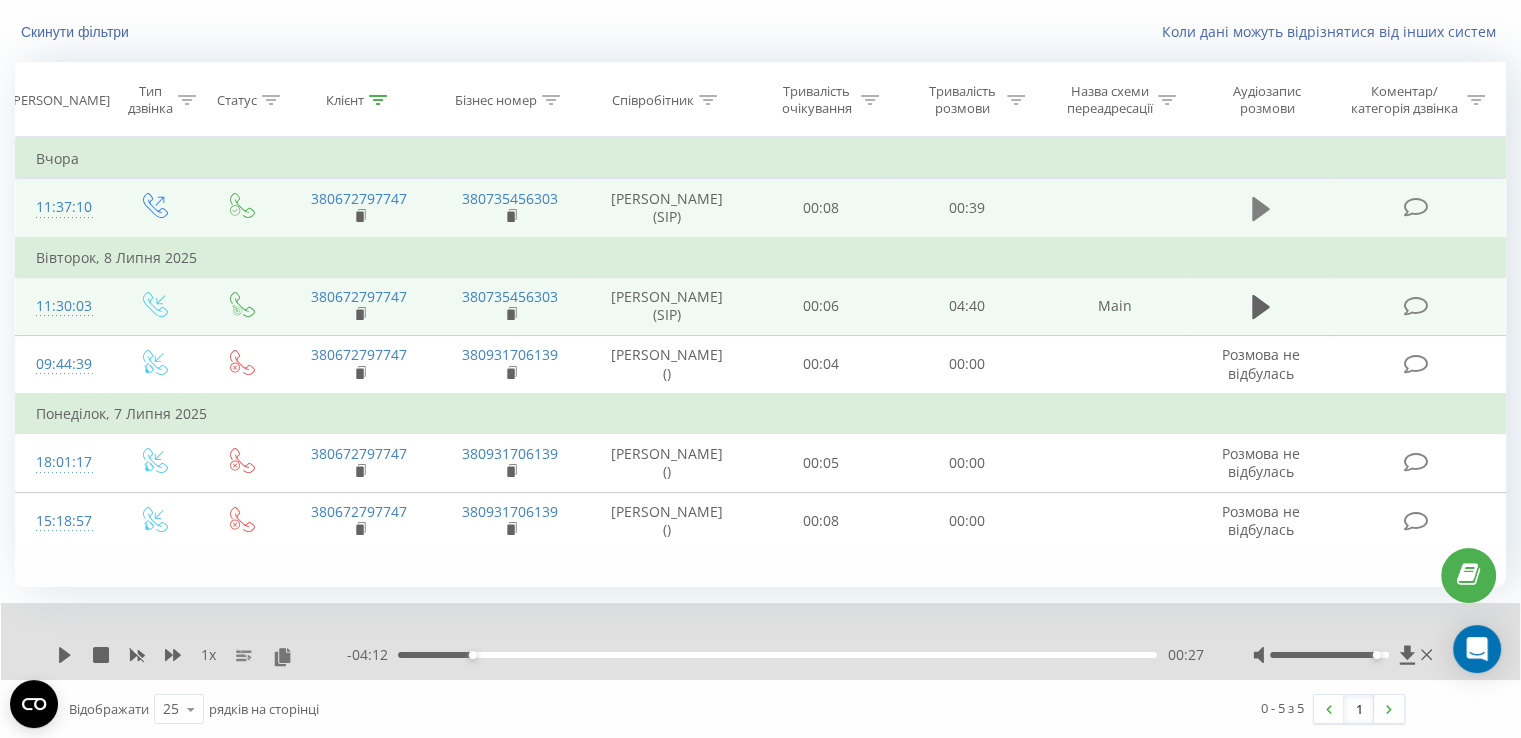 click 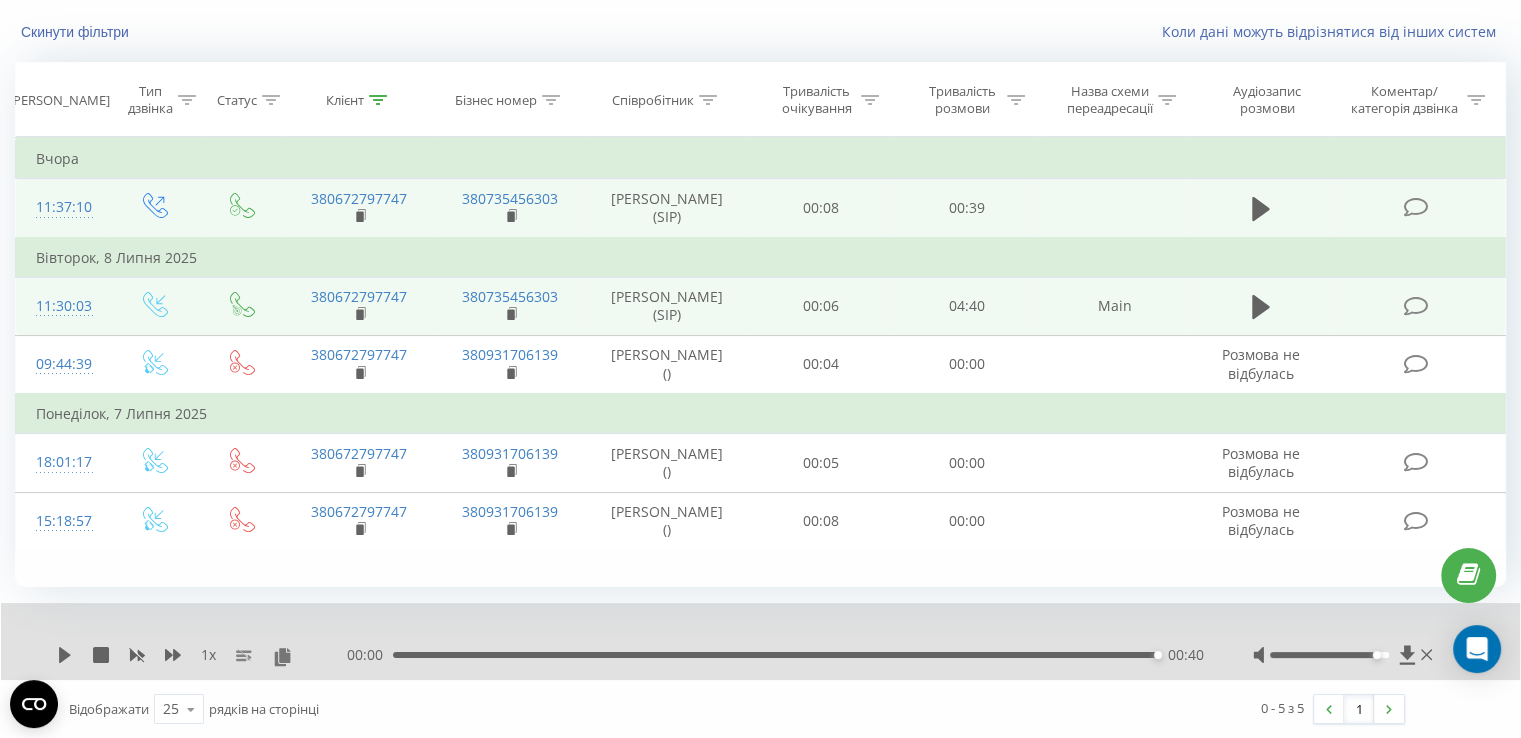 click on "Клієнт" at bounding box center (345, 100) 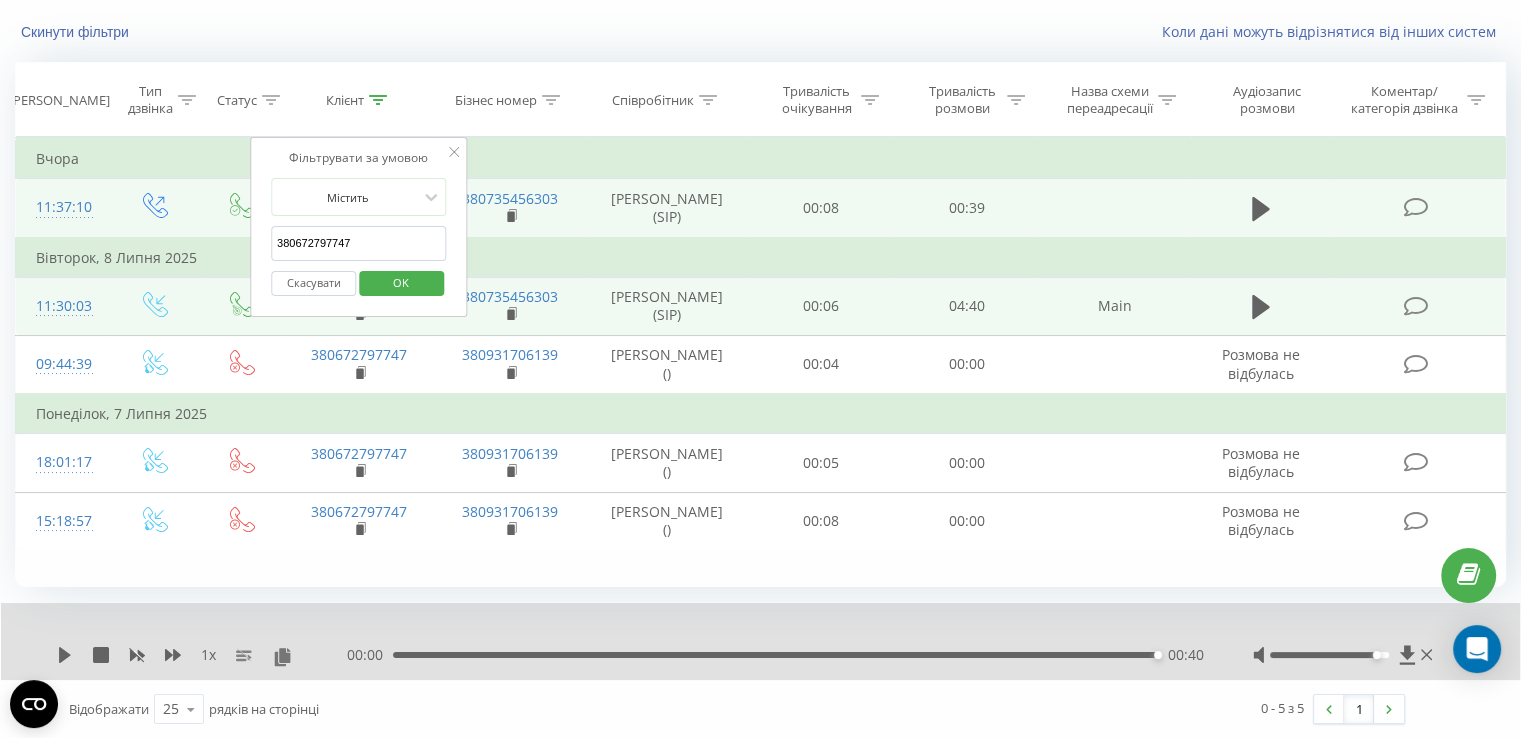 click on "380672797747" at bounding box center (359, 243) 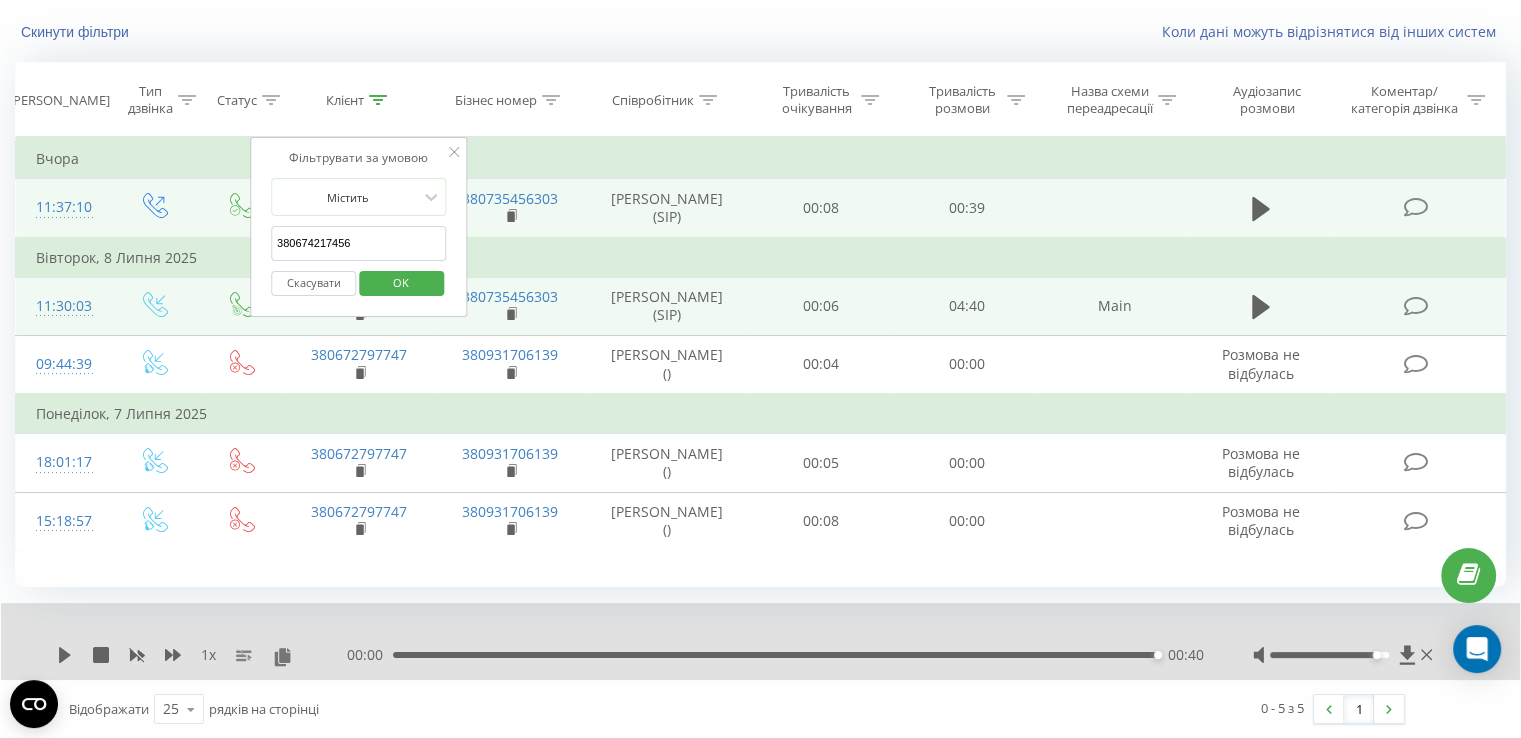type on "380674217456" 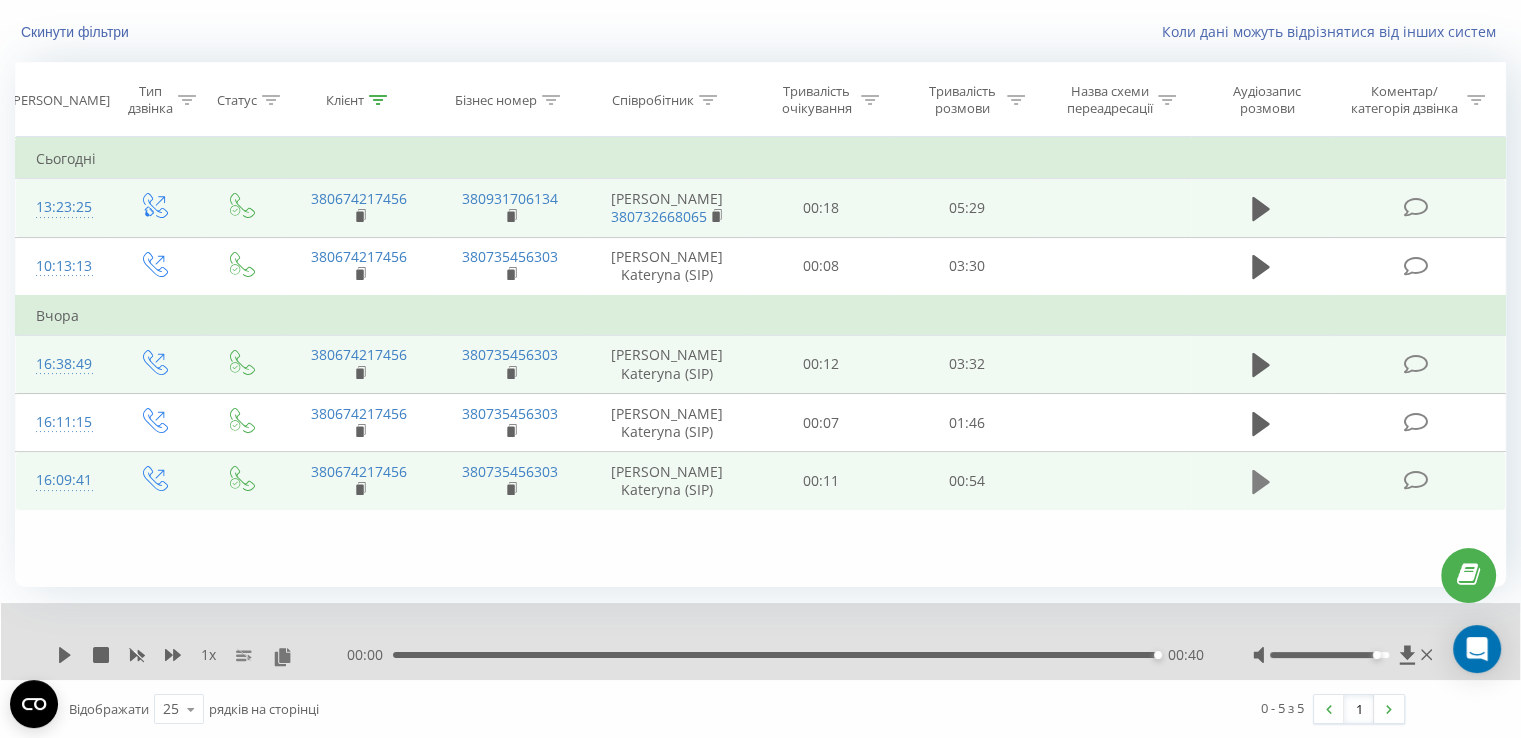 click 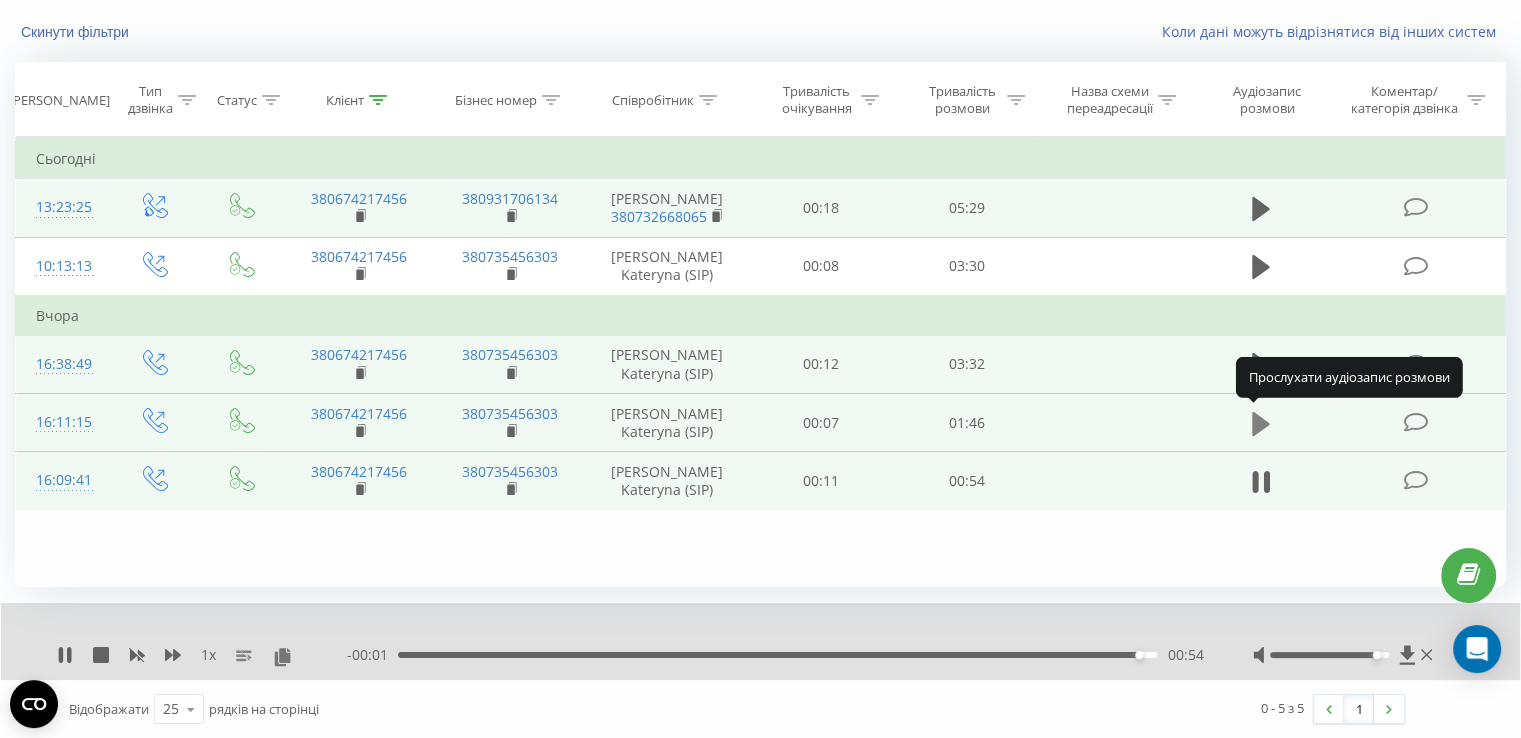 click 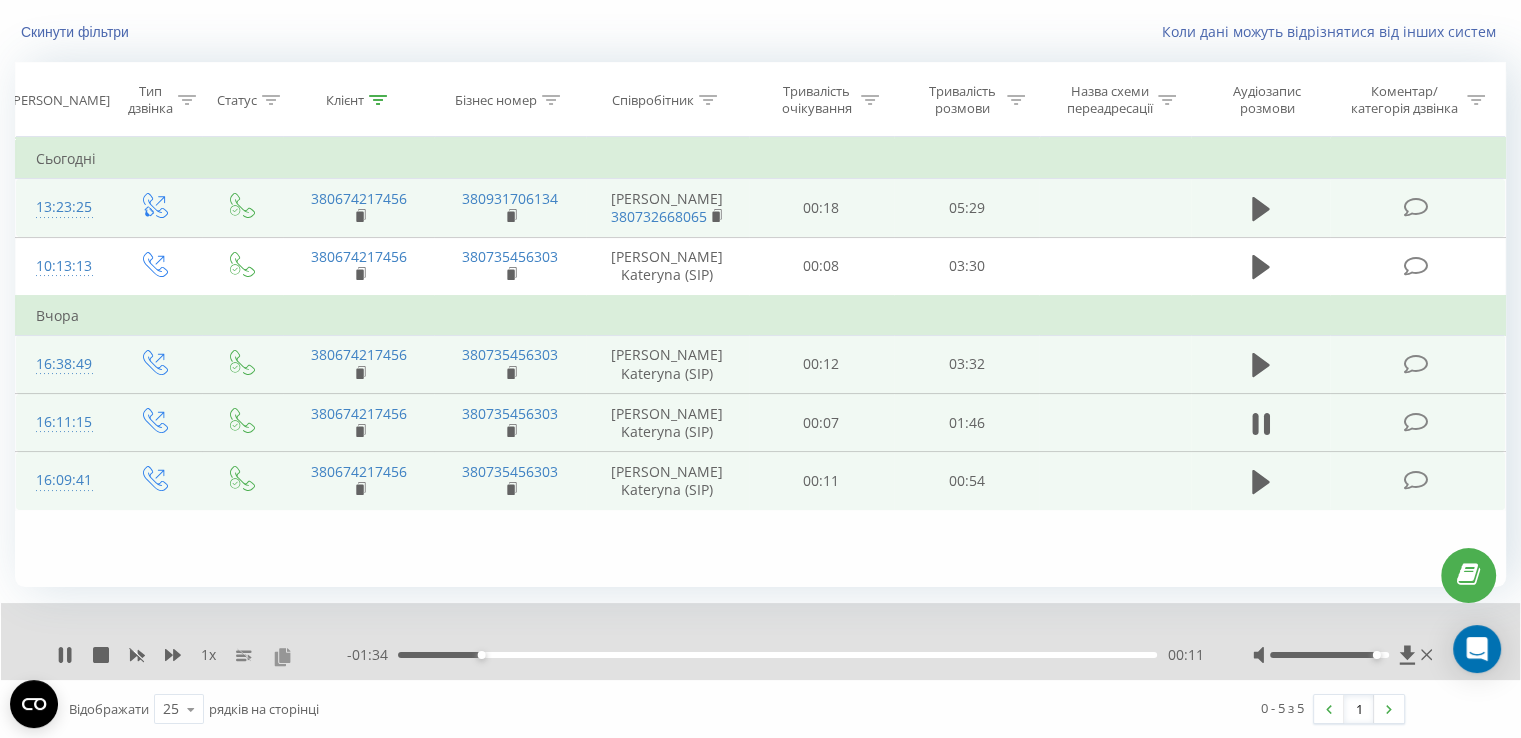 click at bounding box center (282, 656) 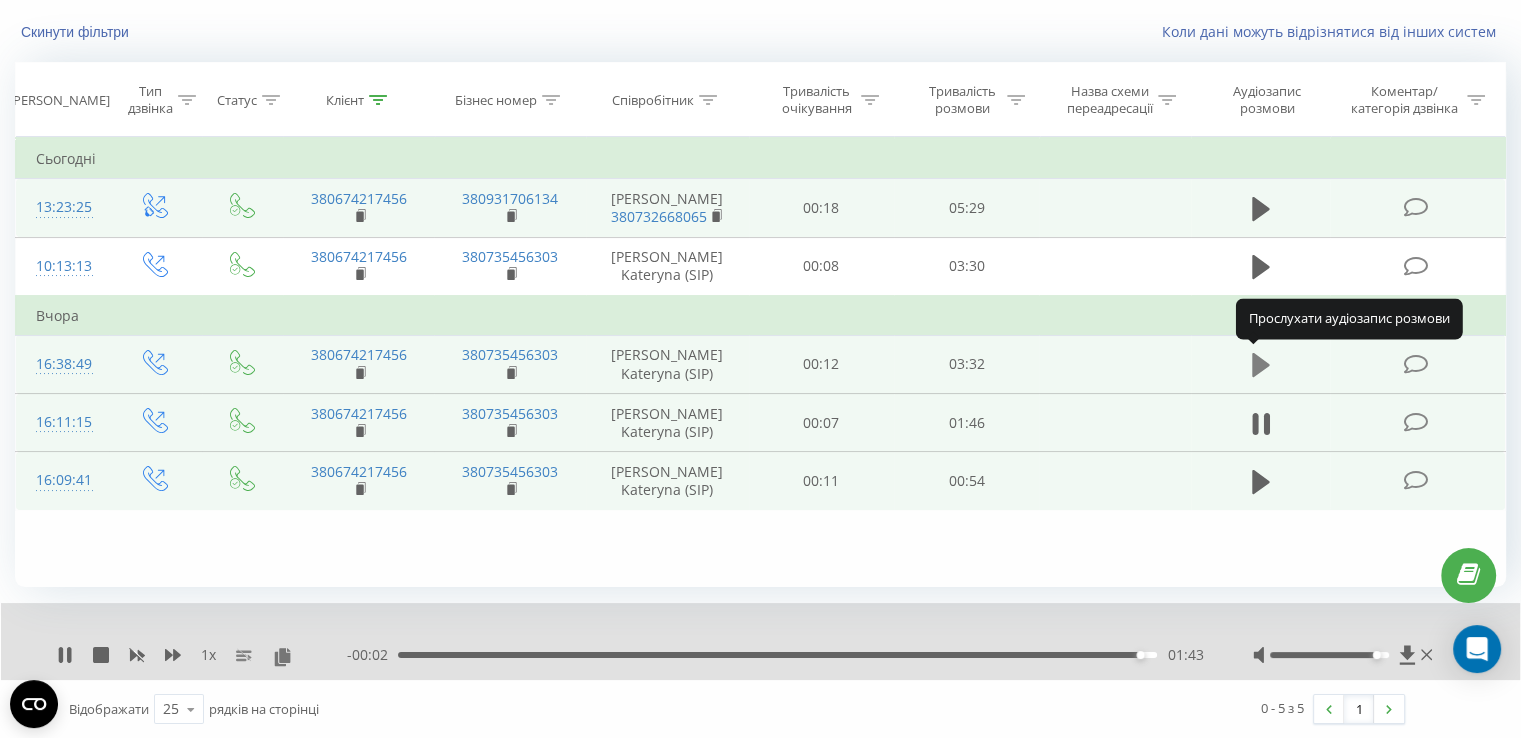 click 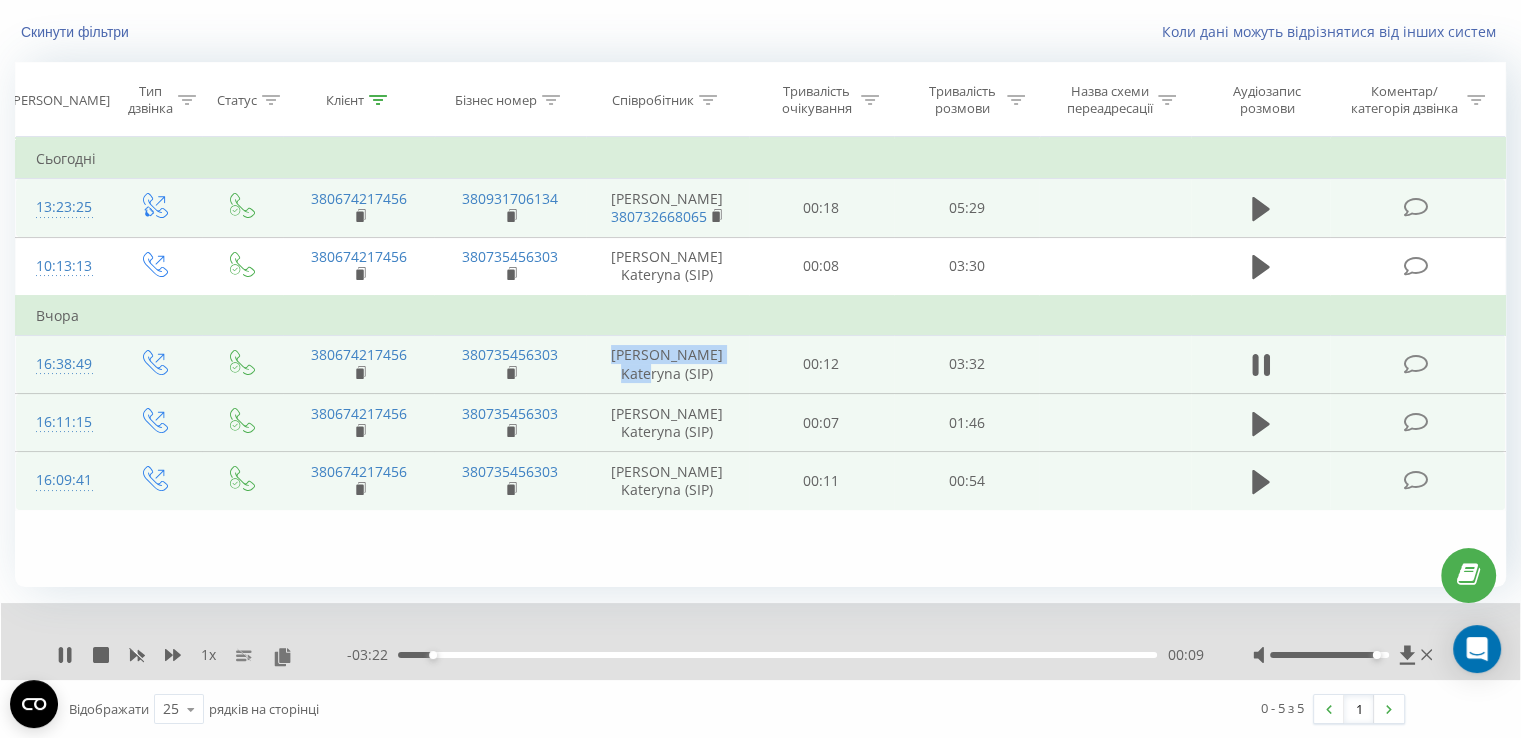 drag, startPoint x: 635, startPoint y: 345, endPoint x: 678, endPoint y: 373, distance: 51.312767 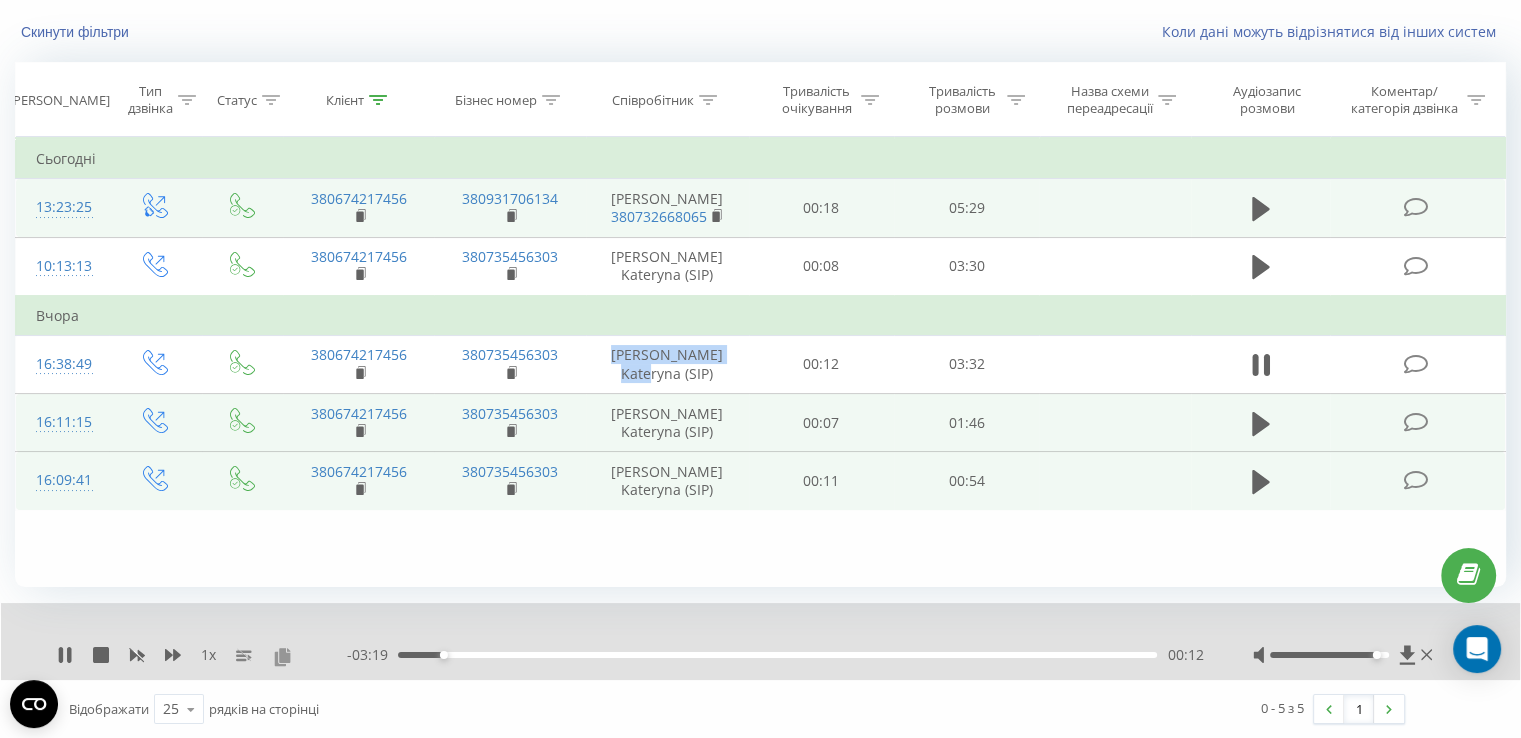 click at bounding box center [282, 656] 